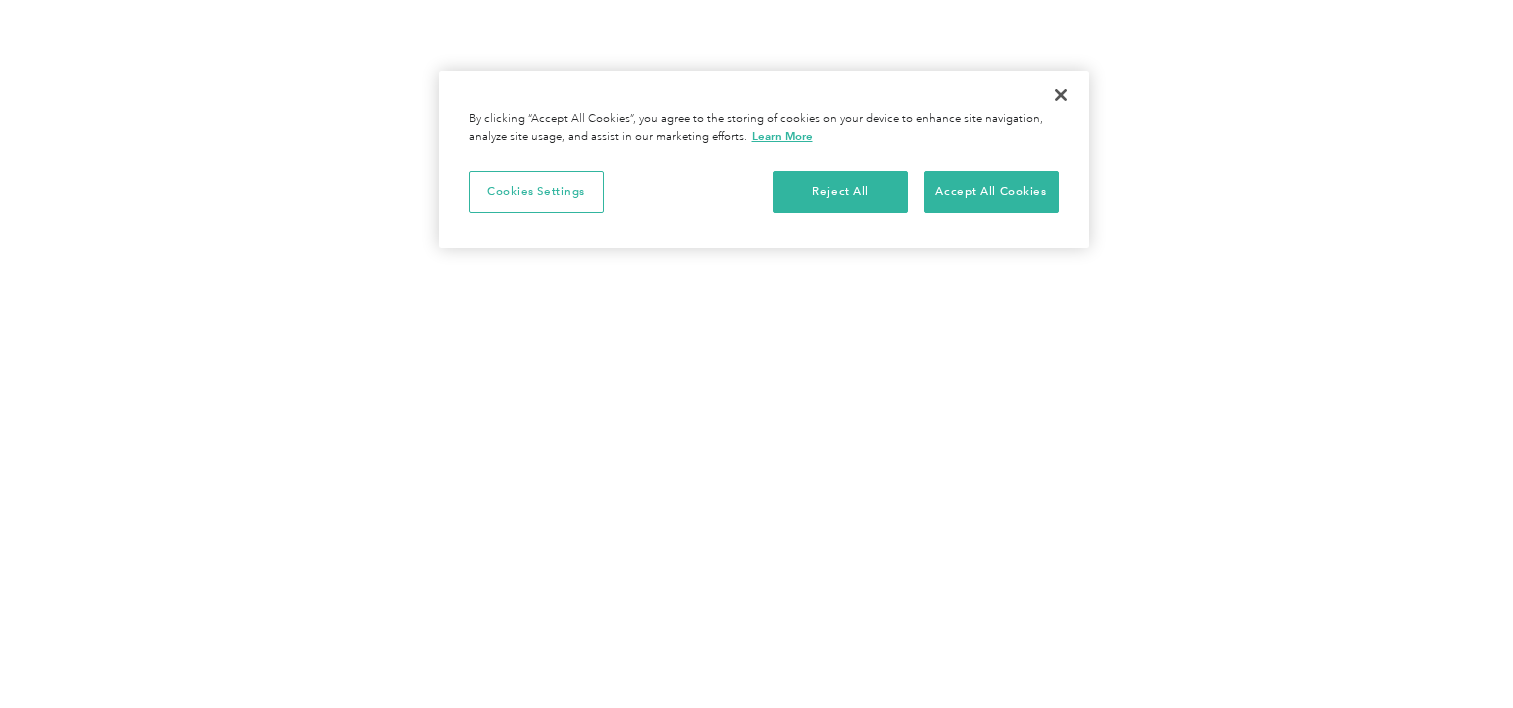 scroll, scrollTop: 0, scrollLeft: 0, axis: both 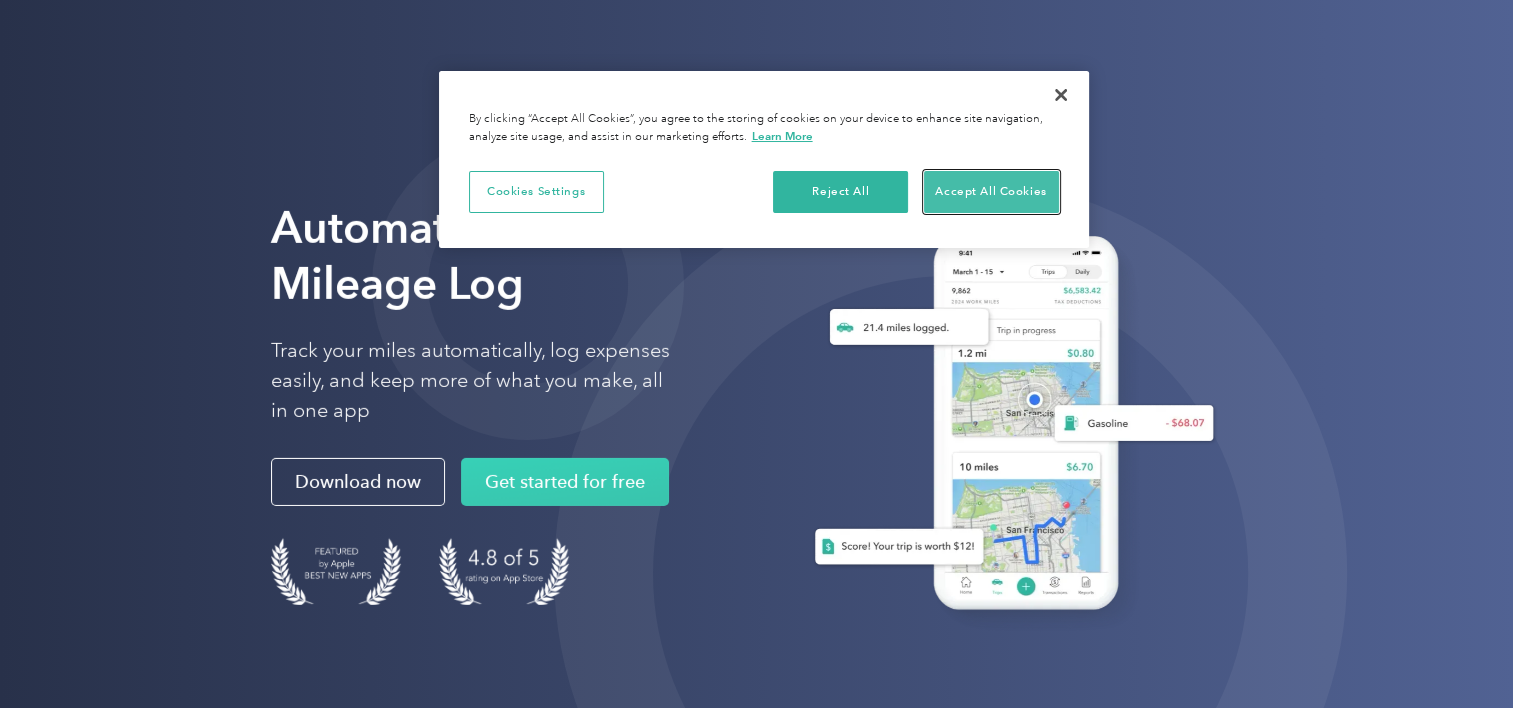 click on "Accept All Cookies" at bounding box center (991, 192) 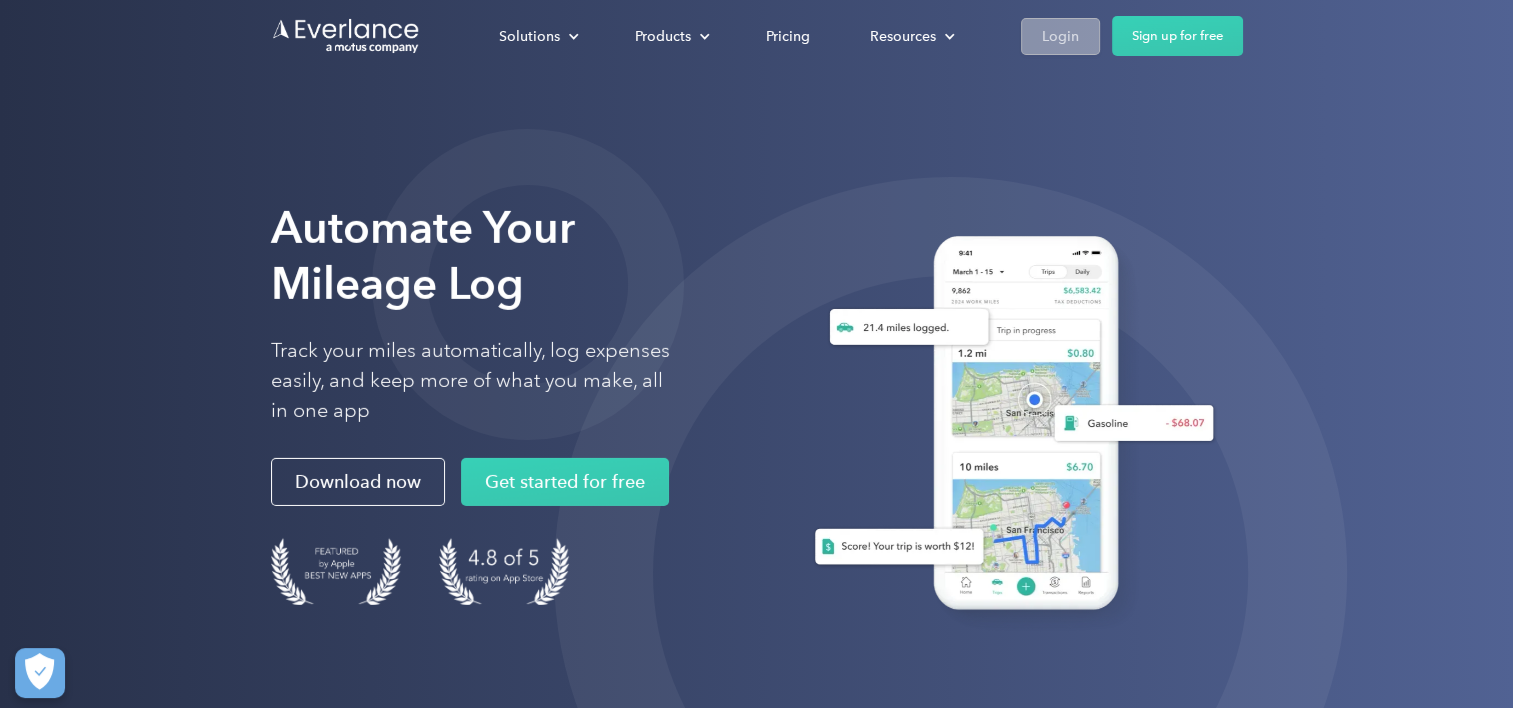 click on "Login" at bounding box center [1060, 36] 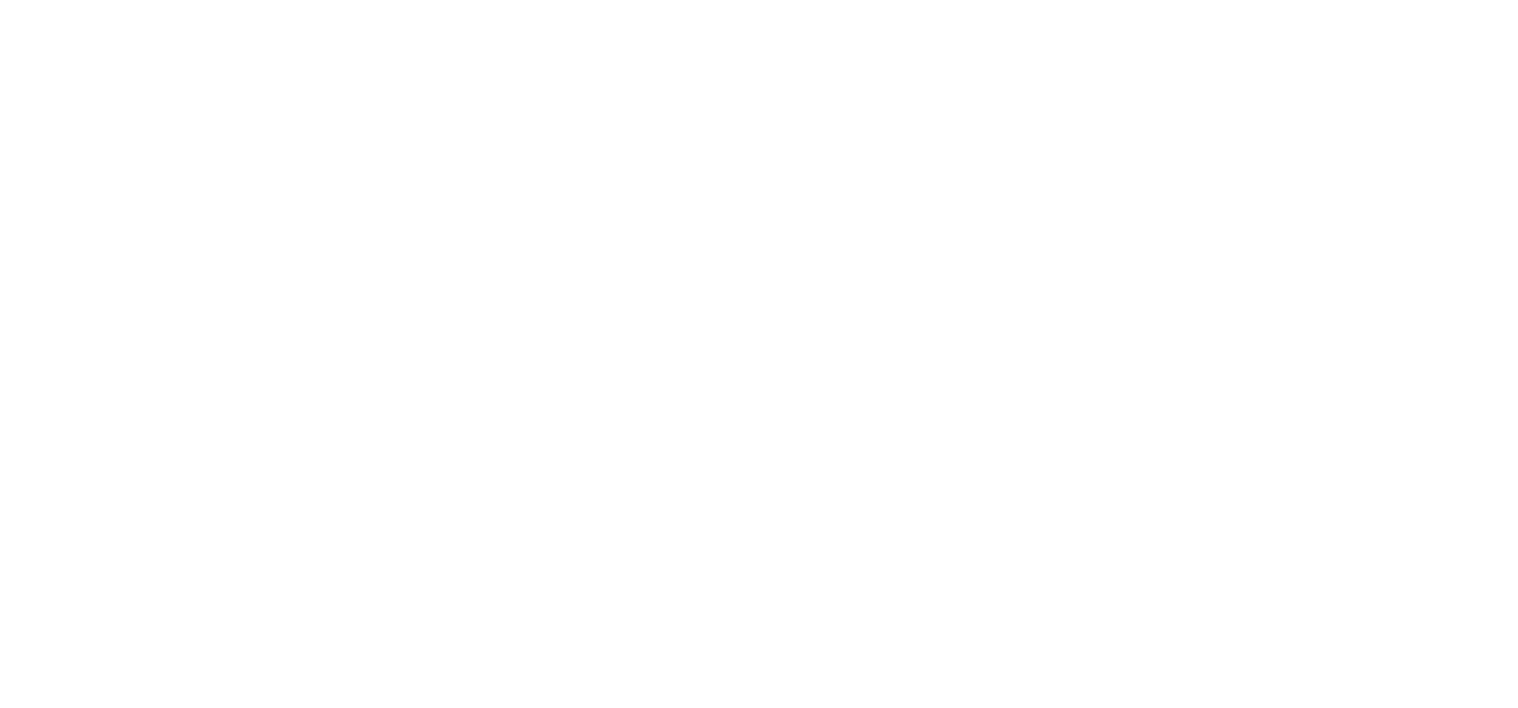 scroll, scrollTop: 0, scrollLeft: 0, axis: both 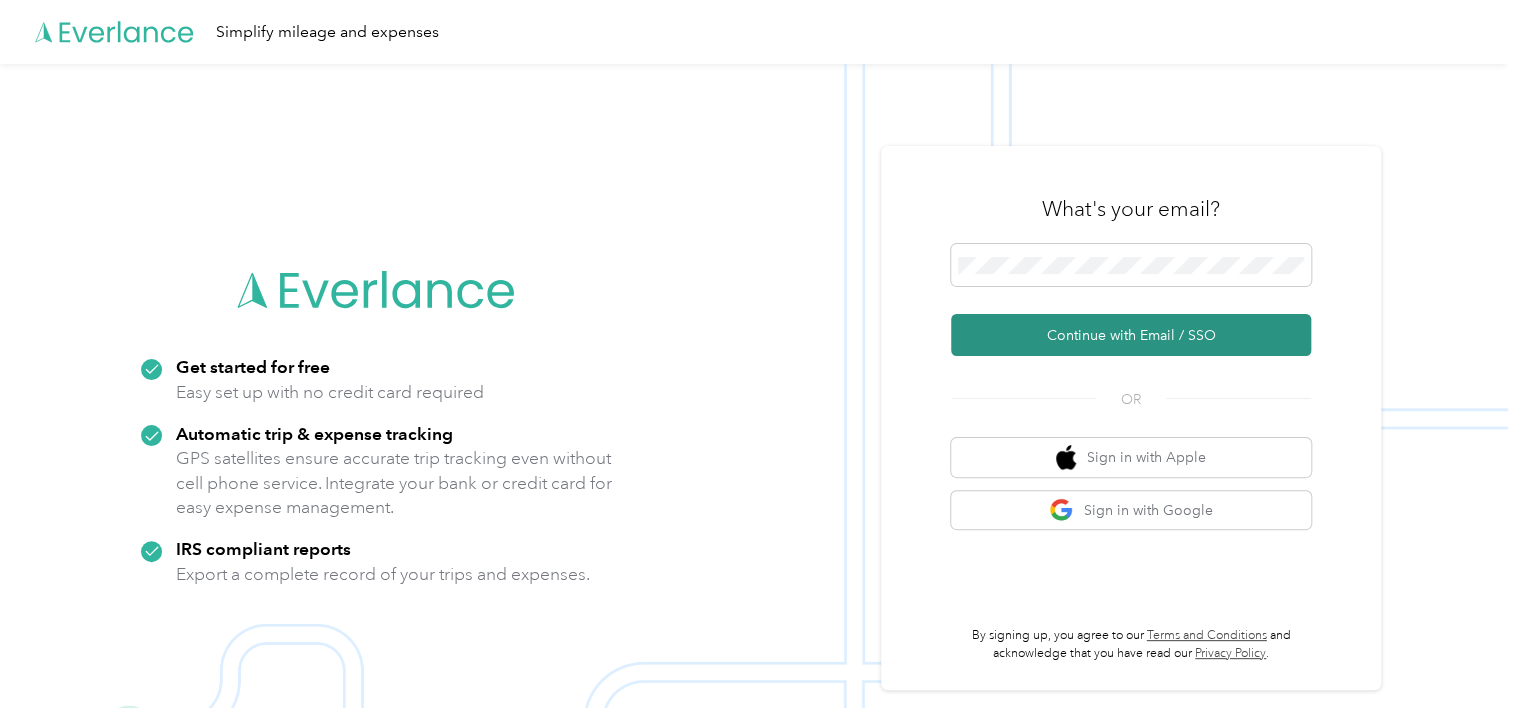 click on "Continue with Email / SSO" at bounding box center [1131, 335] 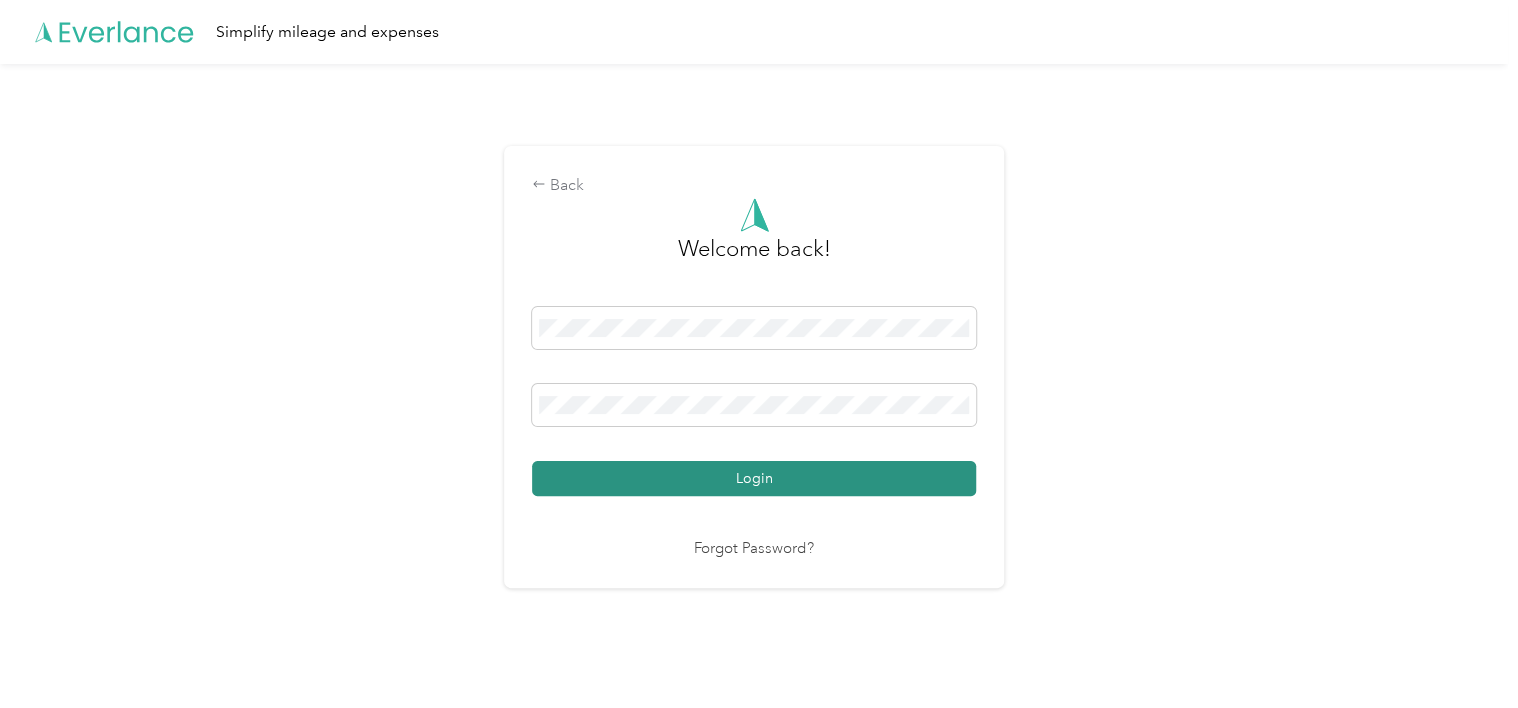 click on "Login" at bounding box center [754, 478] 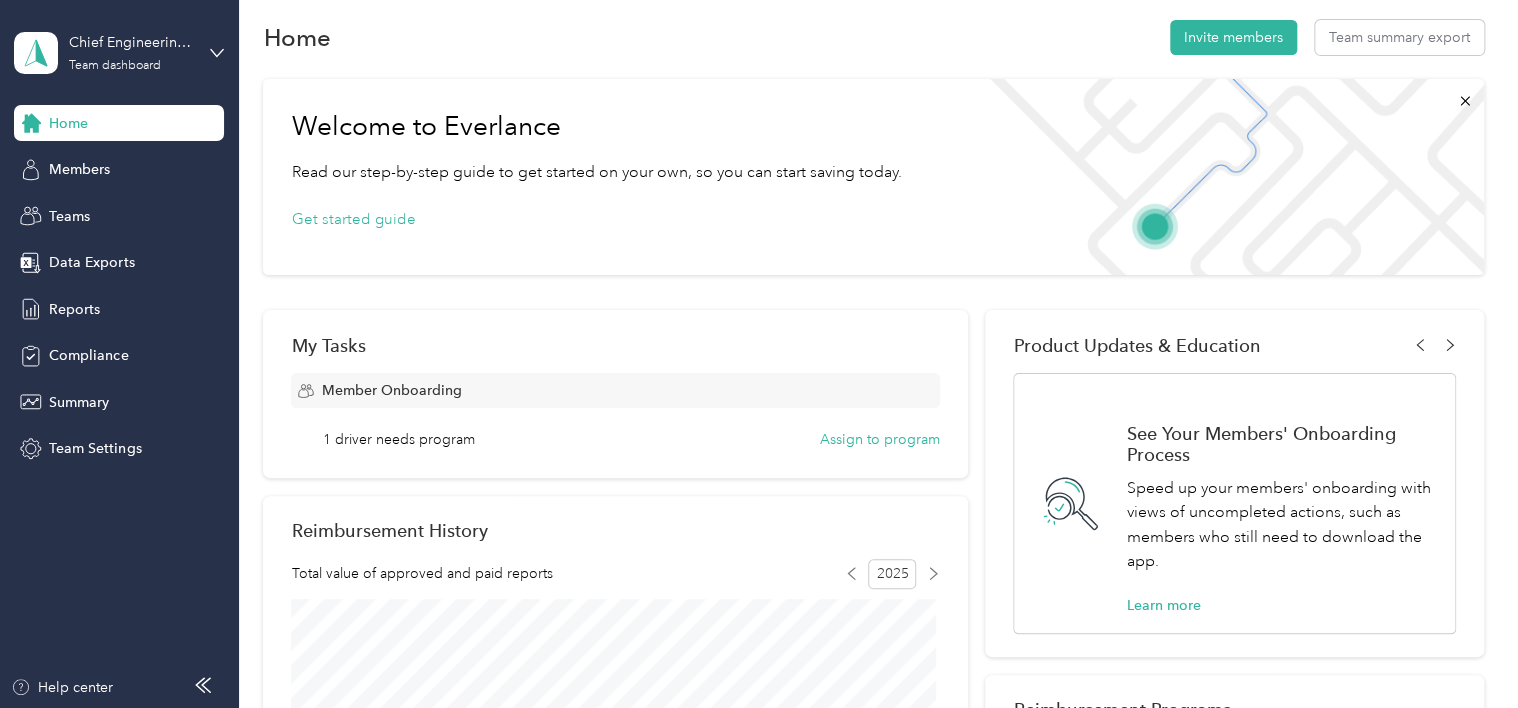 scroll, scrollTop: 7, scrollLeft: 0, axis: vertical 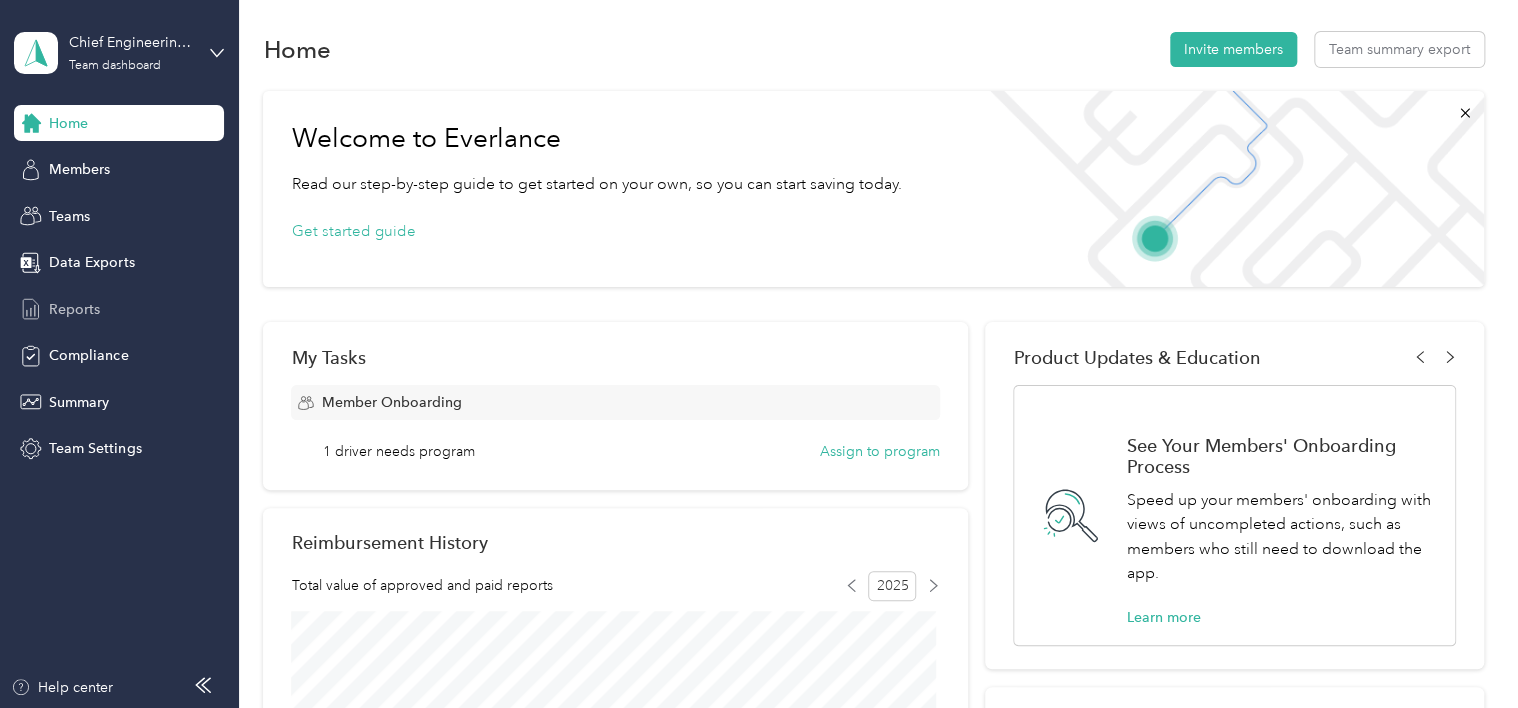 click on "Reports" at bounding box center (119, 309) 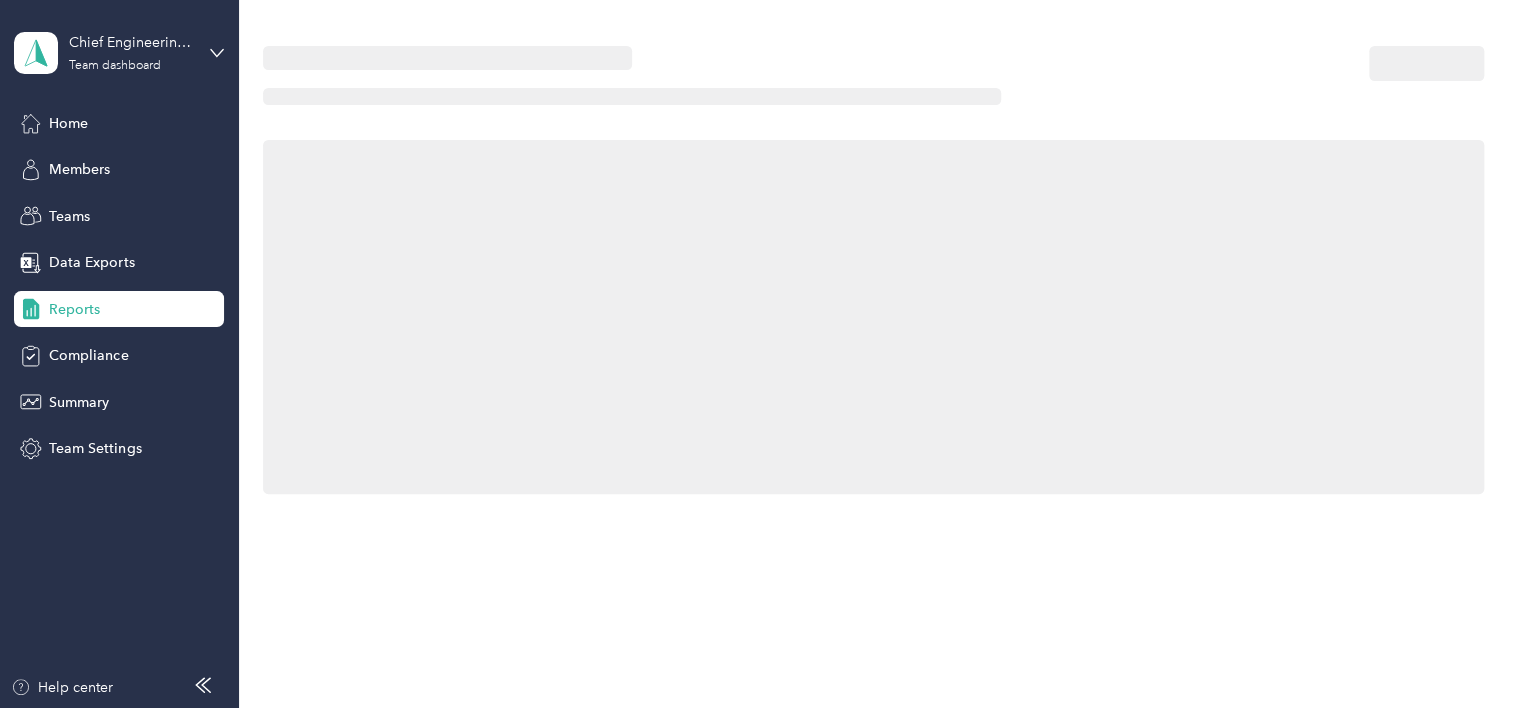 scroll, scrollTop: 0, scrollLeft: 0, axis: both 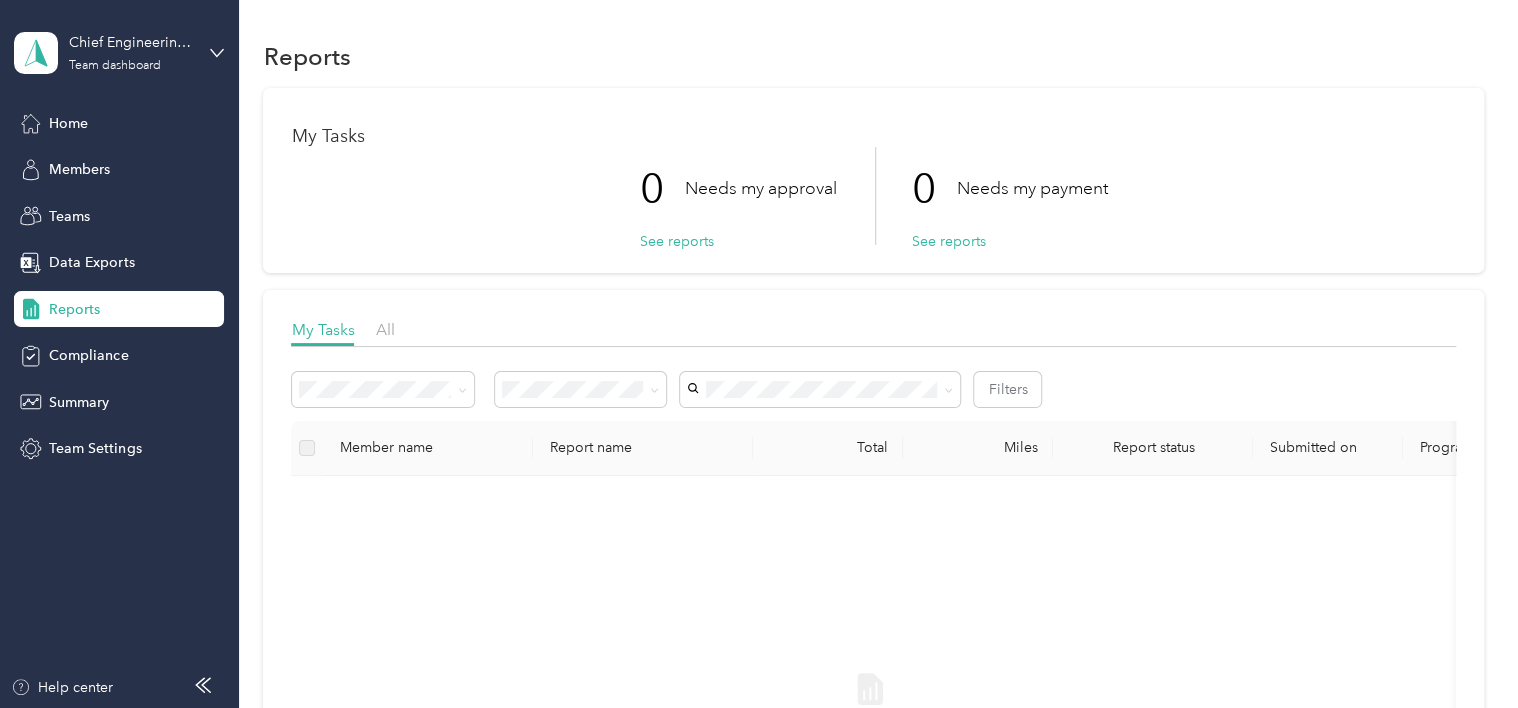 click on "My Tasks All" at bounding box center (873, 332) 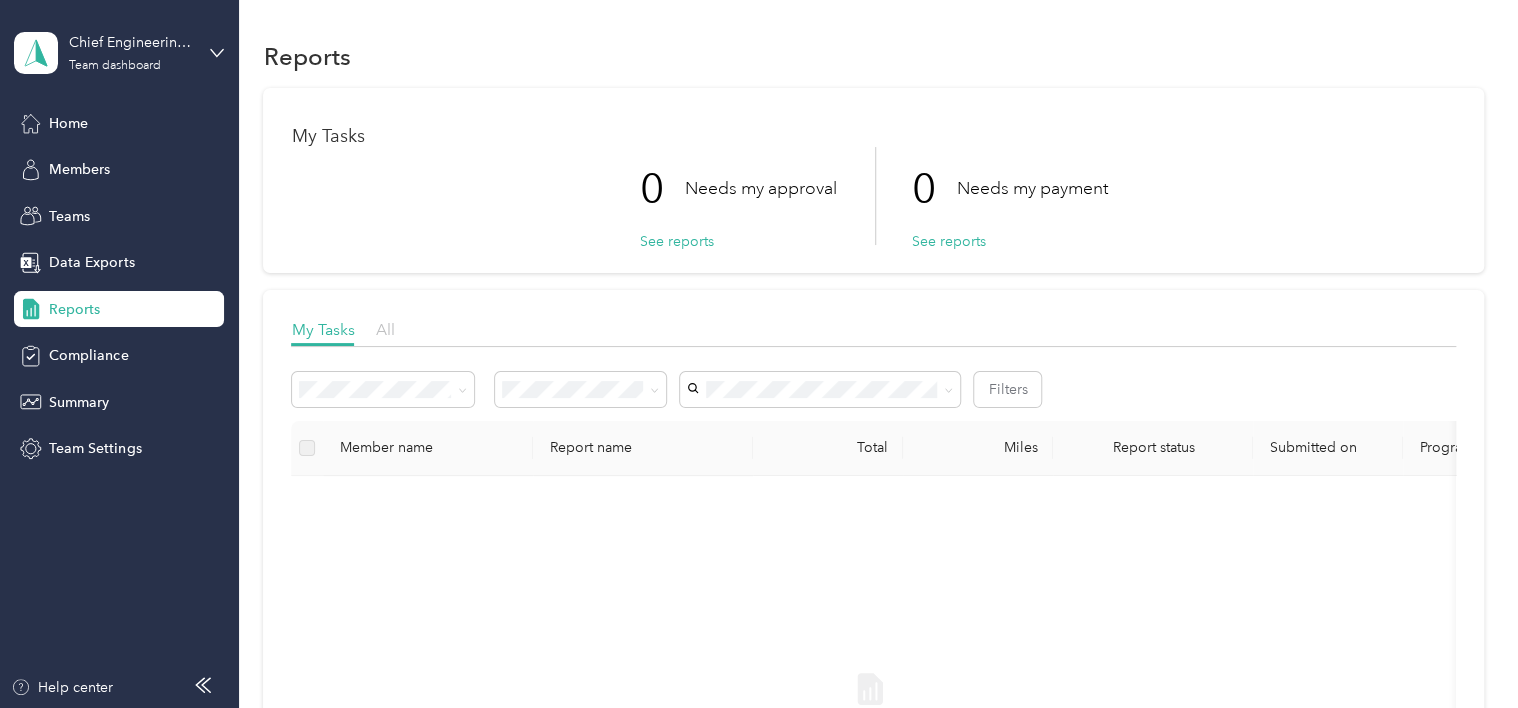 click on "All" at bounding box center (384, 329) 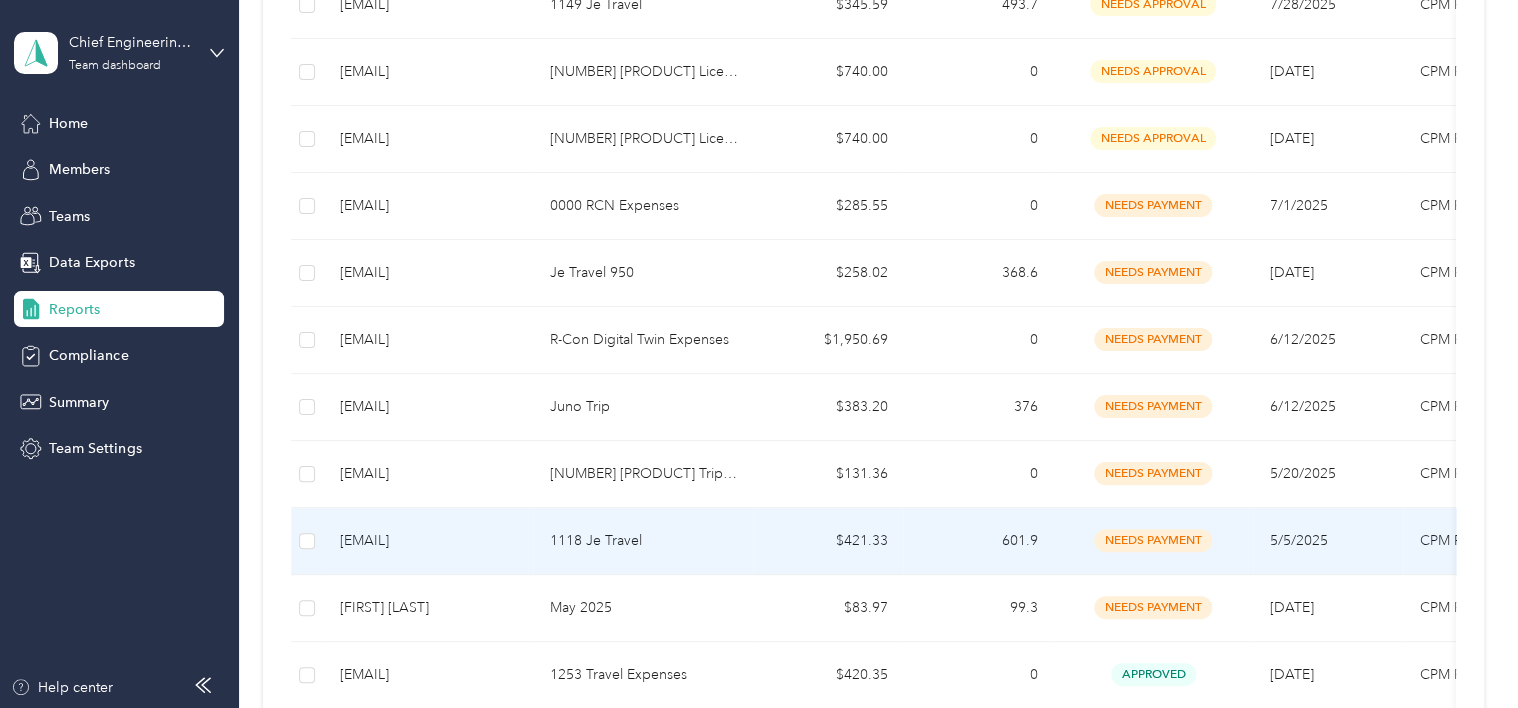 scroll, scrollTop: 520, scrollLeft: 0, axis: vertical 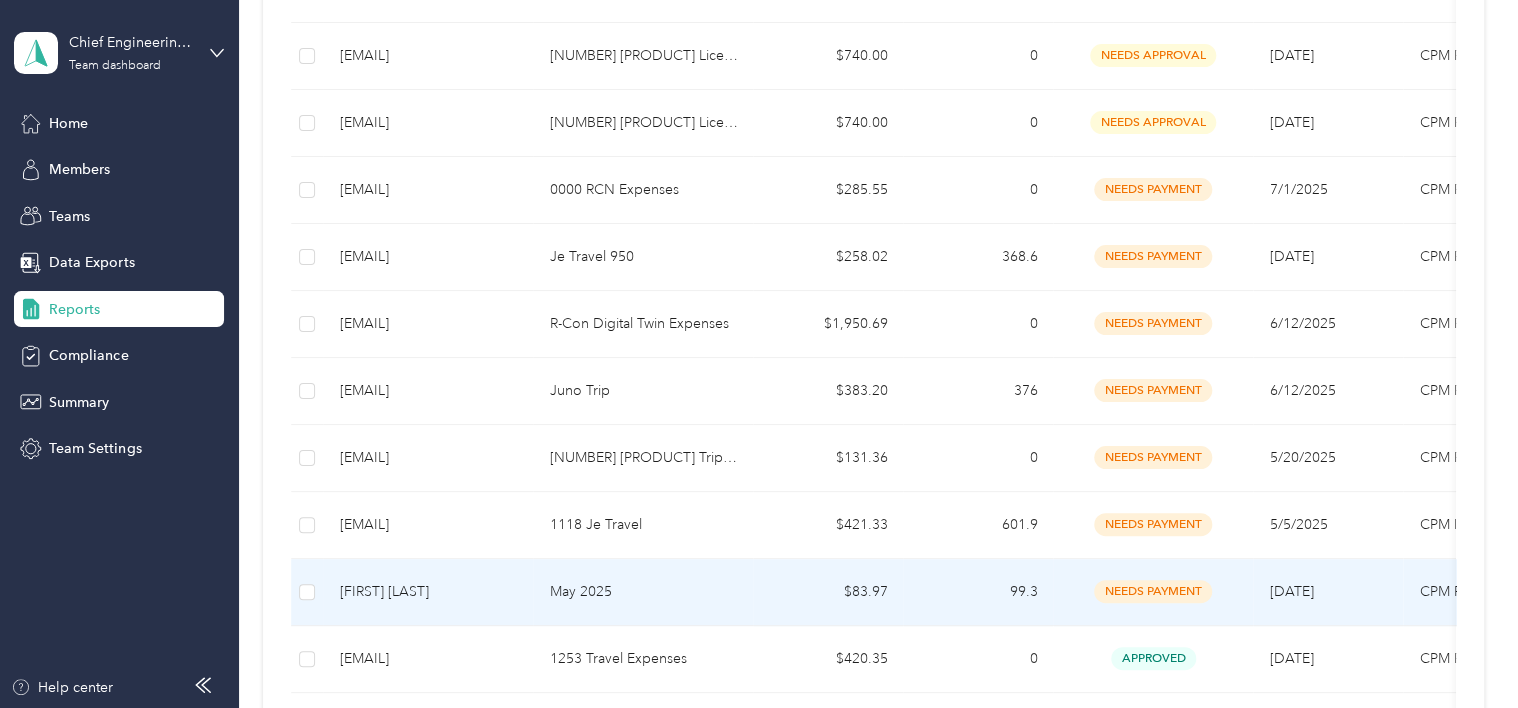 click on "May 2025" at bounding box center (643, 592) 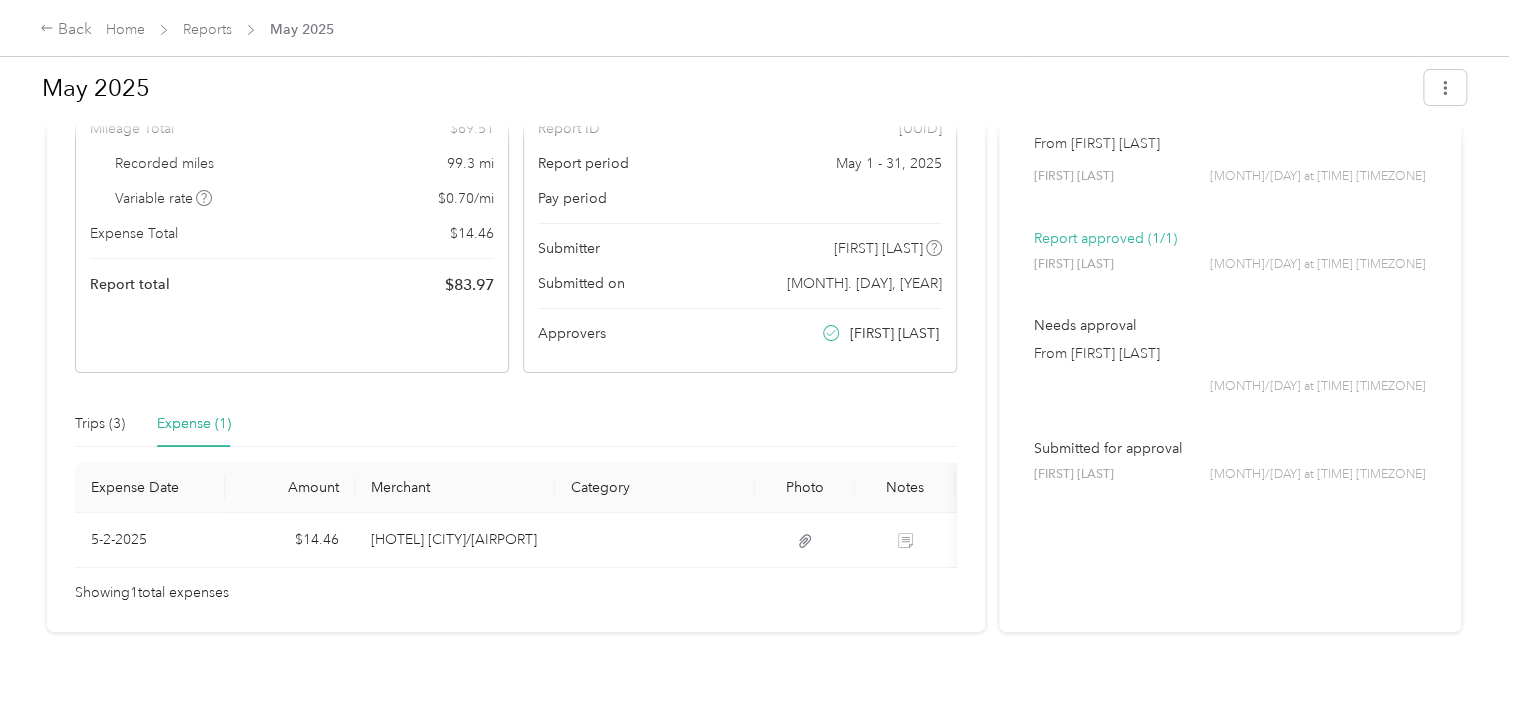 scroll, scrollTop: 249, scrollLeft: 0, axis: vertical 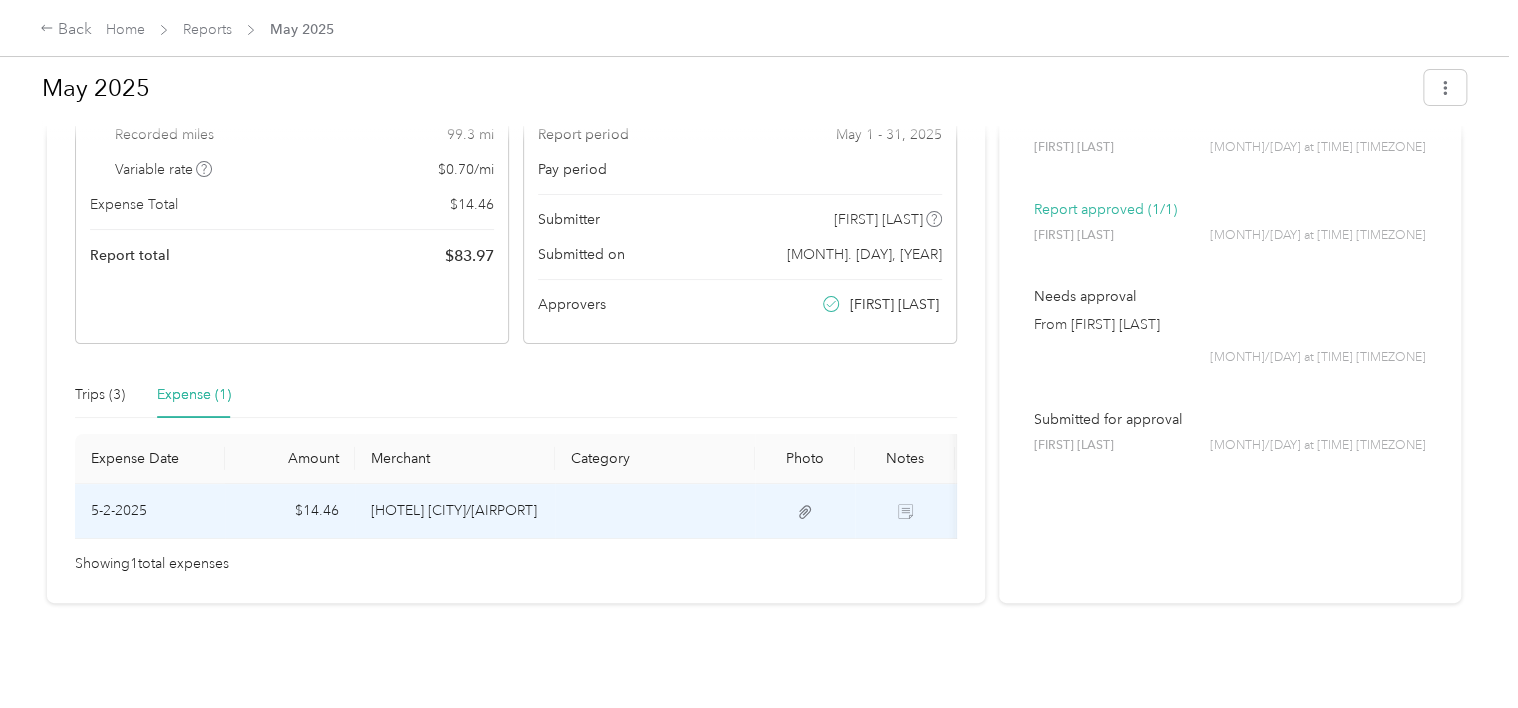 click 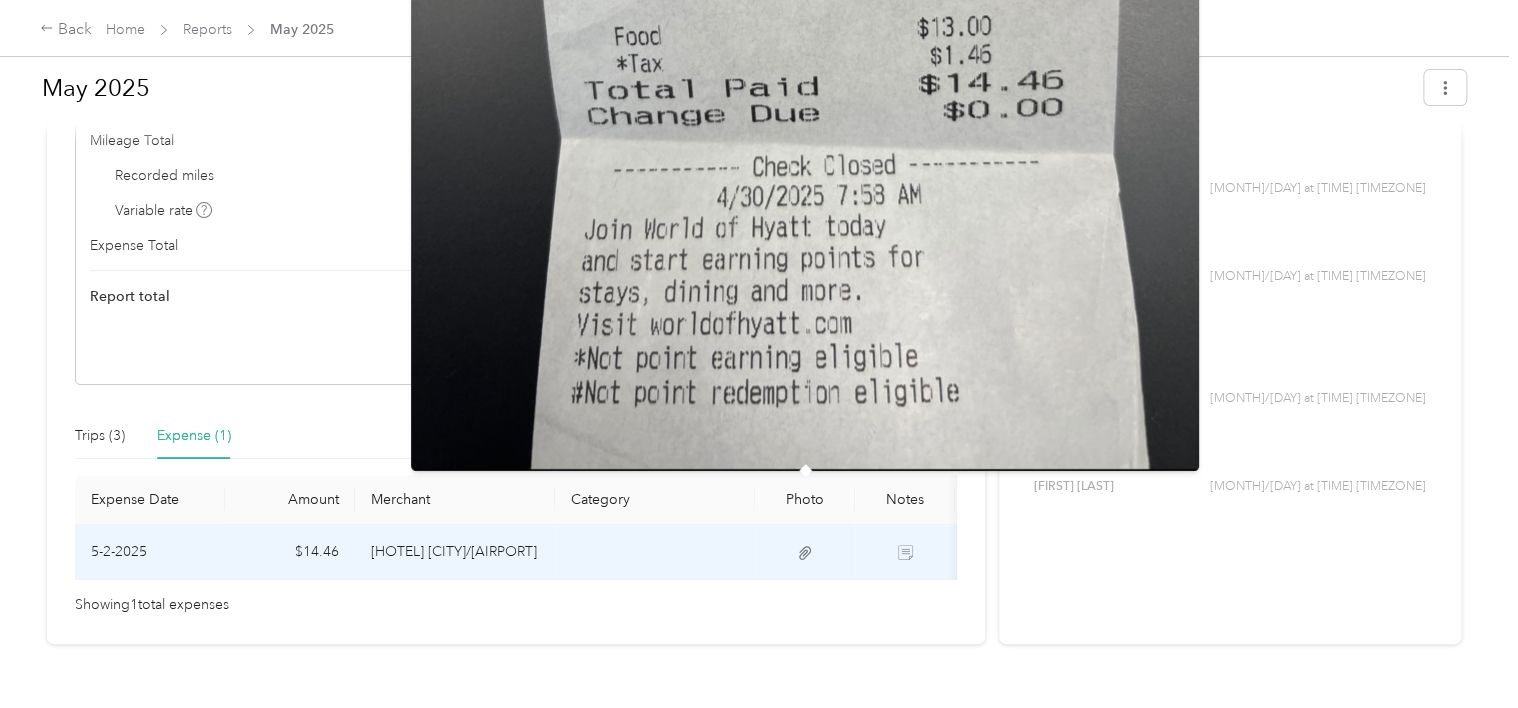 scroll, scrollTop: 177, scrollLeft: 0, axis: vertical 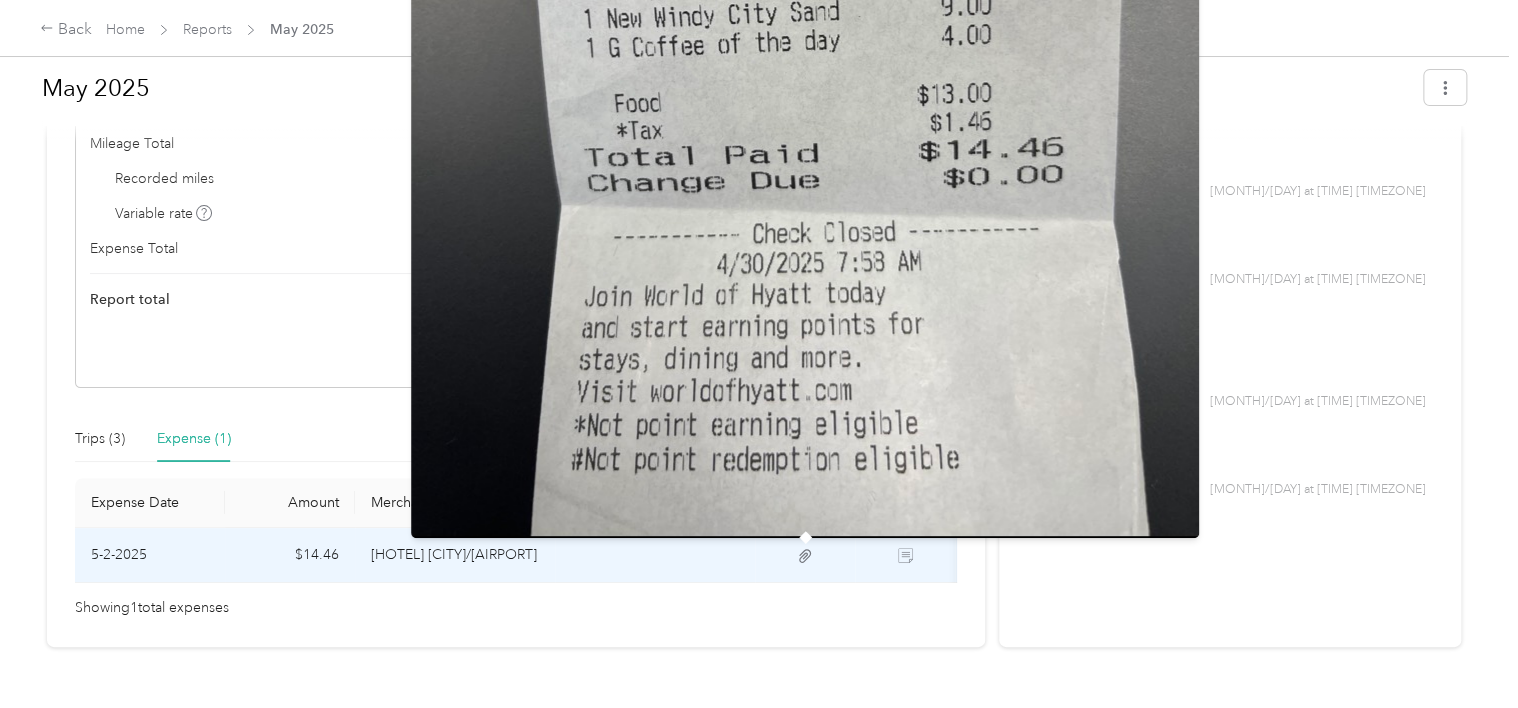 click 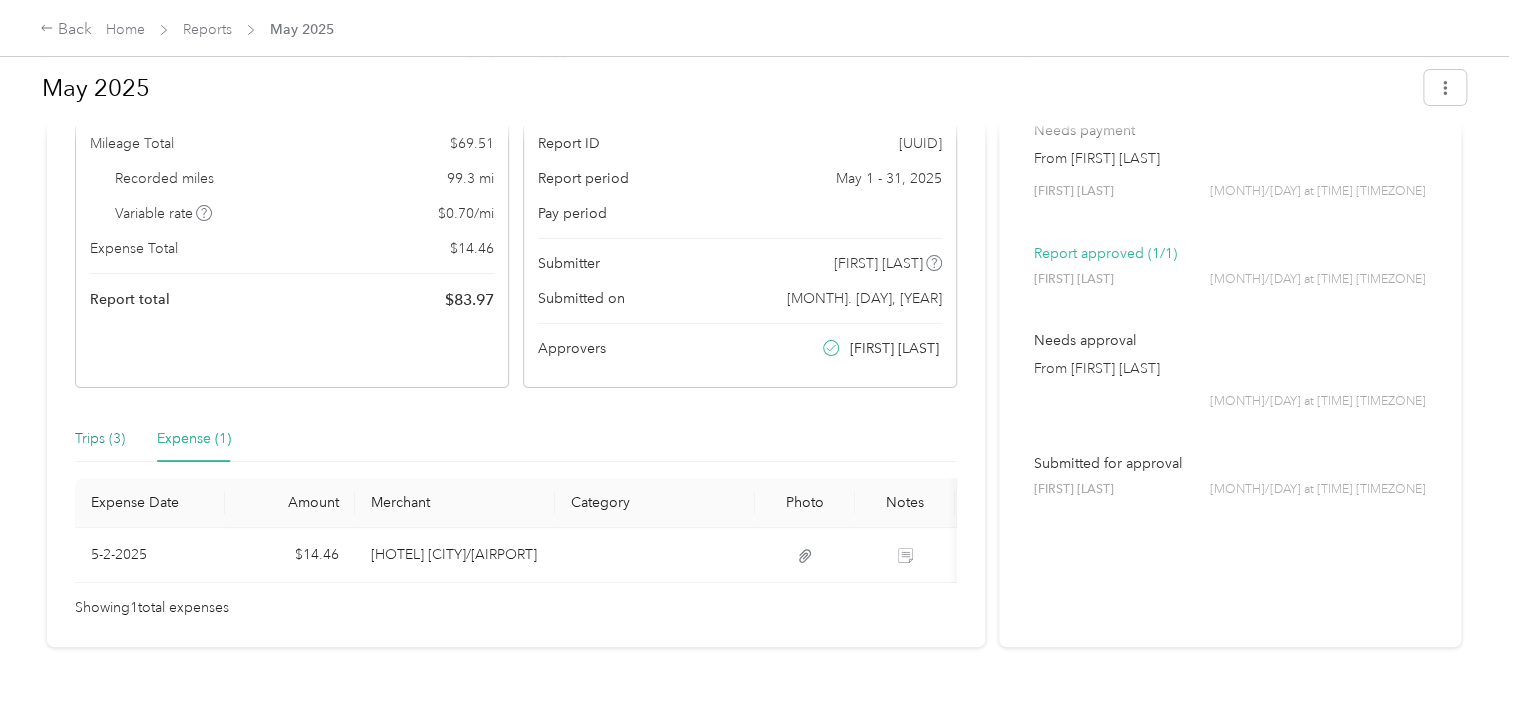 click on "Trips (3)" at bounding box center (100, 439) 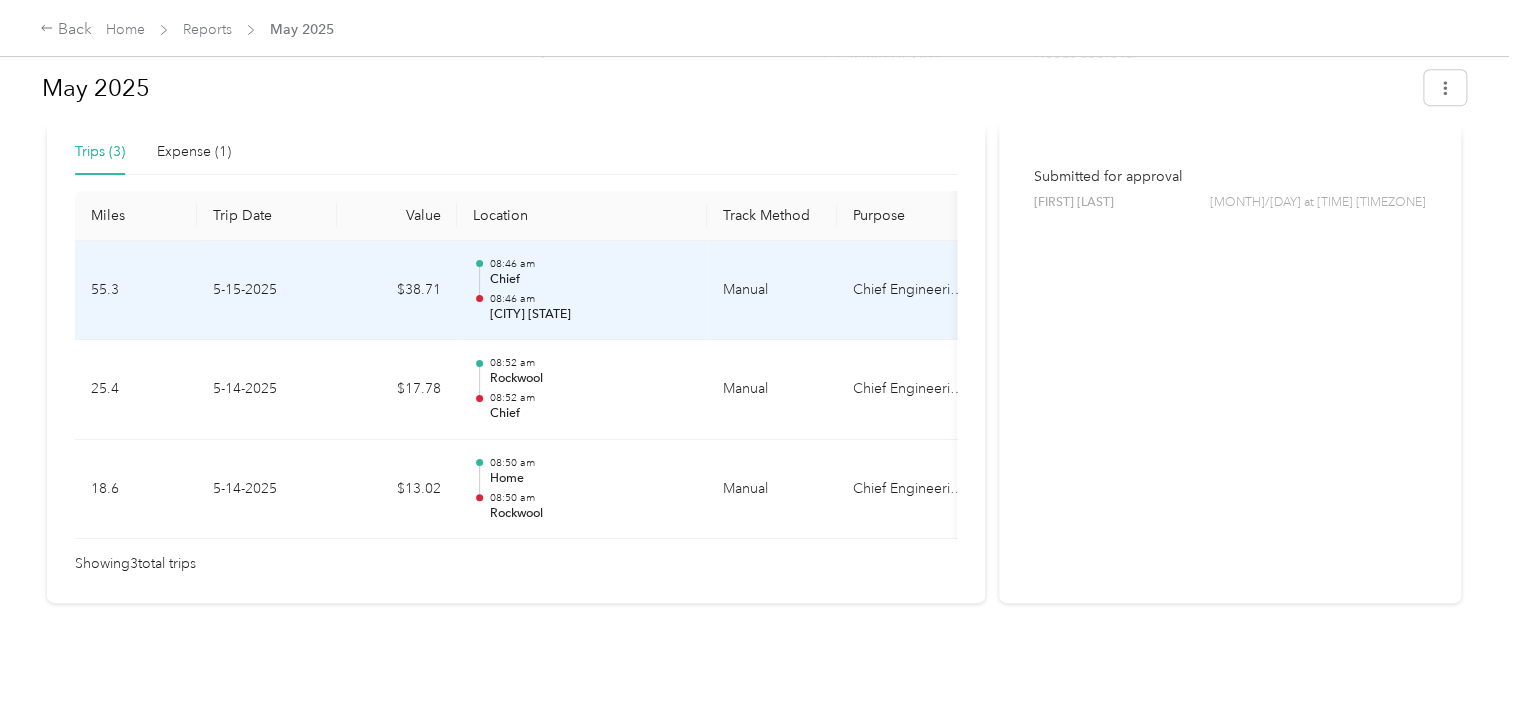 scroll, scrollTop: 492, scrollLeft: 0, axis: vertical 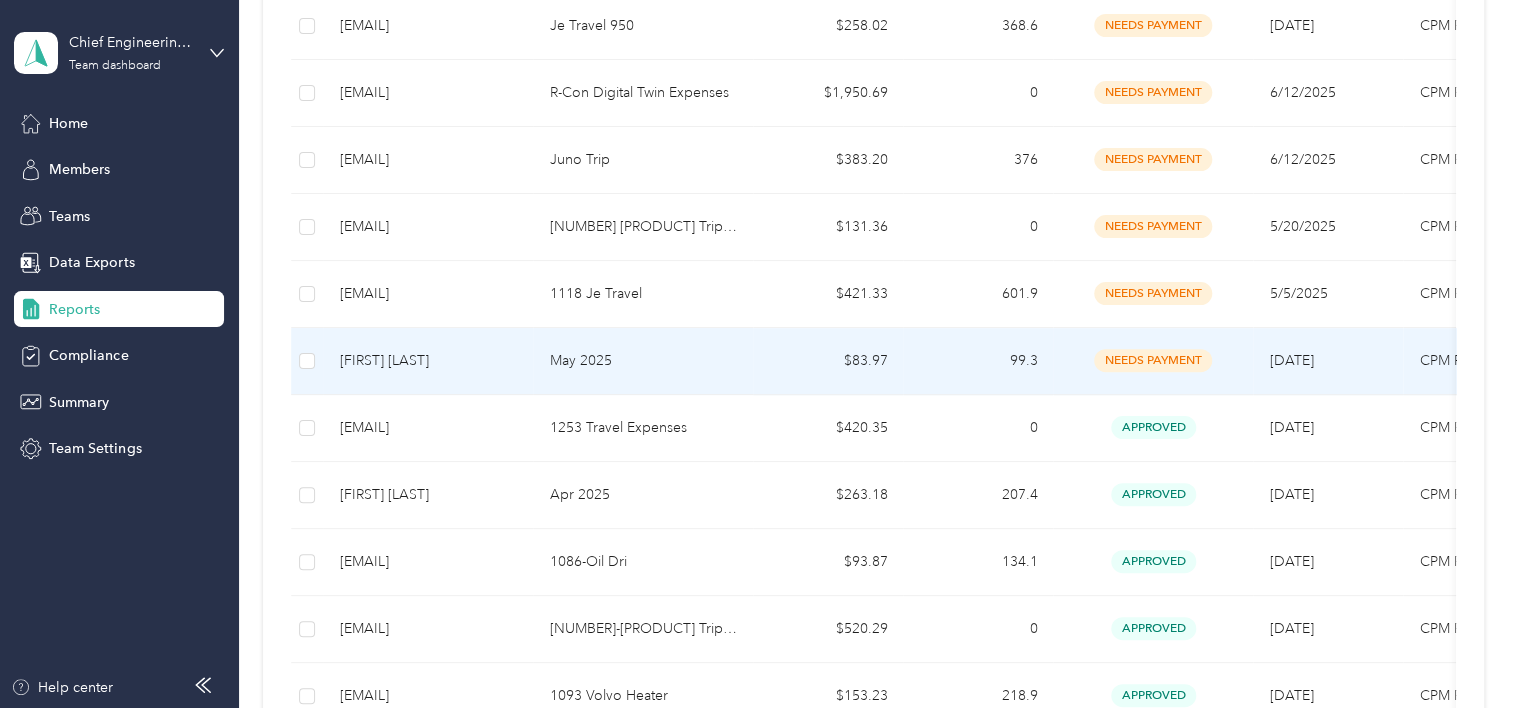 click on "May 2025" at bounding box center [643, 361] 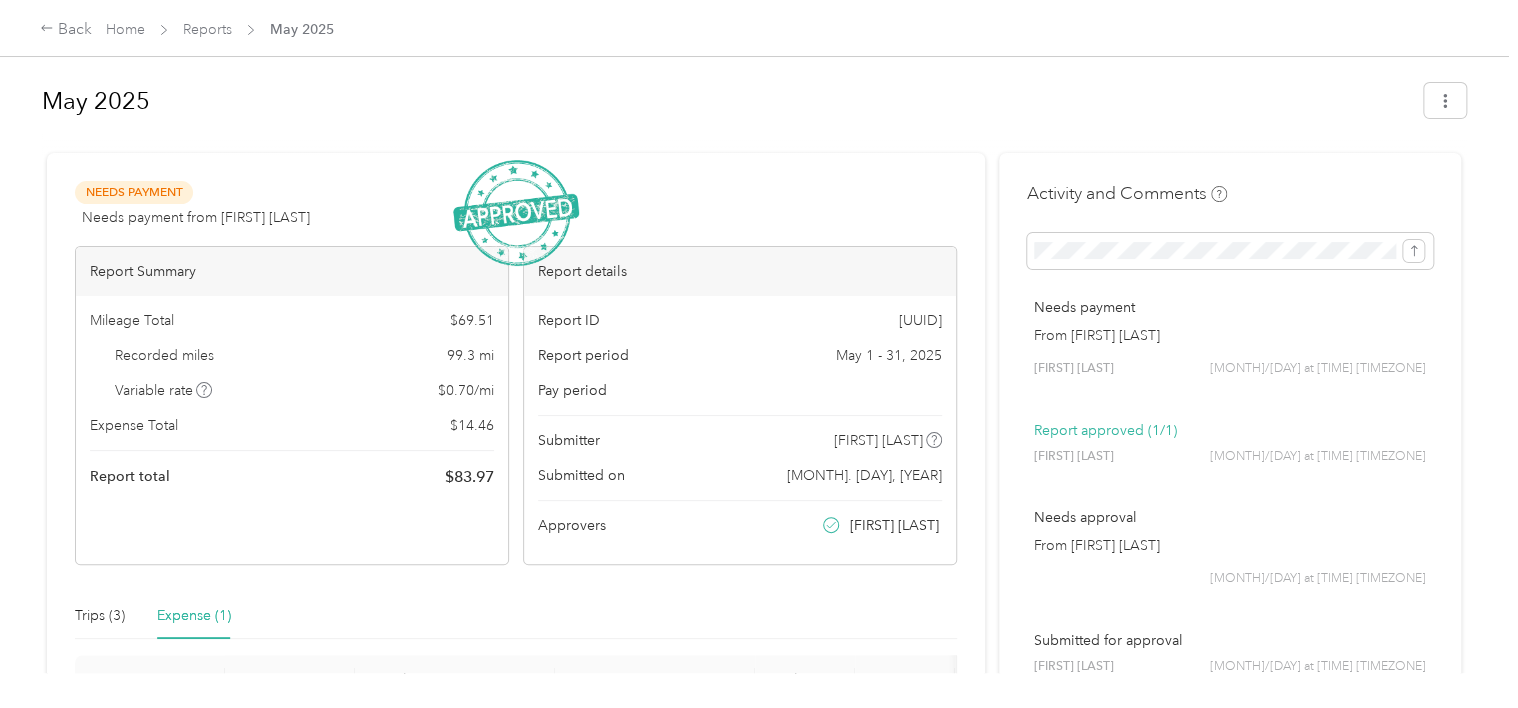 scroll, scrollTop: 249, scrollLeft: 0, axis: vertical 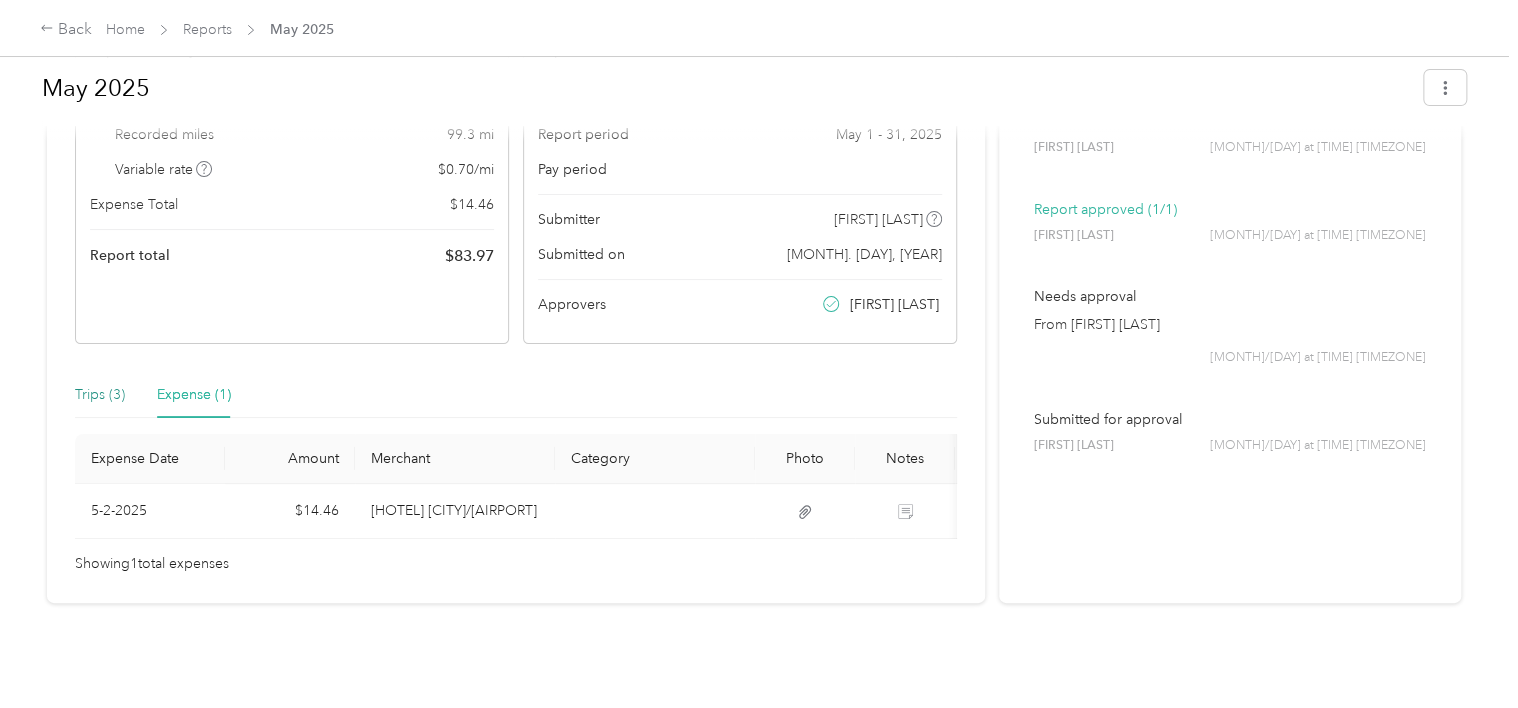 click on "Trips (3)" at bounding box center (100, 395) 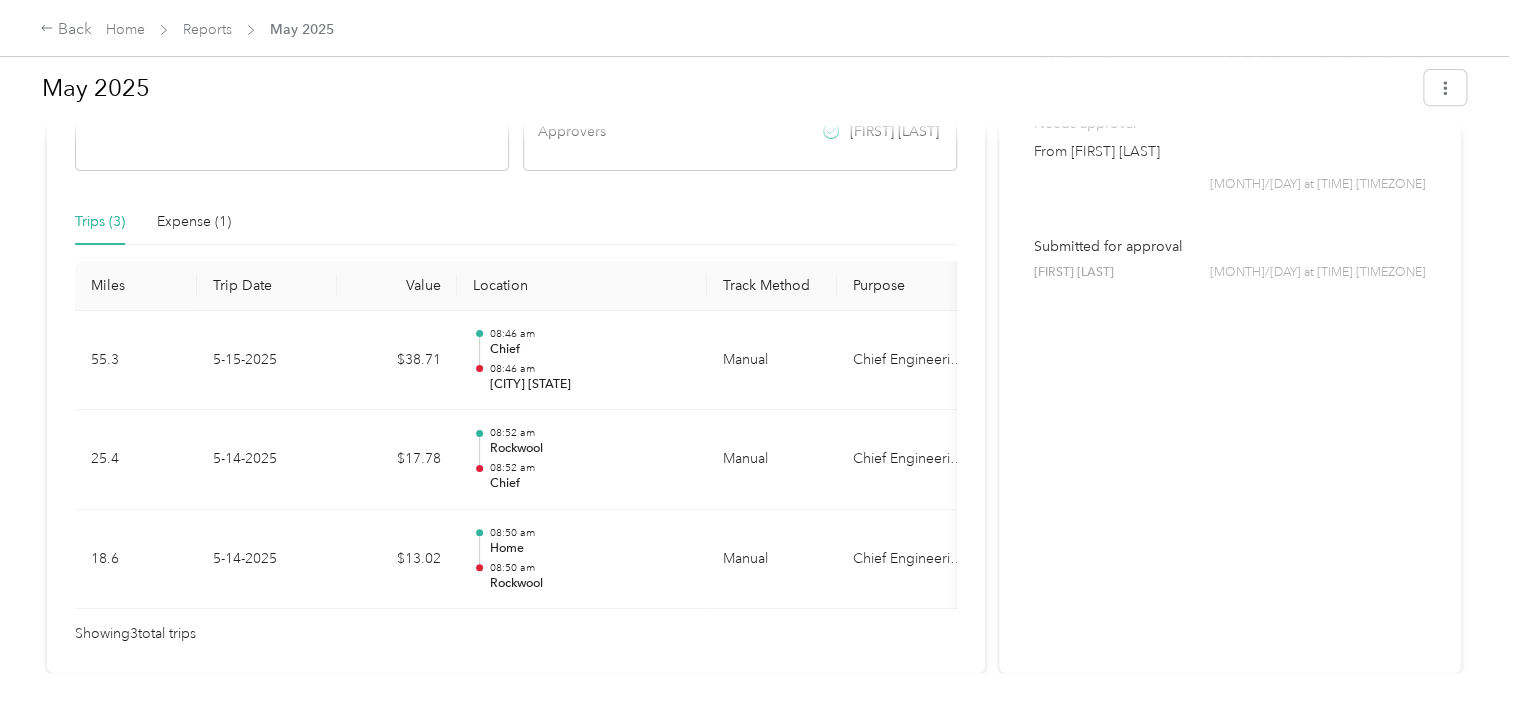 scroll, scrollTop: 409, scrollLeft: 0, axis: vertical 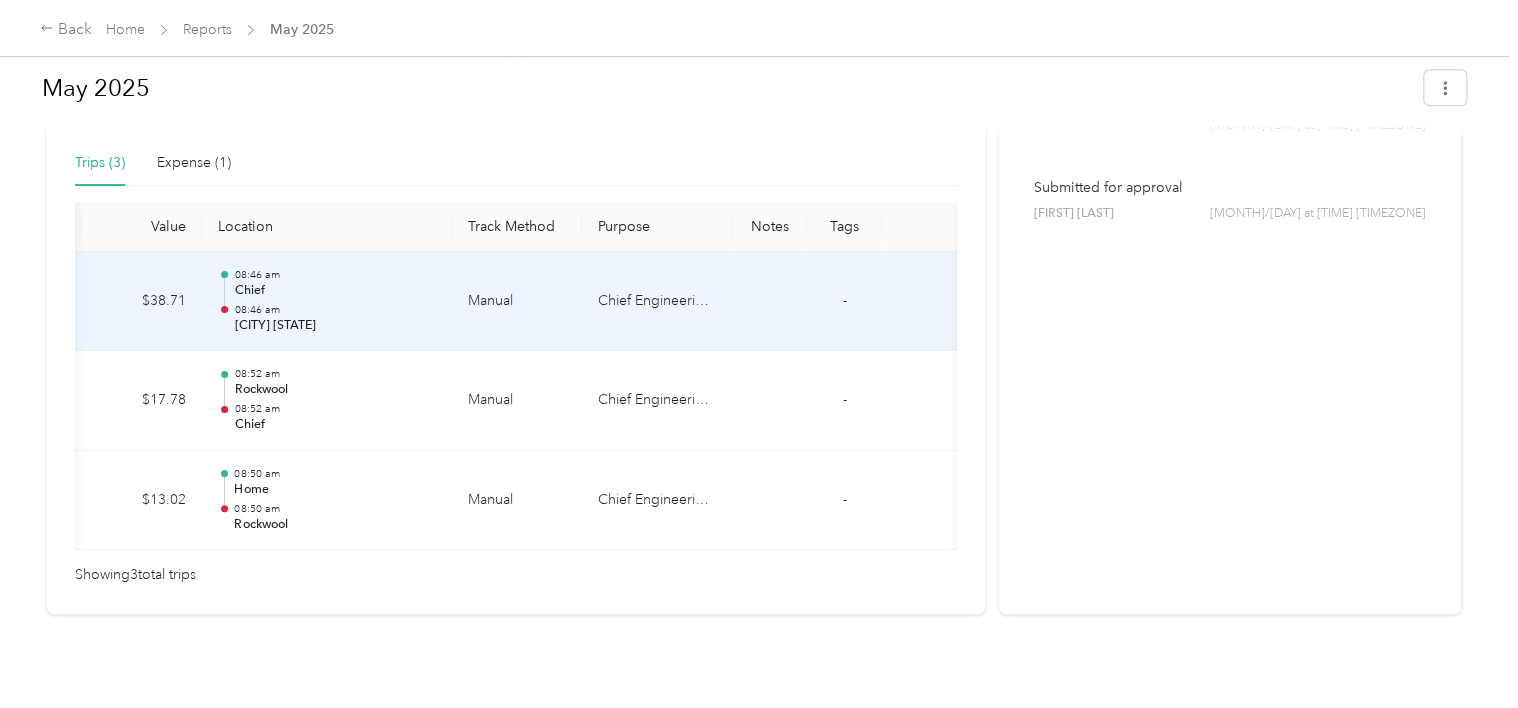 click on "Chief Engineering PLLC" at bounding box center [657, 302] 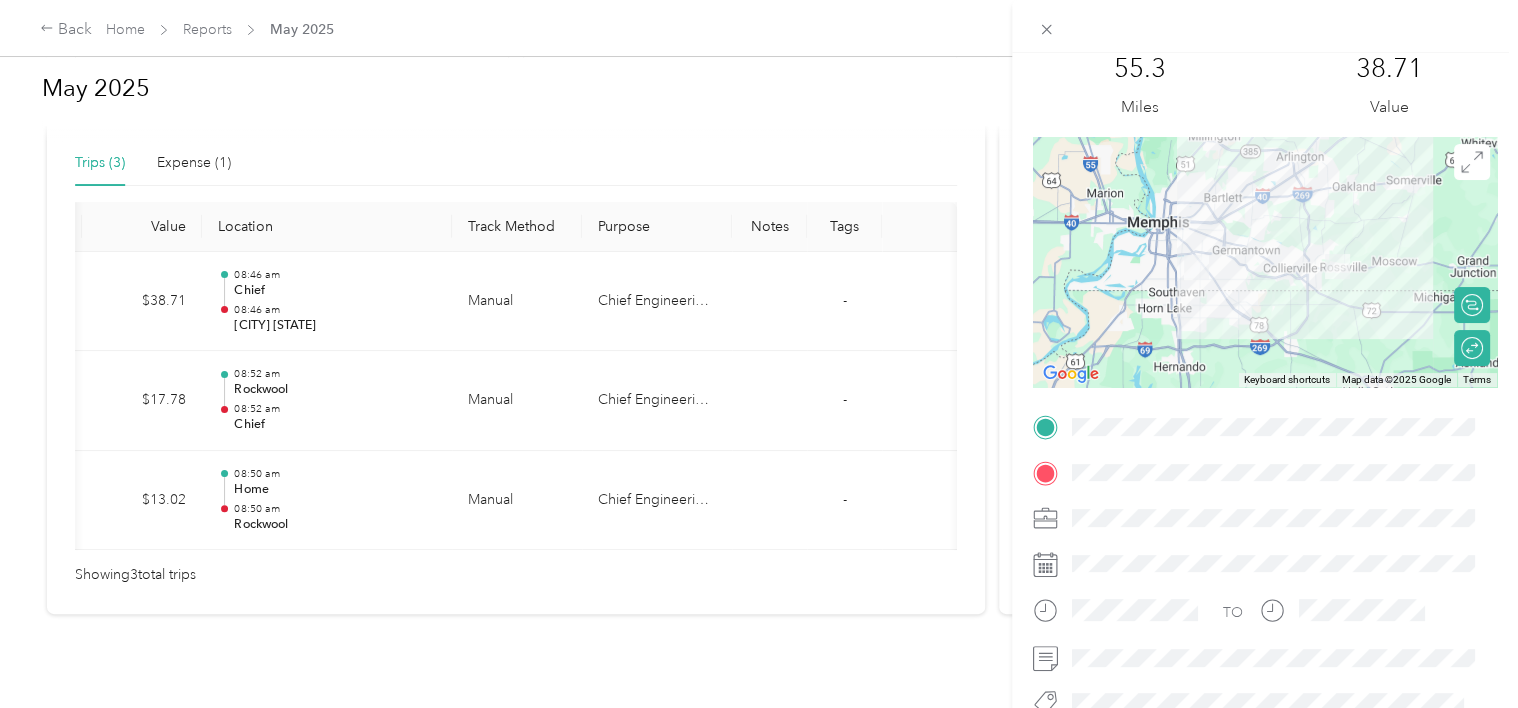 scroll, scrollTop: 17, scrollLeft: 0, axis: vertical 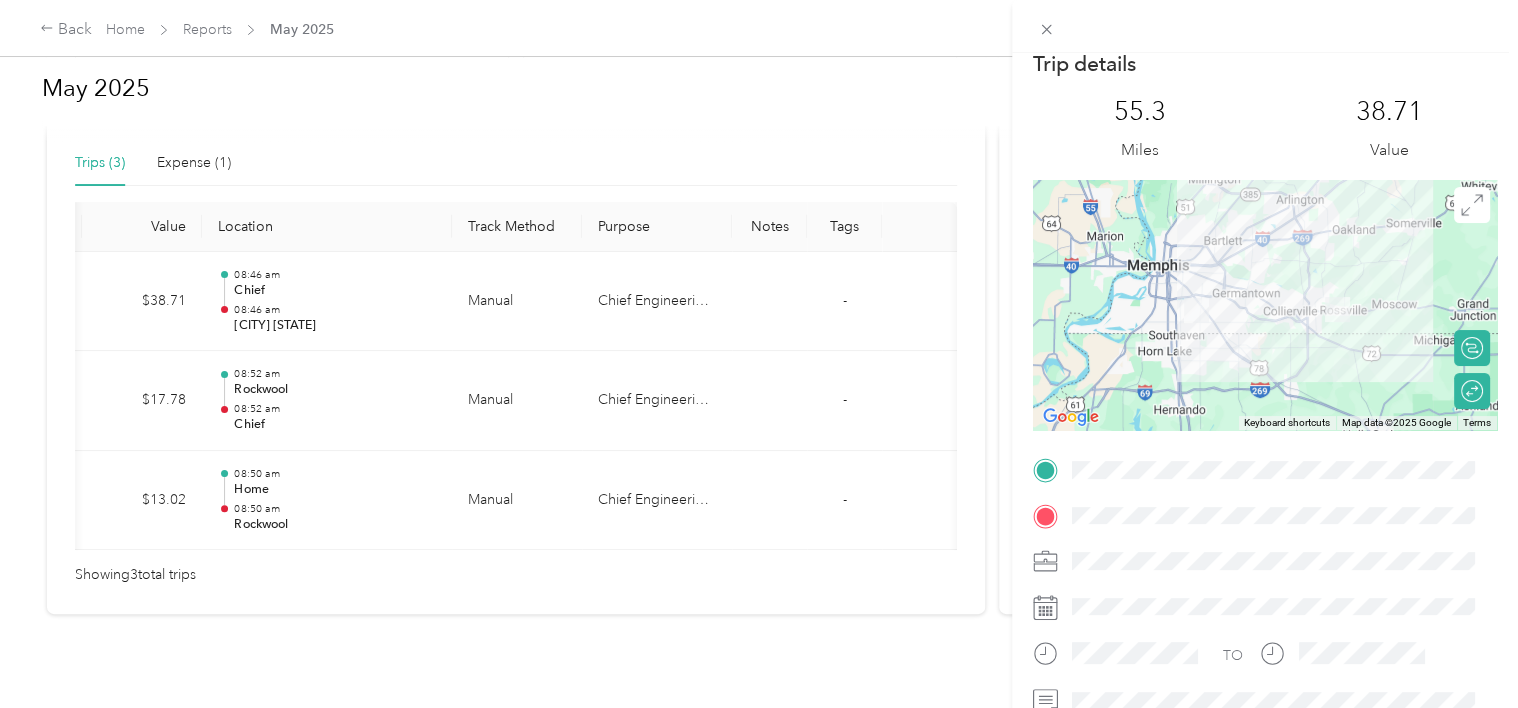 click on "Trip details This trip cannot be edited because it is either under review, approved, or paid. Contact your Team Manager to edit it. [DISTANCE] Miles [VALUE] Value  To navigate the map with touch gestures double-tap and hold your finger on the map, then drag the map. ← Move left → Move right ↑ Move up ↓ Move down + Zoom in - Zoom out Home Jump left by 75% End Jump right by 75% Page Up Jump up by 75% Page Down Jump down by 75% Keyboard shortcuts Map Data Map data ©[YEAR] Google Map data ©[YEAR] Google [DISTANCE] km  Click to toggle between metric and imperial units Terms Report a map error Calculate route Round trip TO" at bounding box center (759, 354) 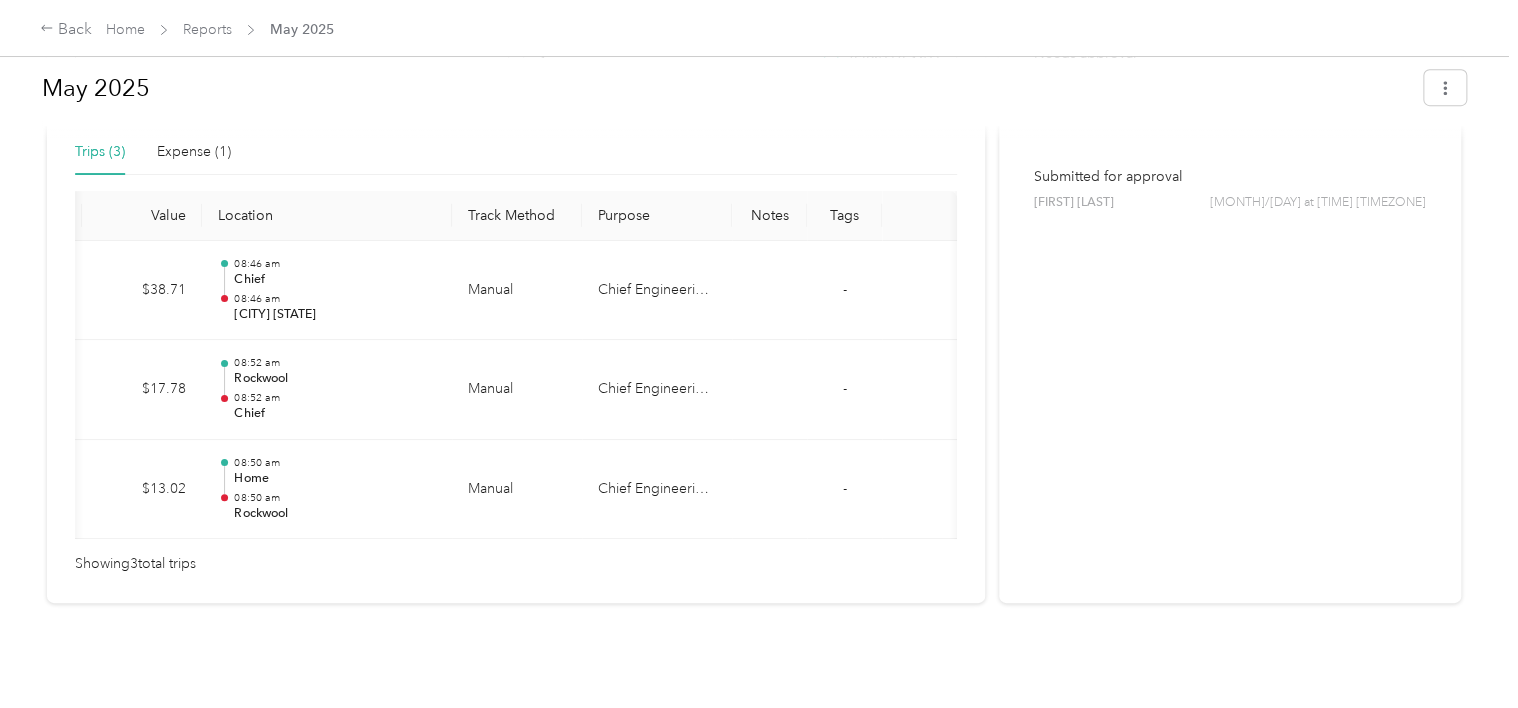 scroll, scrollTop: 492, scrollLeft: 0, axis: vertical 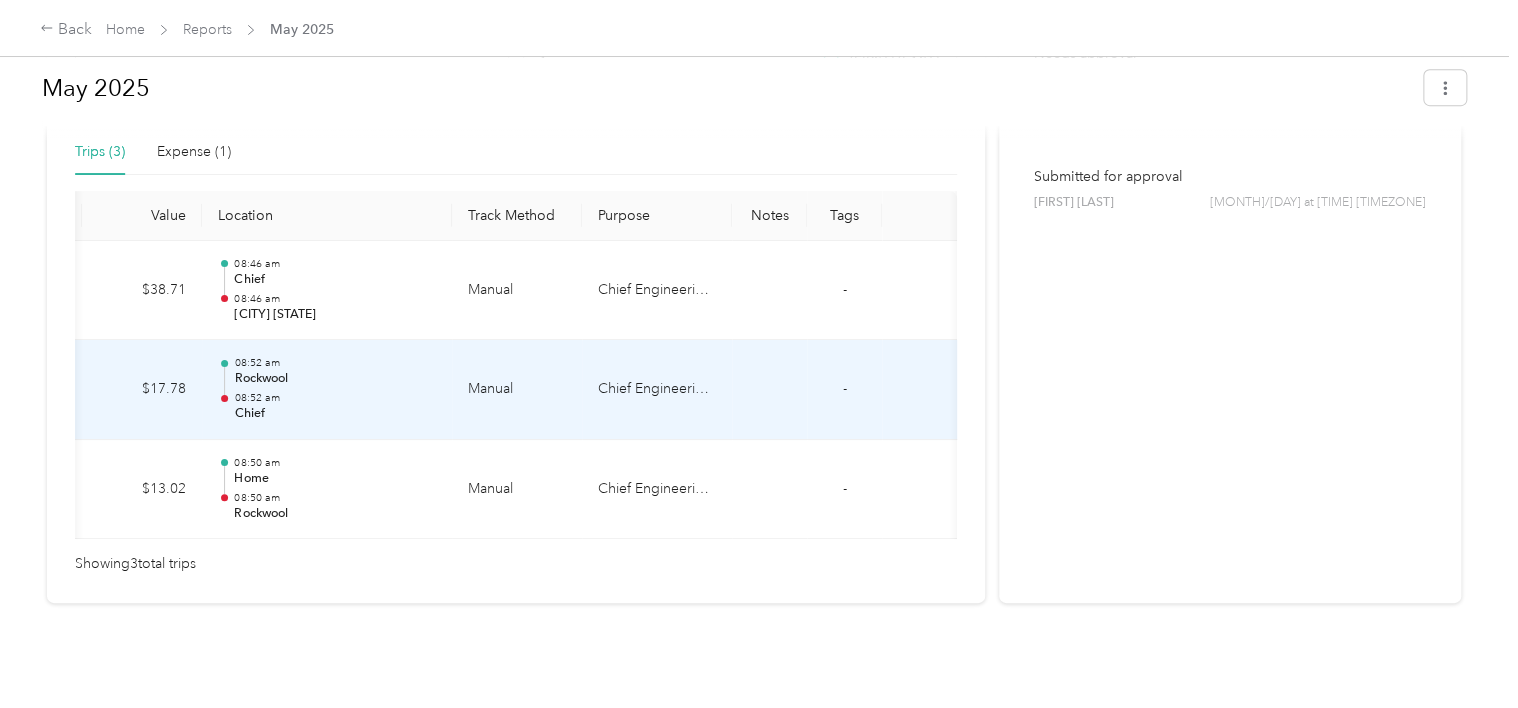 click on "Chief Engineering PLLC" at bounding box center (657, 390) 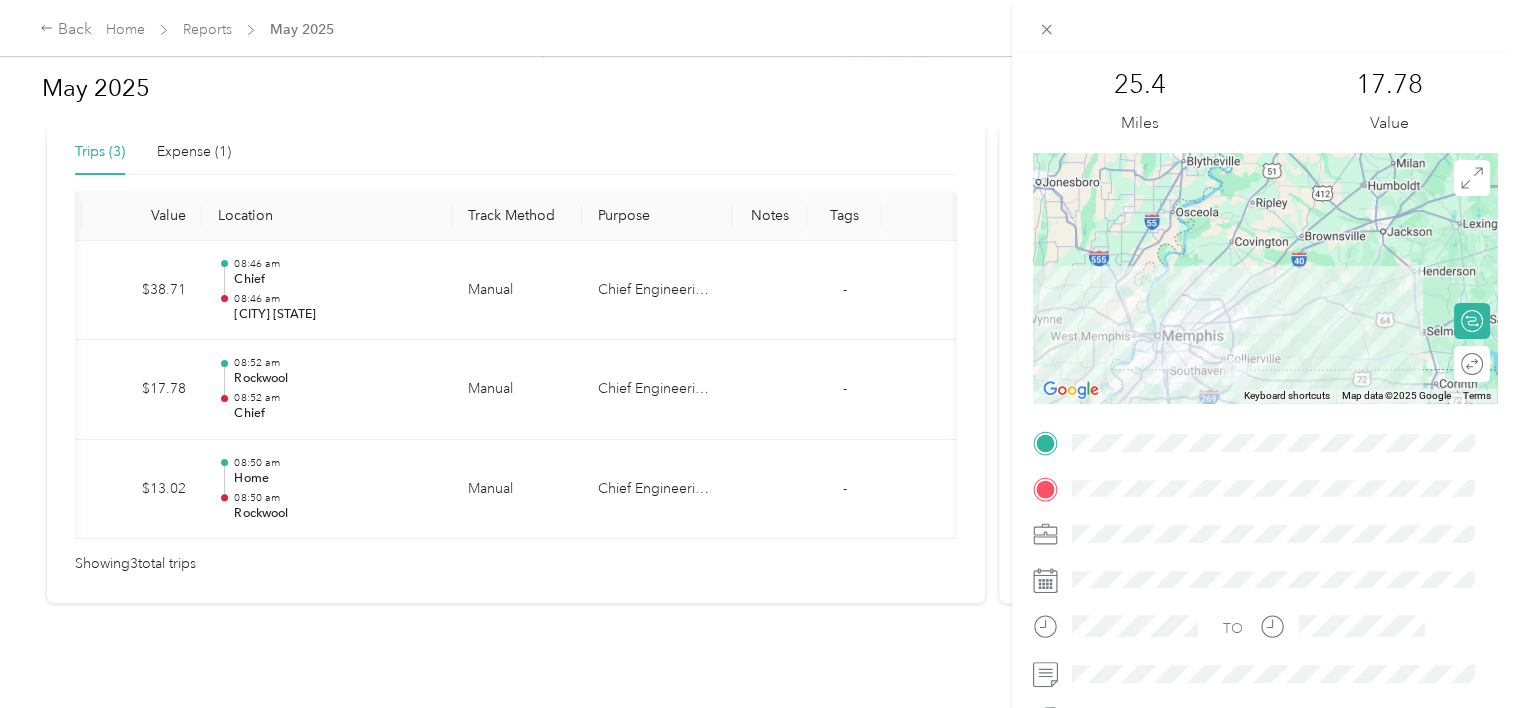 scroll, scrollTop: 0, scrollLeft: 0, axis: both 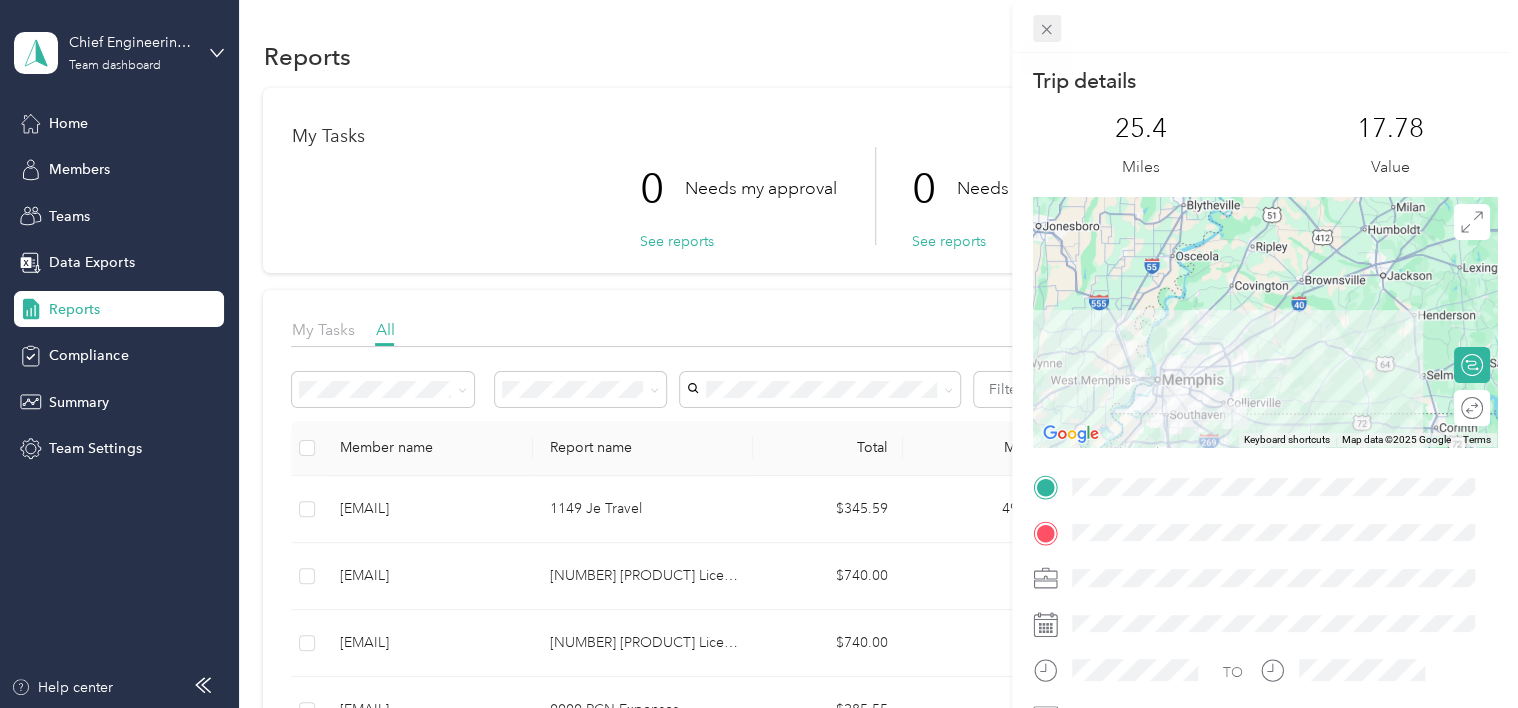 click 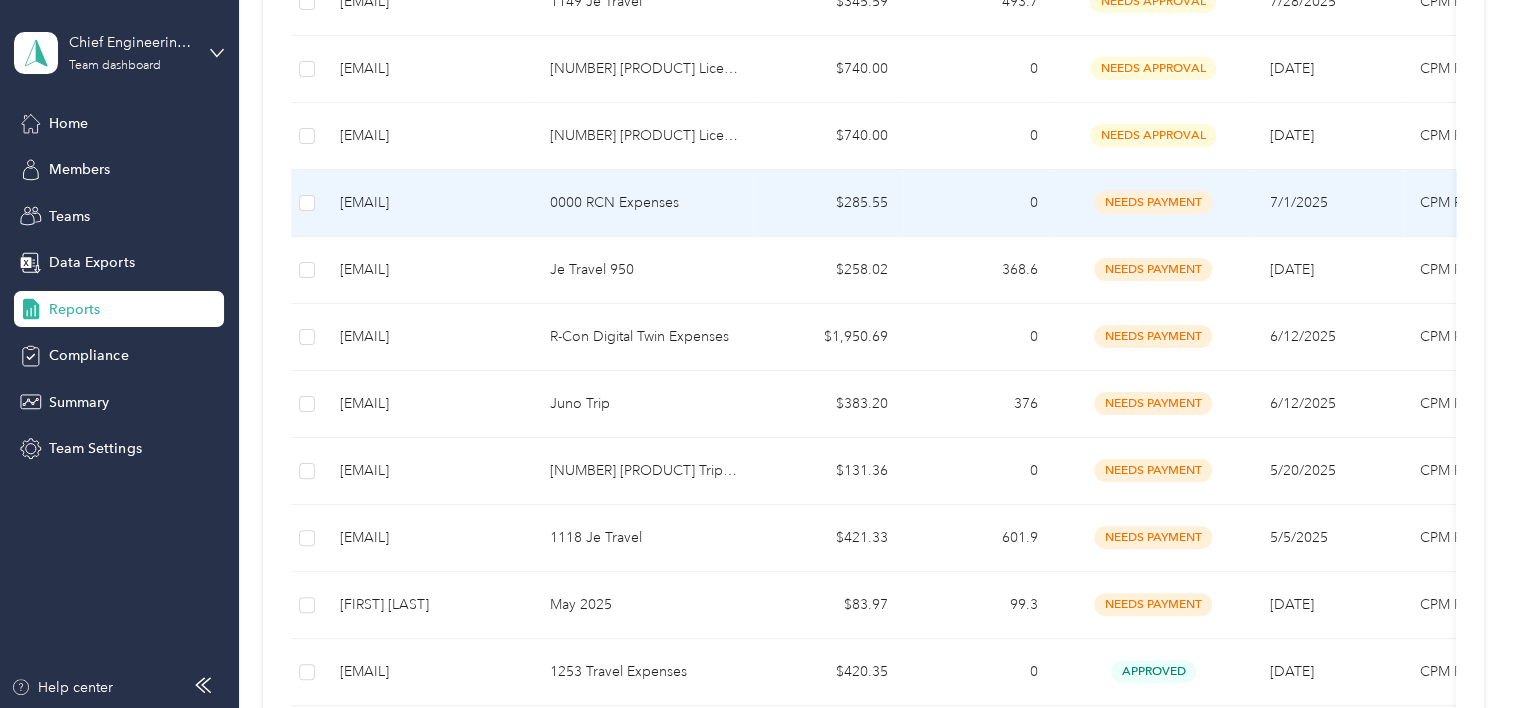 scroll, scrollTop: 600, scrollLeft: 0, axis: vertical 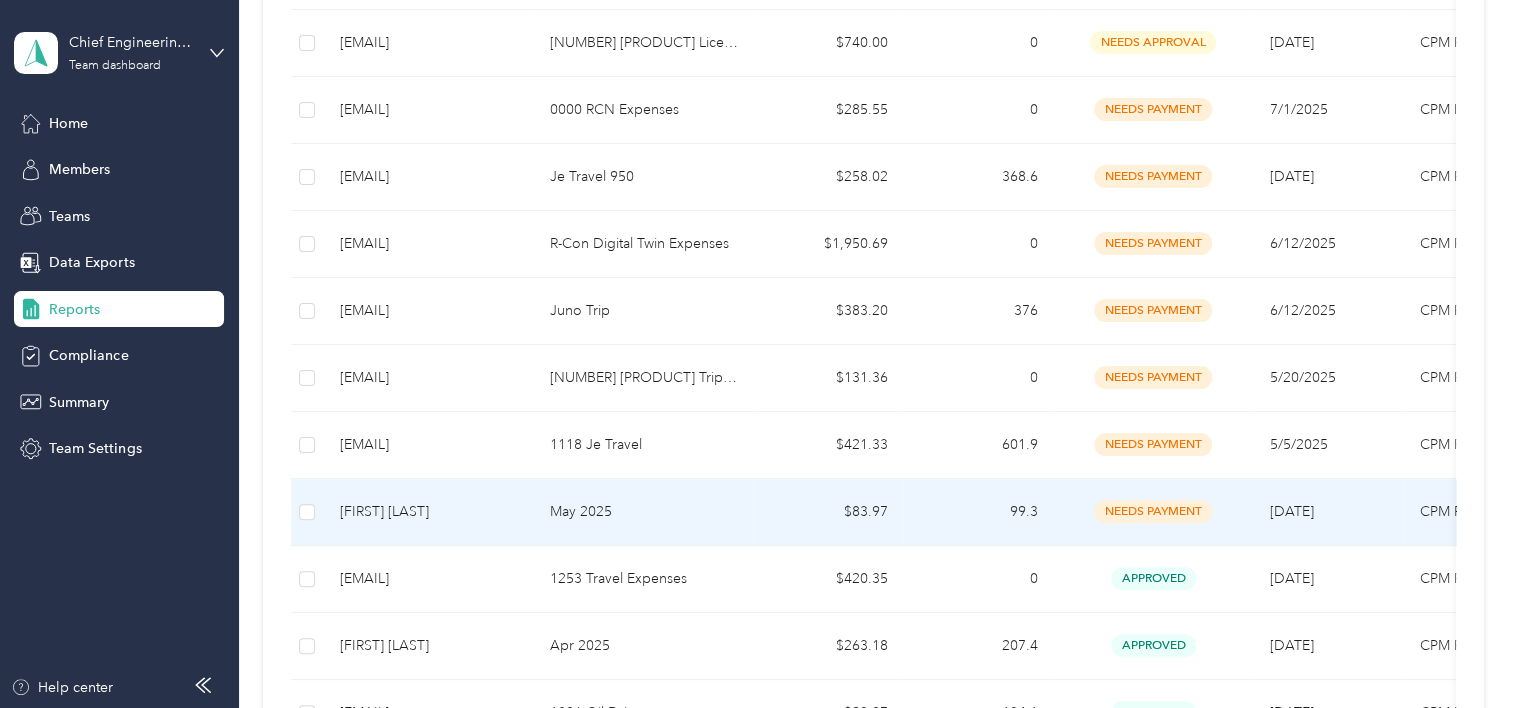 click on "May 2025" at bounding box center [643, 512] 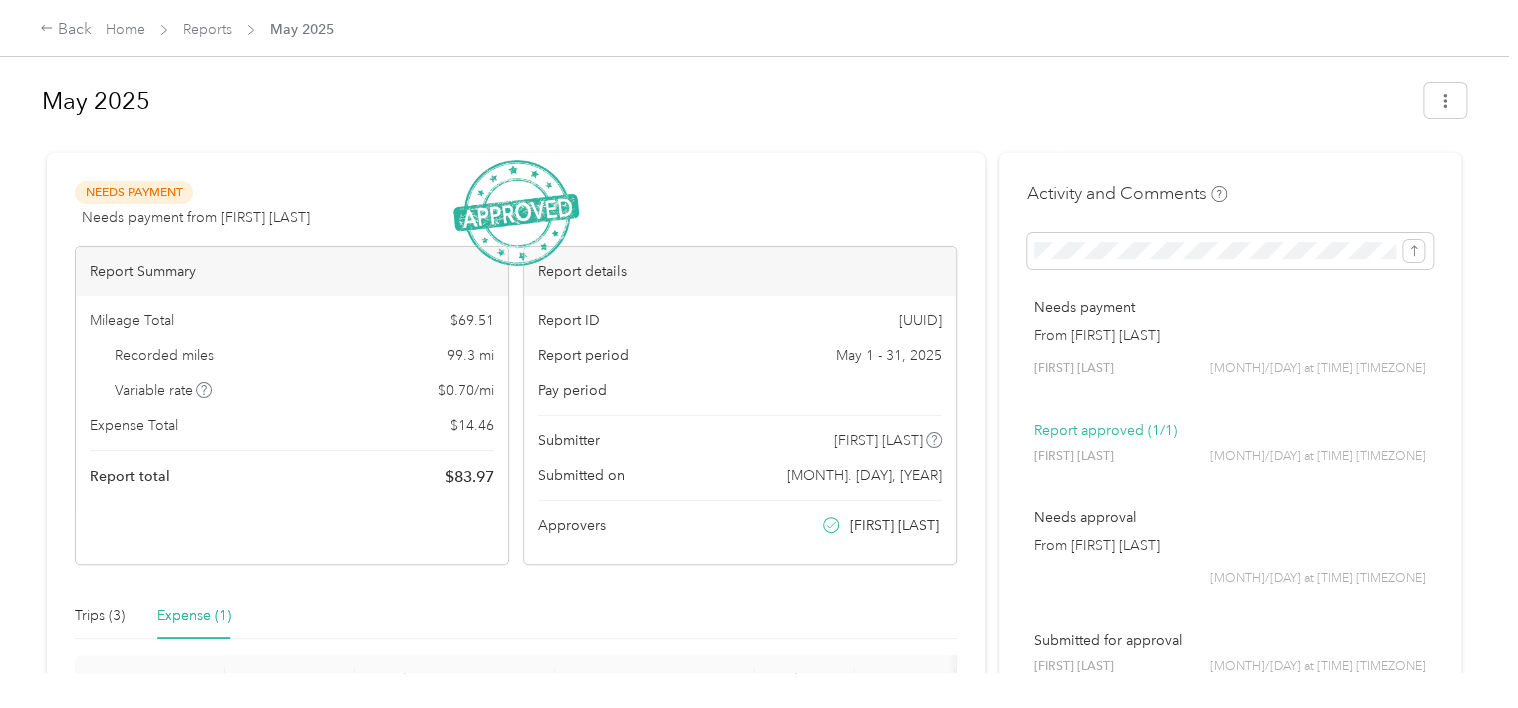 scroll, scrollTop: 249, scrollLeft: 0, axis: vertical 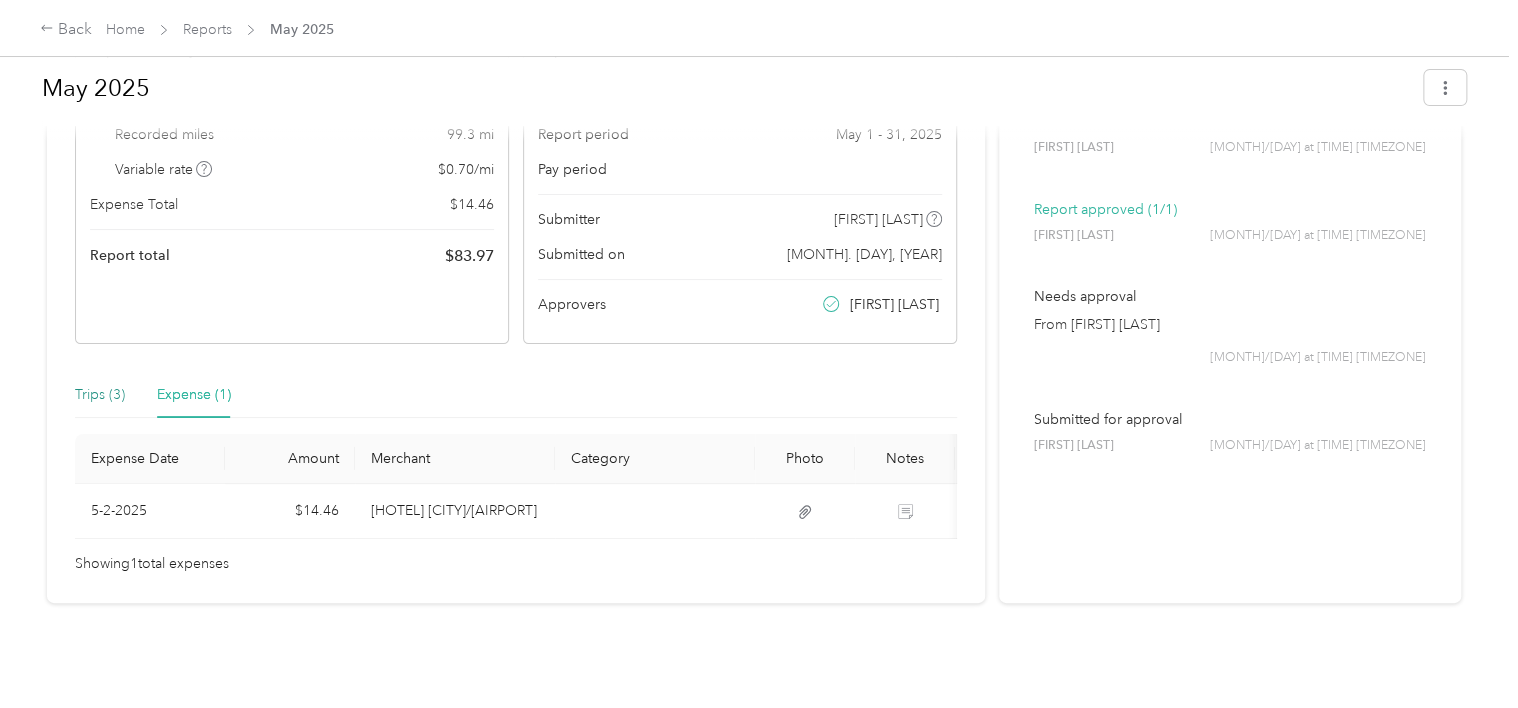 click on "Trips (3)" at bounding box center [100, 395] 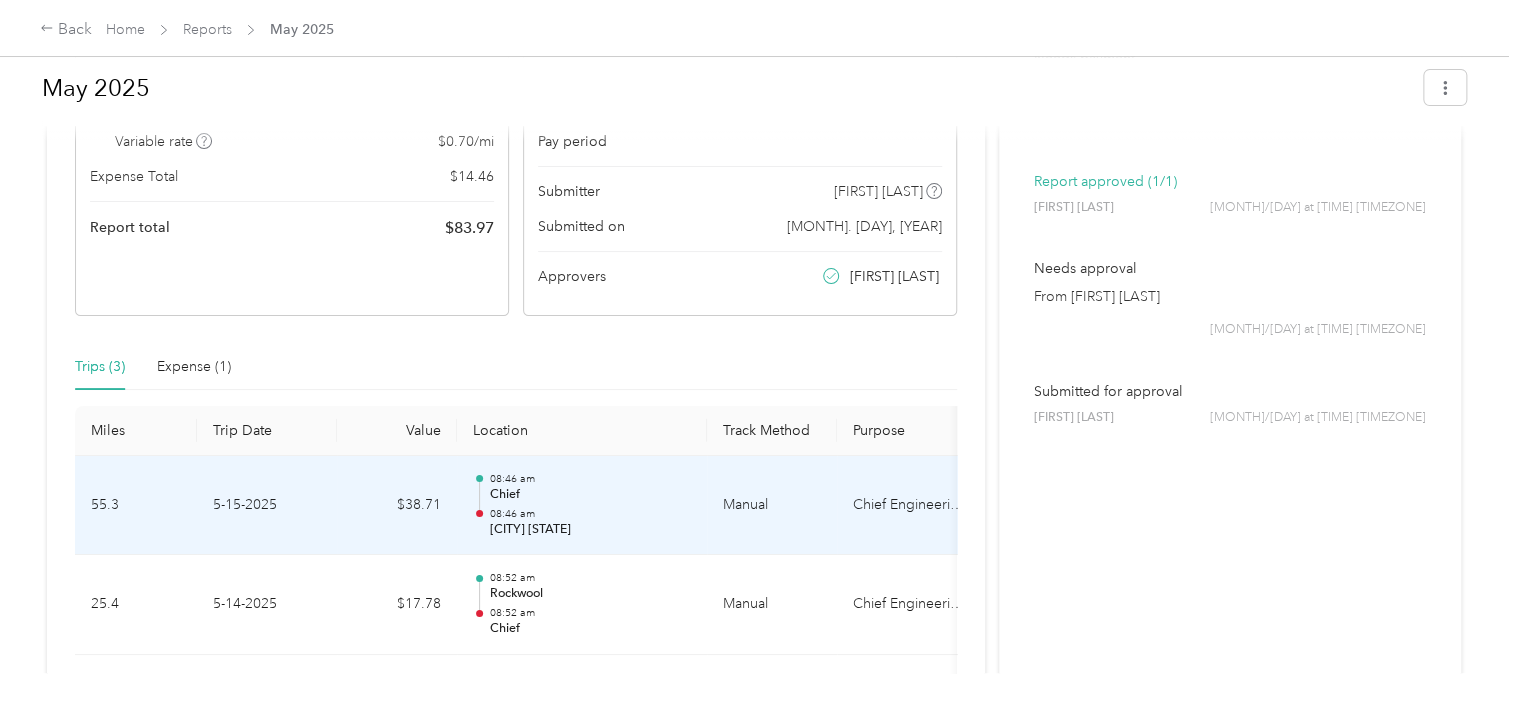 scroll, scrollTop: 0, scrollLeft: 0, axis: both 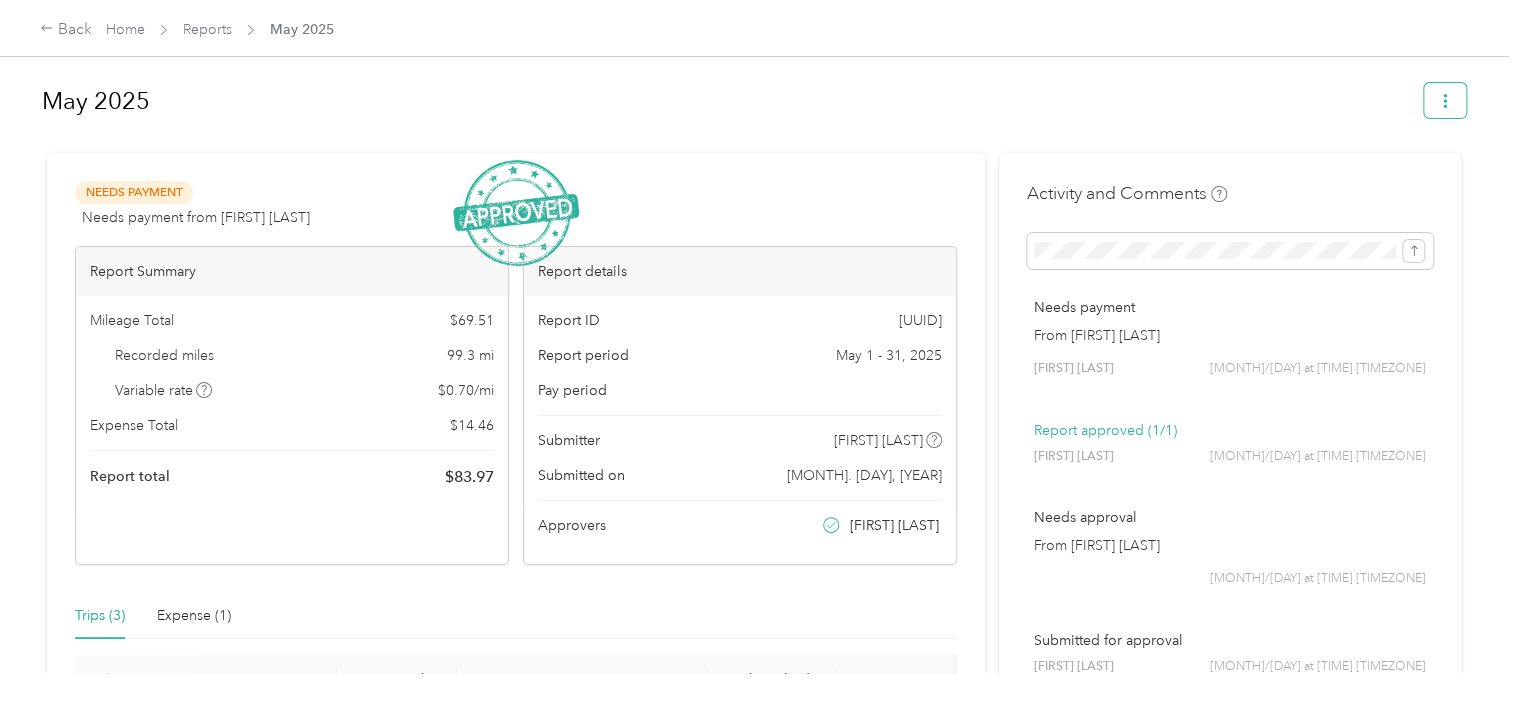 click at bounding box center [1445, 100] 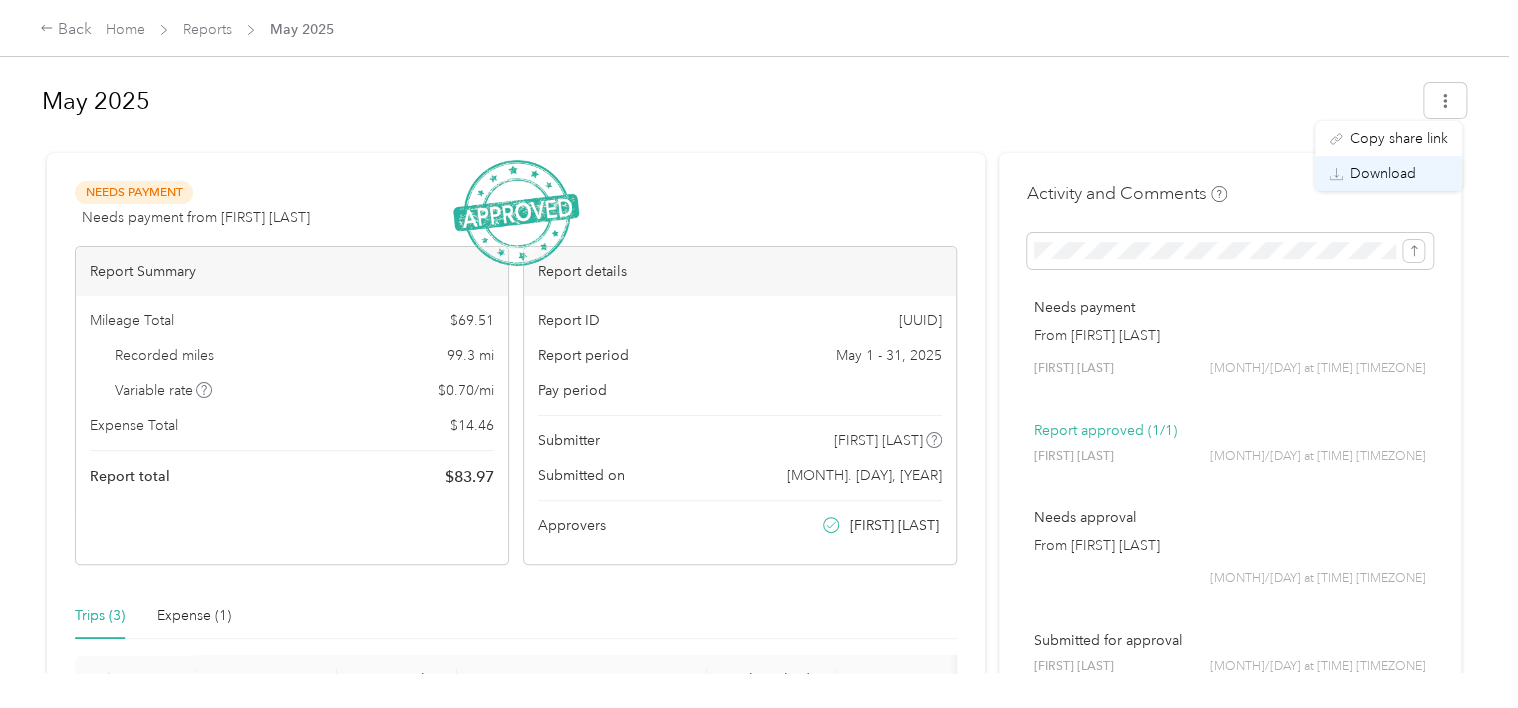 click on "Download" at bounding box center (1383, 173) 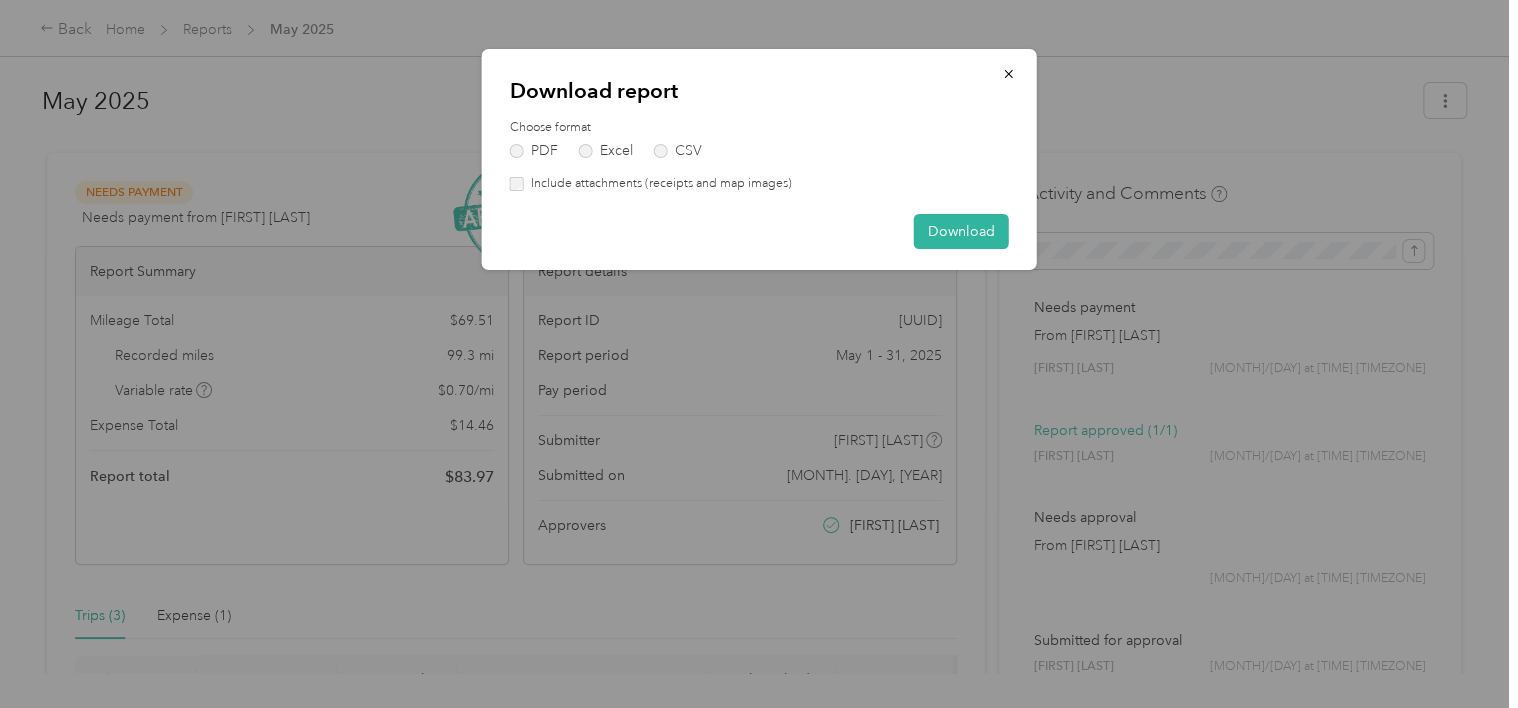 click on "Include attachments (receipts and map images)" at bounding box center (658, 184) 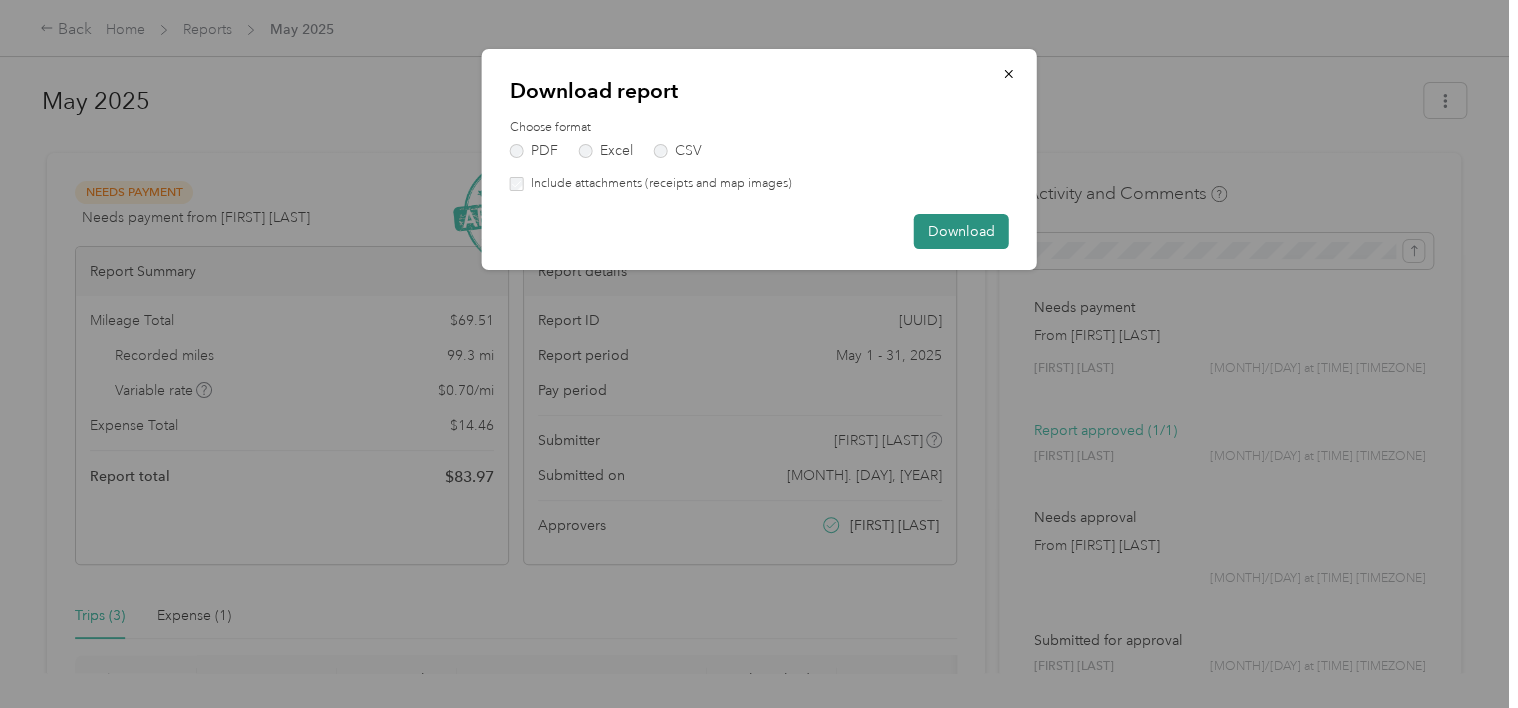 click on "Download" at bounding box center [961, 231] 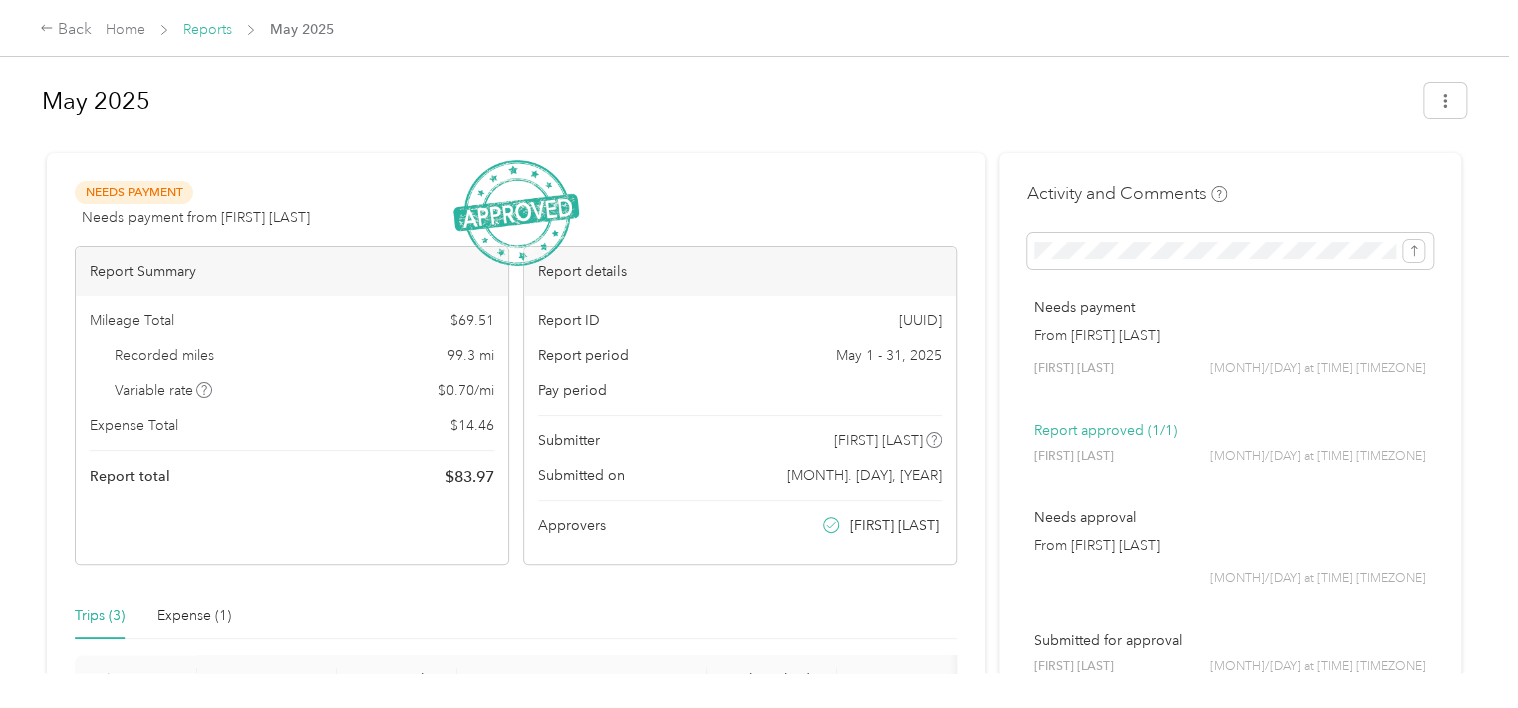 click on "Reports" at bounding box center (207, 29) 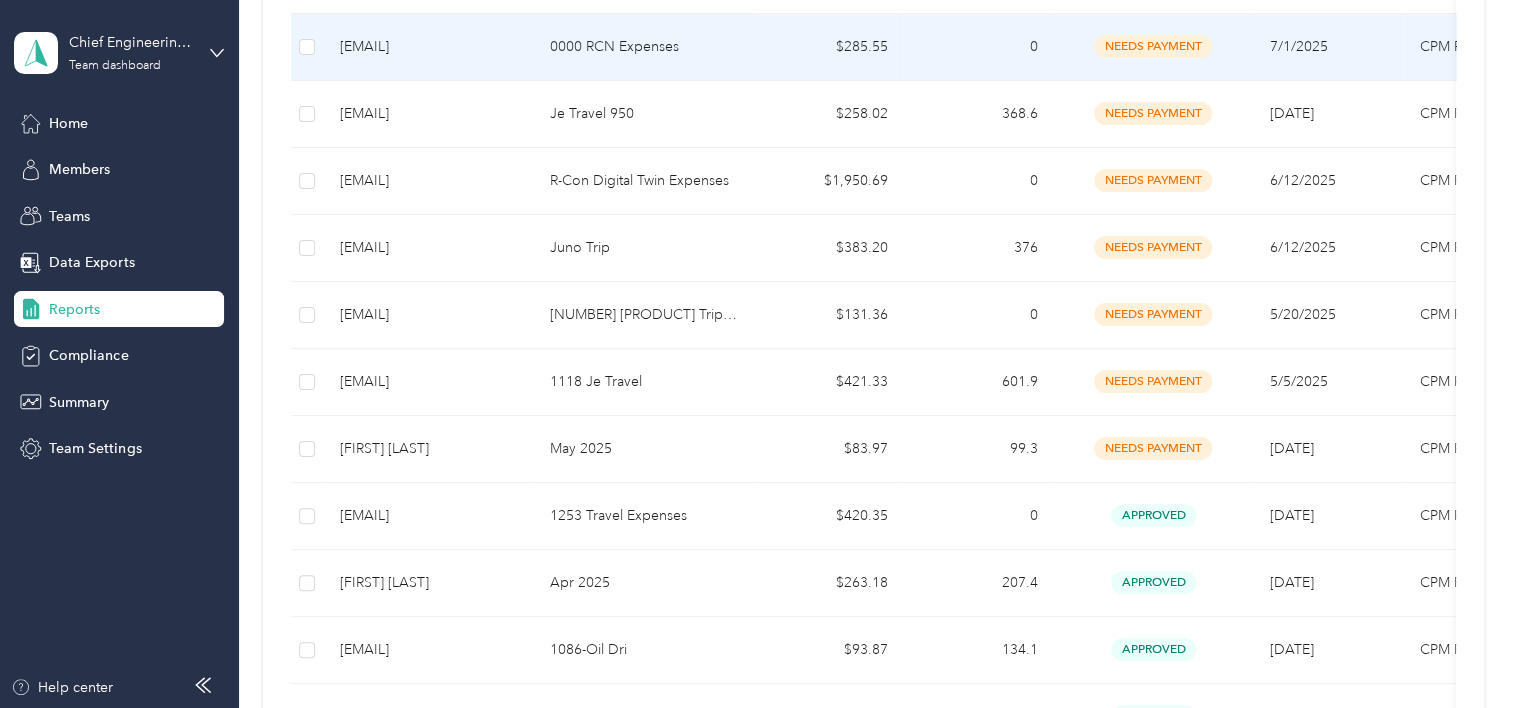 scroll, scrollTop: 735, scrollLeft: 0, axis: vertical 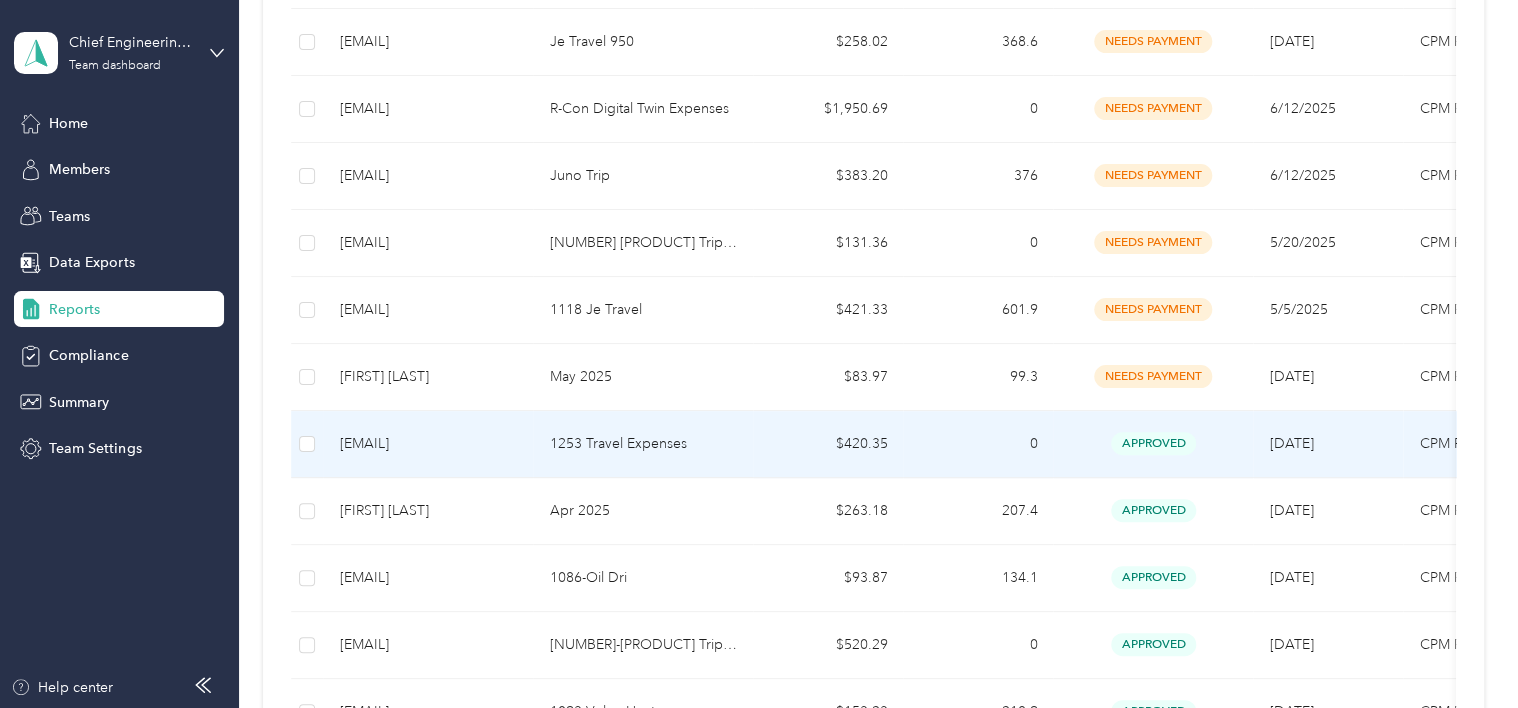 click on "[EMAIL]" at bounding box center (428, 444) 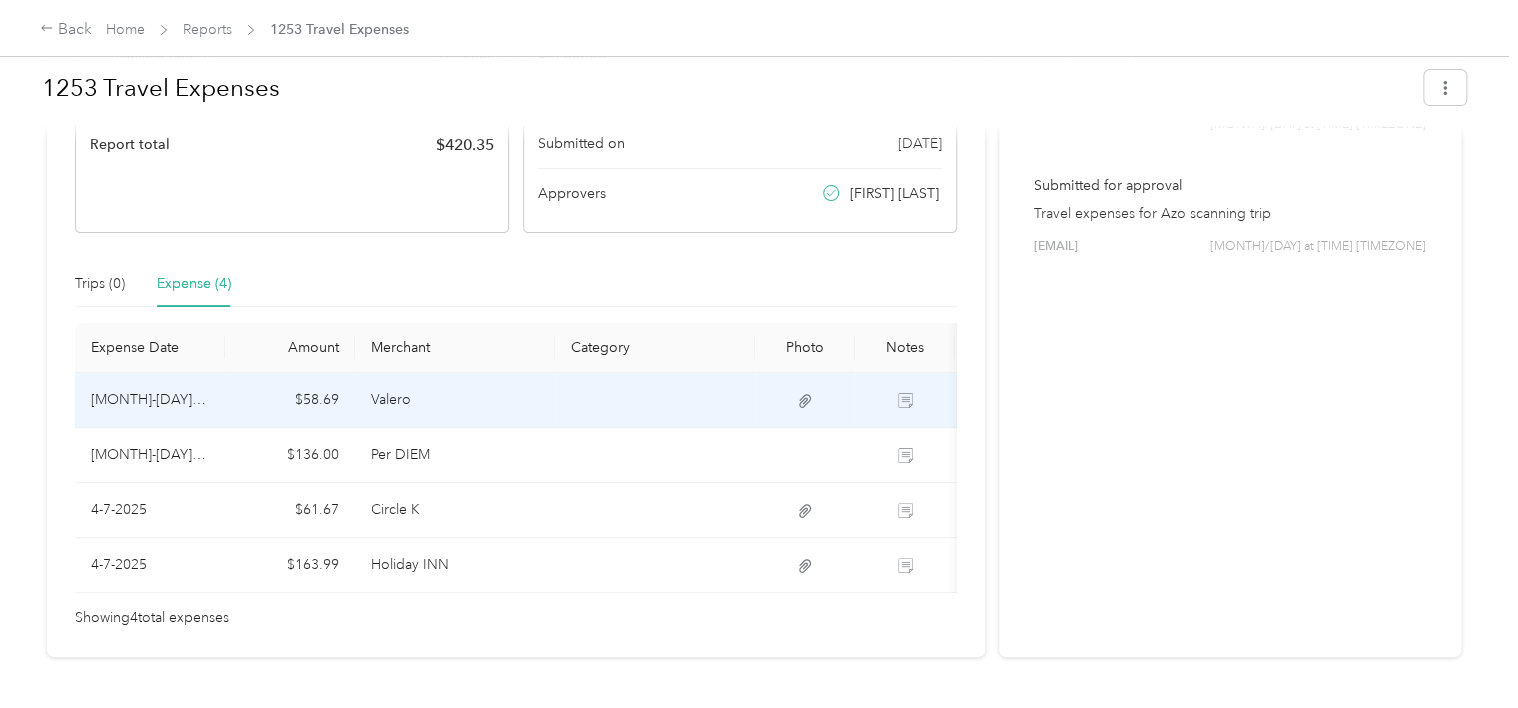 scroll, scrollTop: 414, scrollLeft: 0, axis: vertical 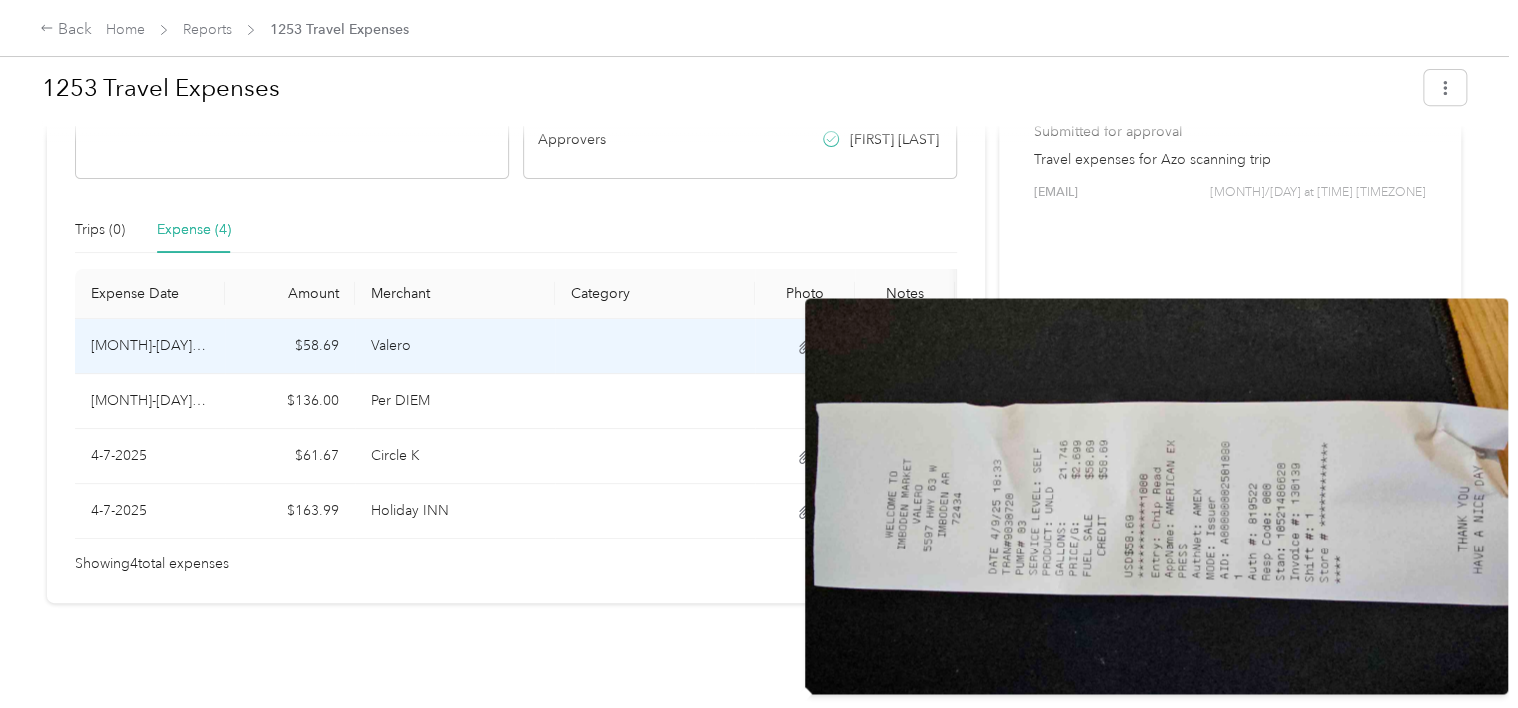 click 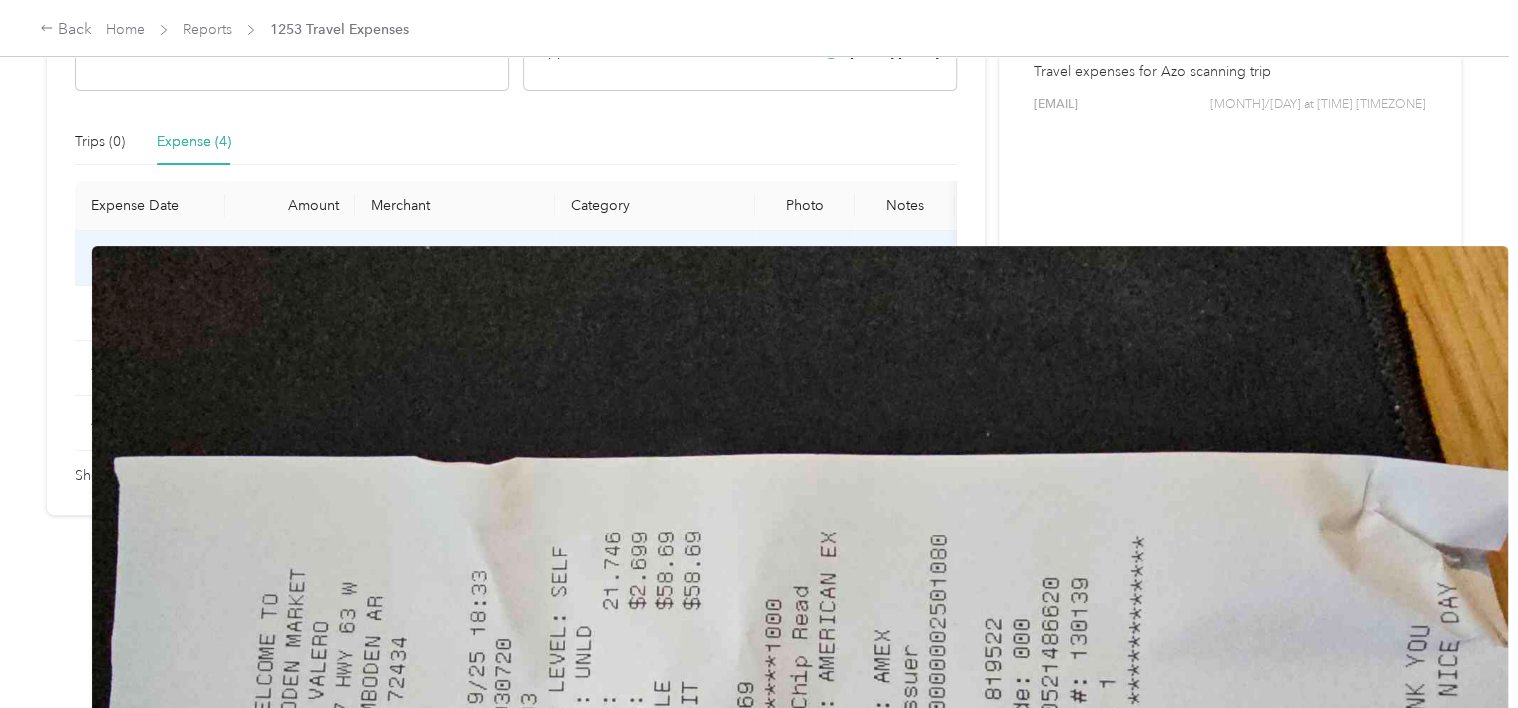 scroll, scrollTop: 0, scrollLeft: 0, axis: both 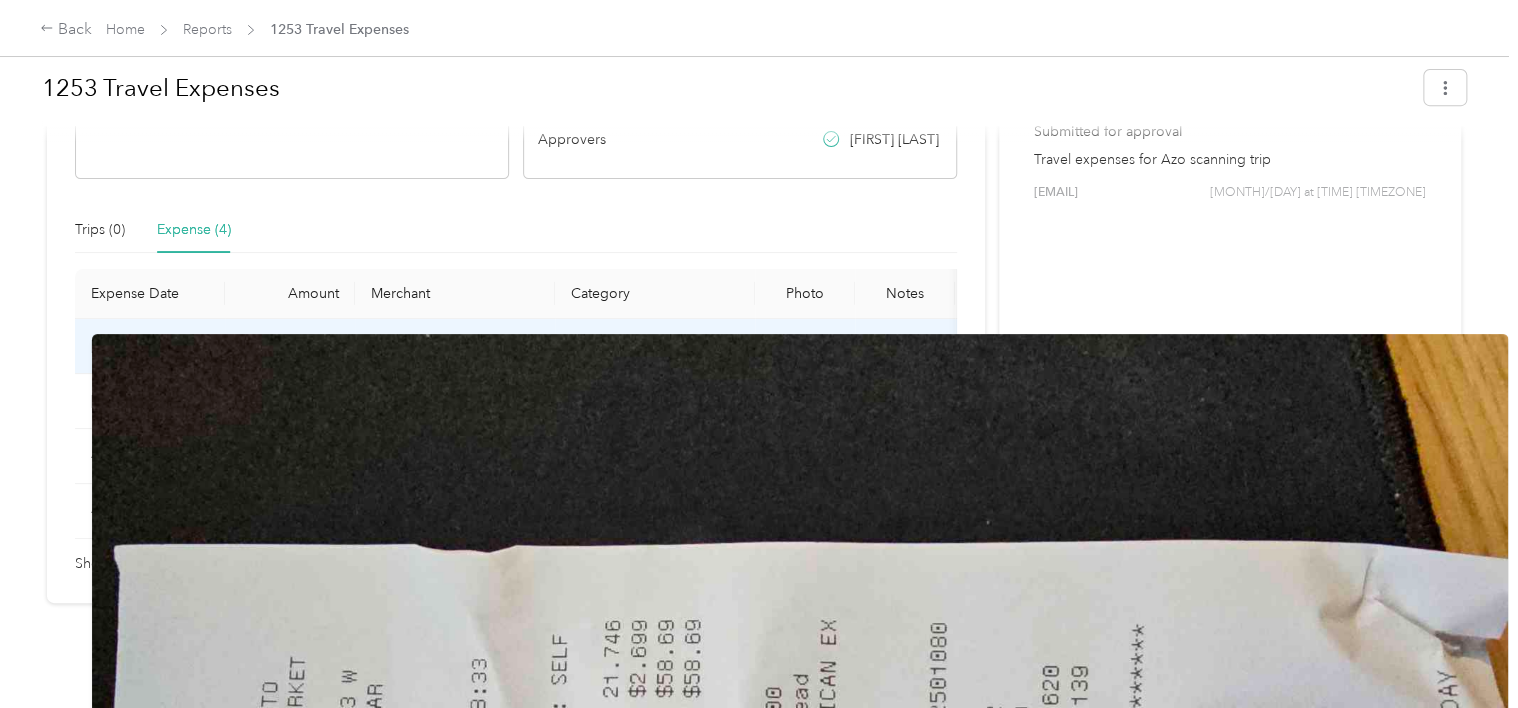click 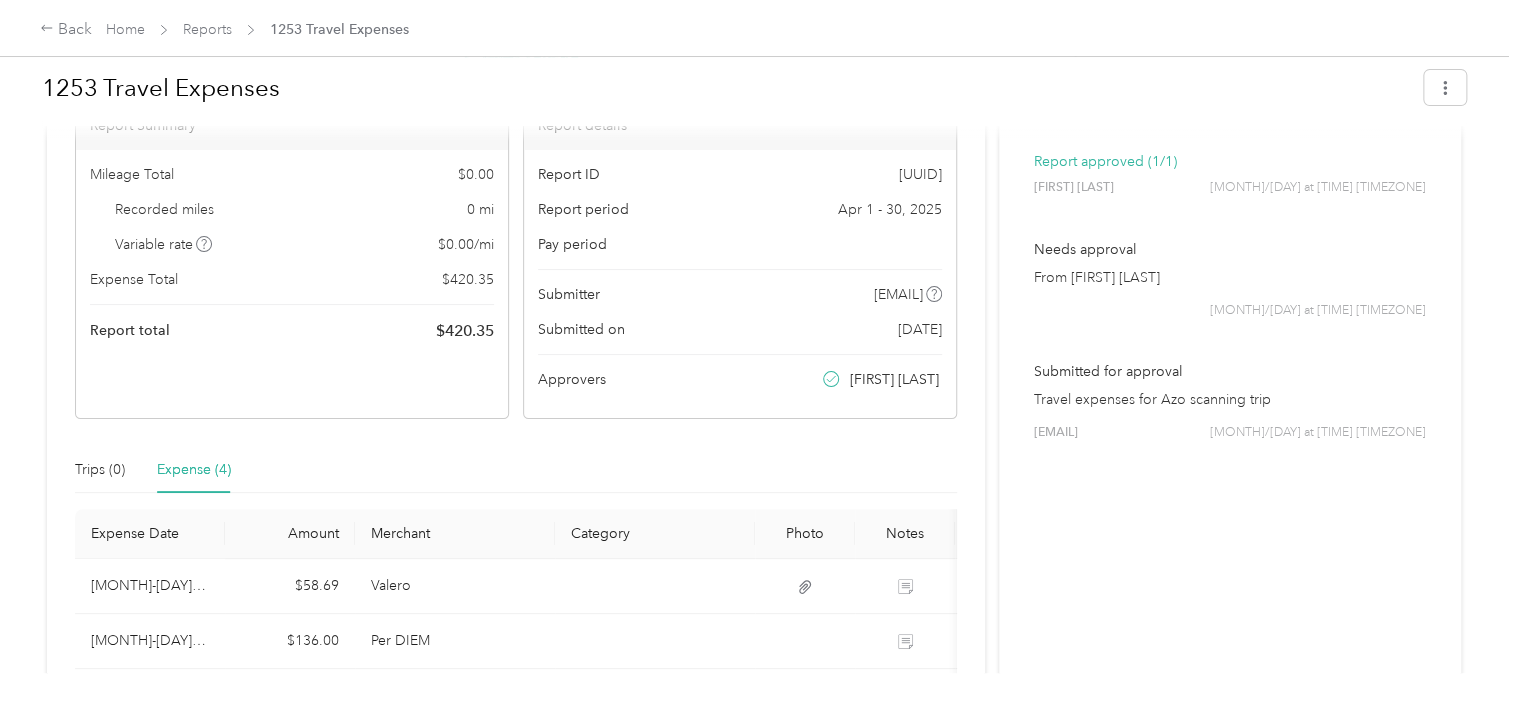 scroll, scrollTop: 0, scrollLeft: 0, axis: both 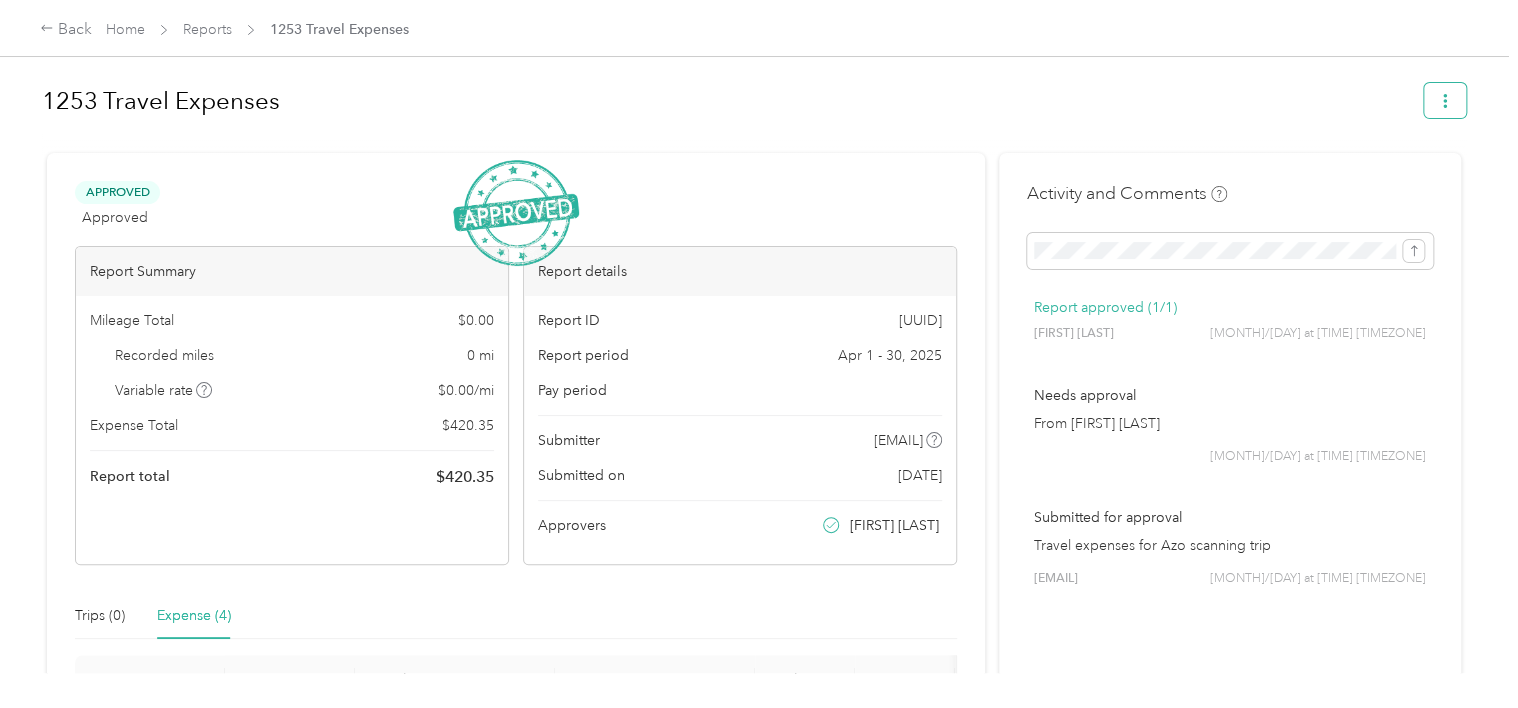 click at bounding box center (1445, 100) 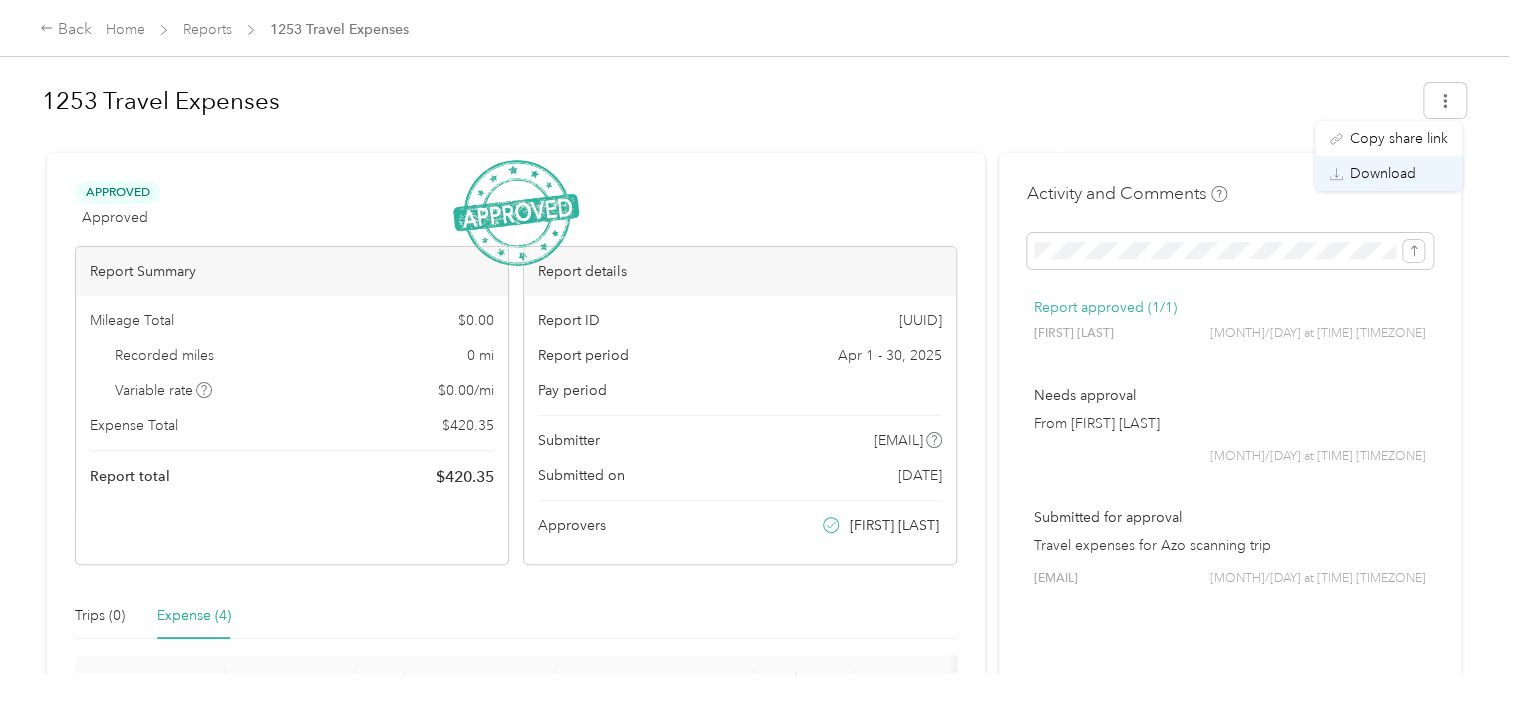 click on "Download" at bounding box center (1383, 173) 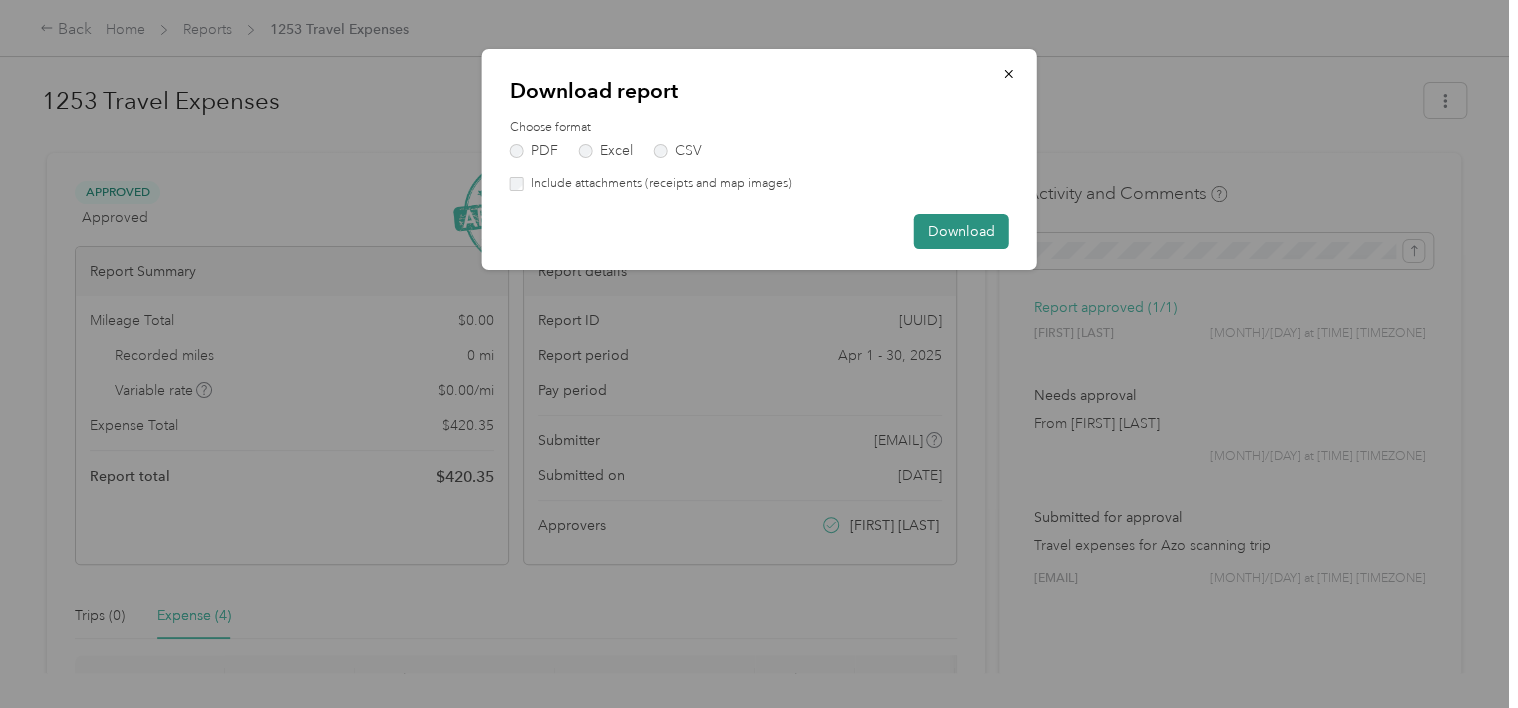 click on "Download" at bounding box center [961, 231] 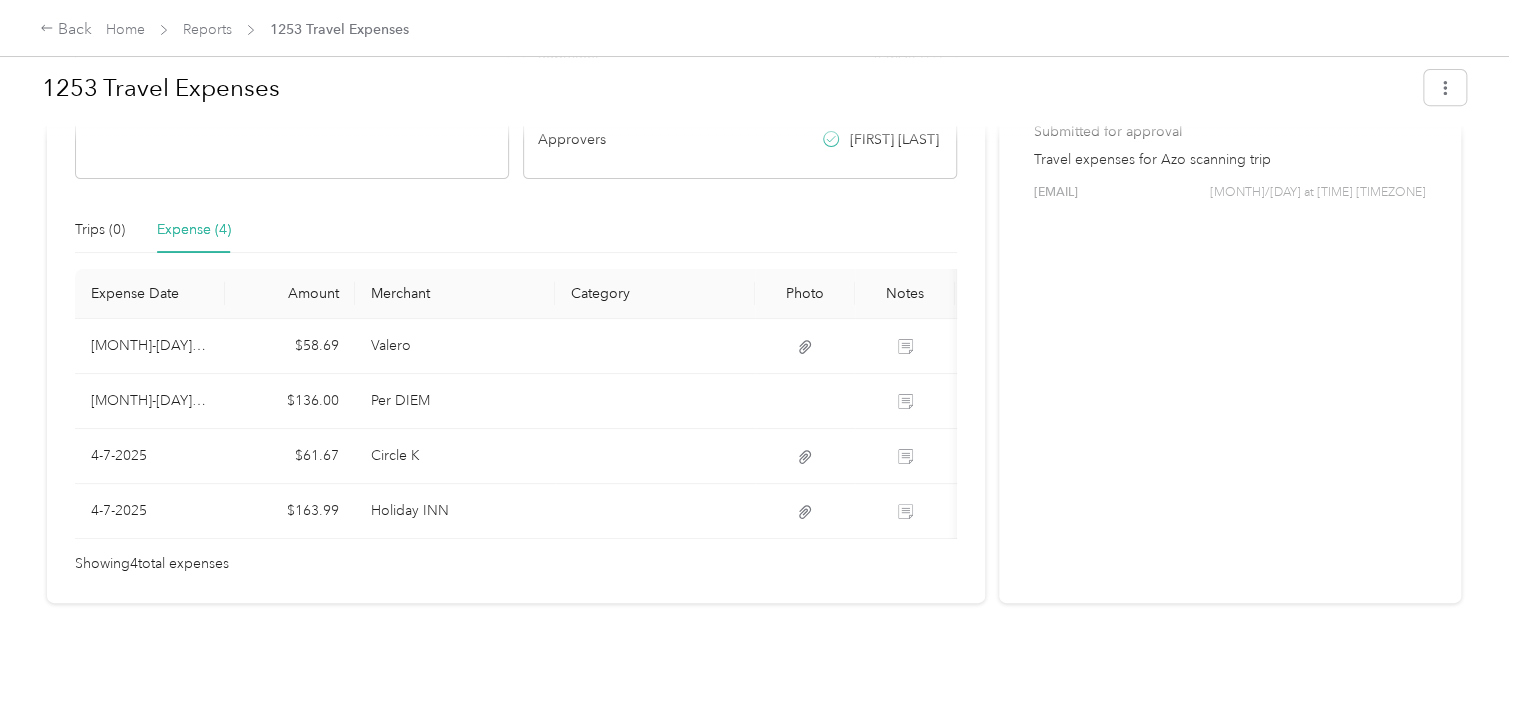 scroll, scrollTop: 0, scrollLeft: 0, axis: both 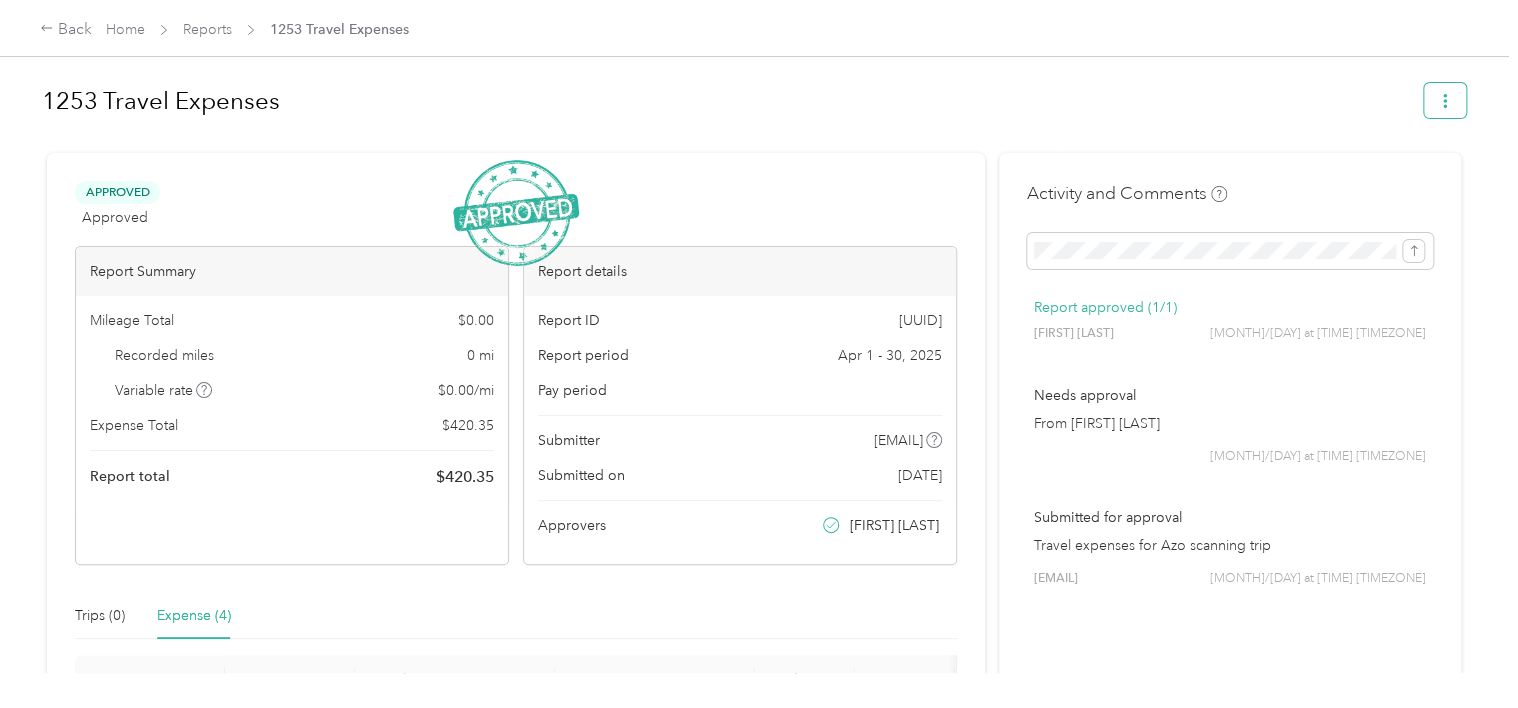 click 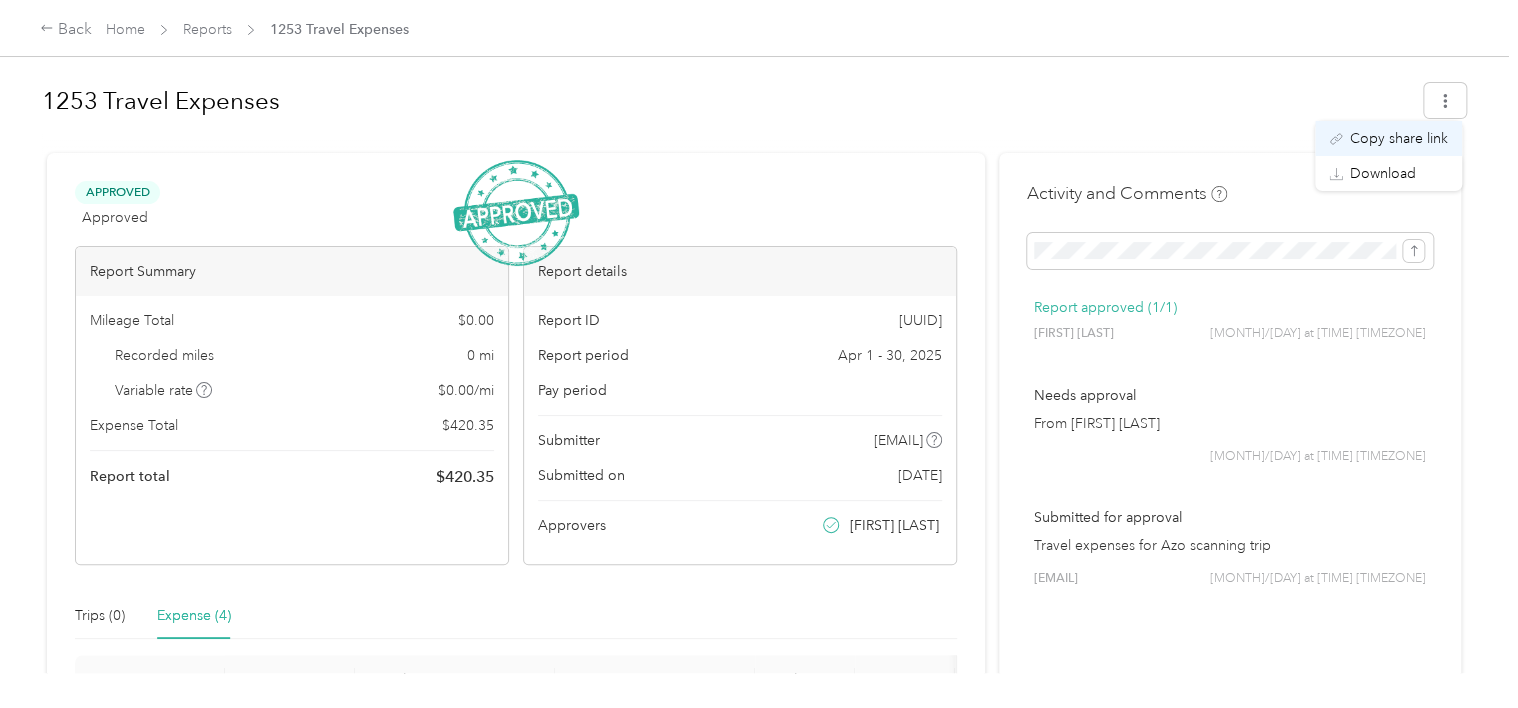 click on "Copy share link" at bounding box center [1399, 138] 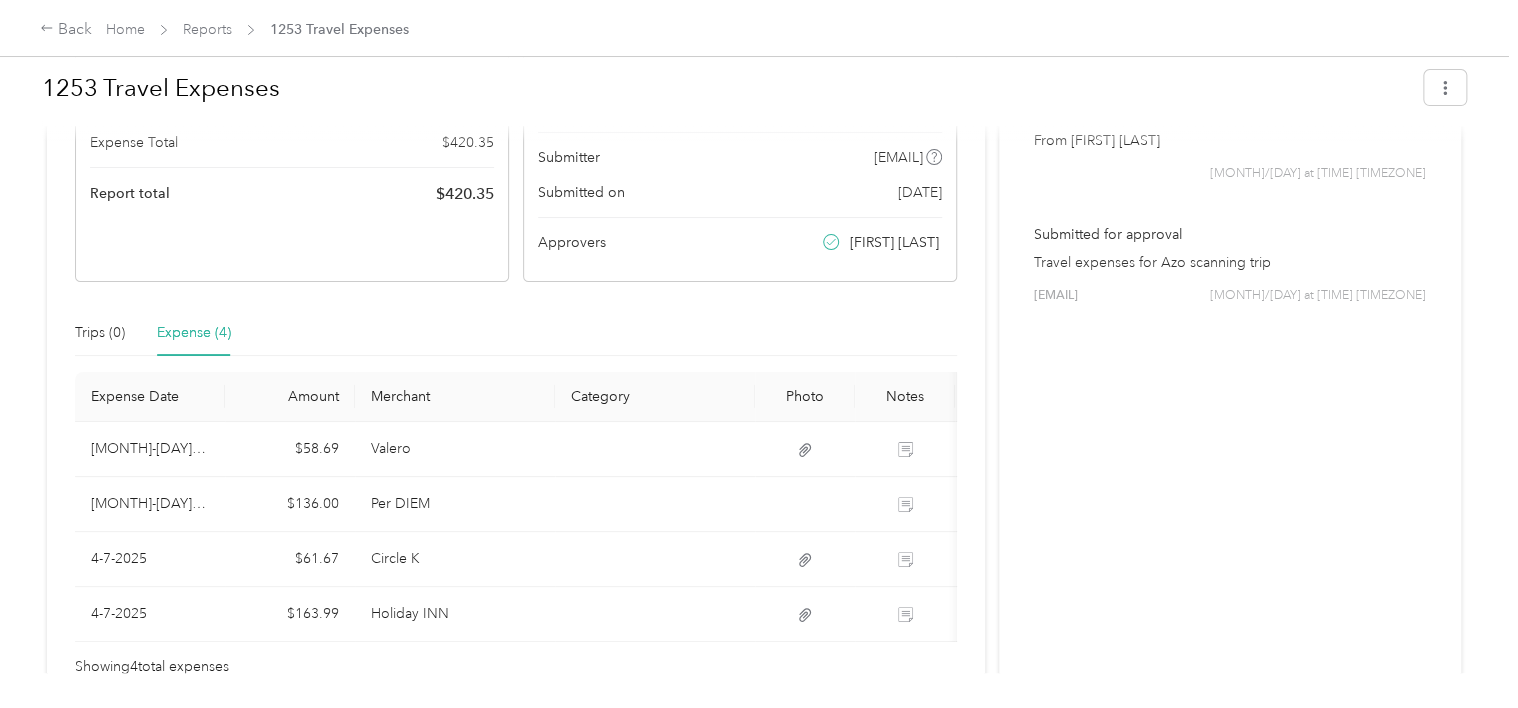 scroll, scrollTop: 414, scrollLeft: 0, axis: vertical 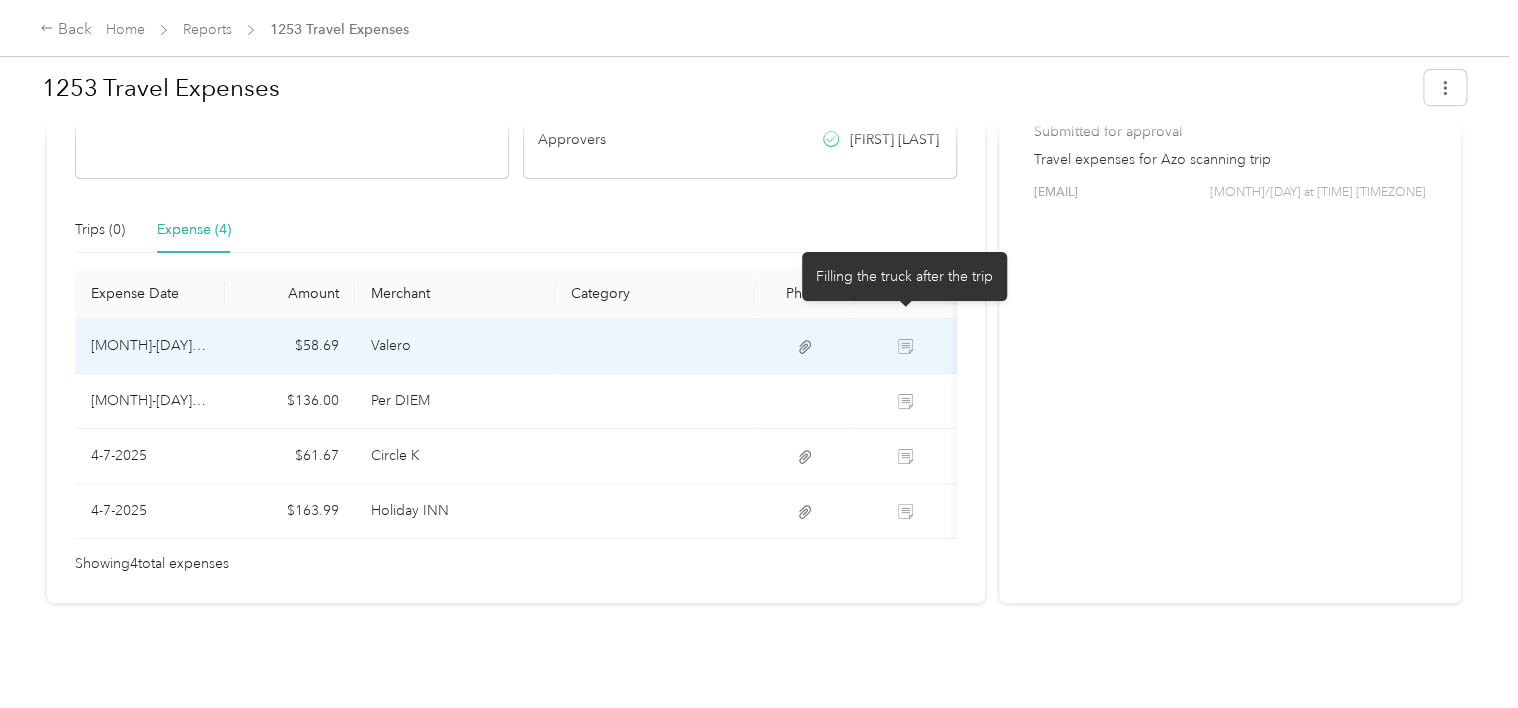click 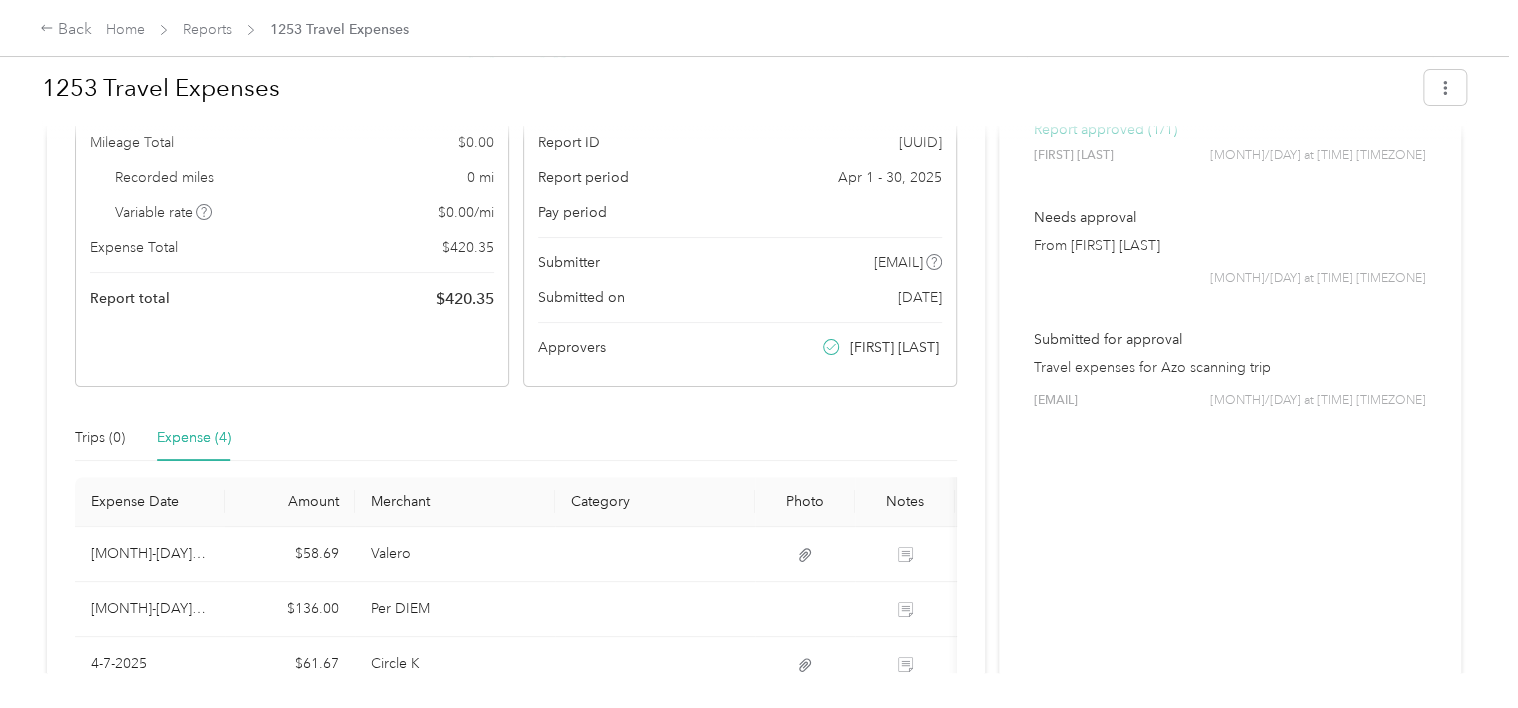 scroll, scrollTop: 138, scrollLeft: 0, axis: vertical 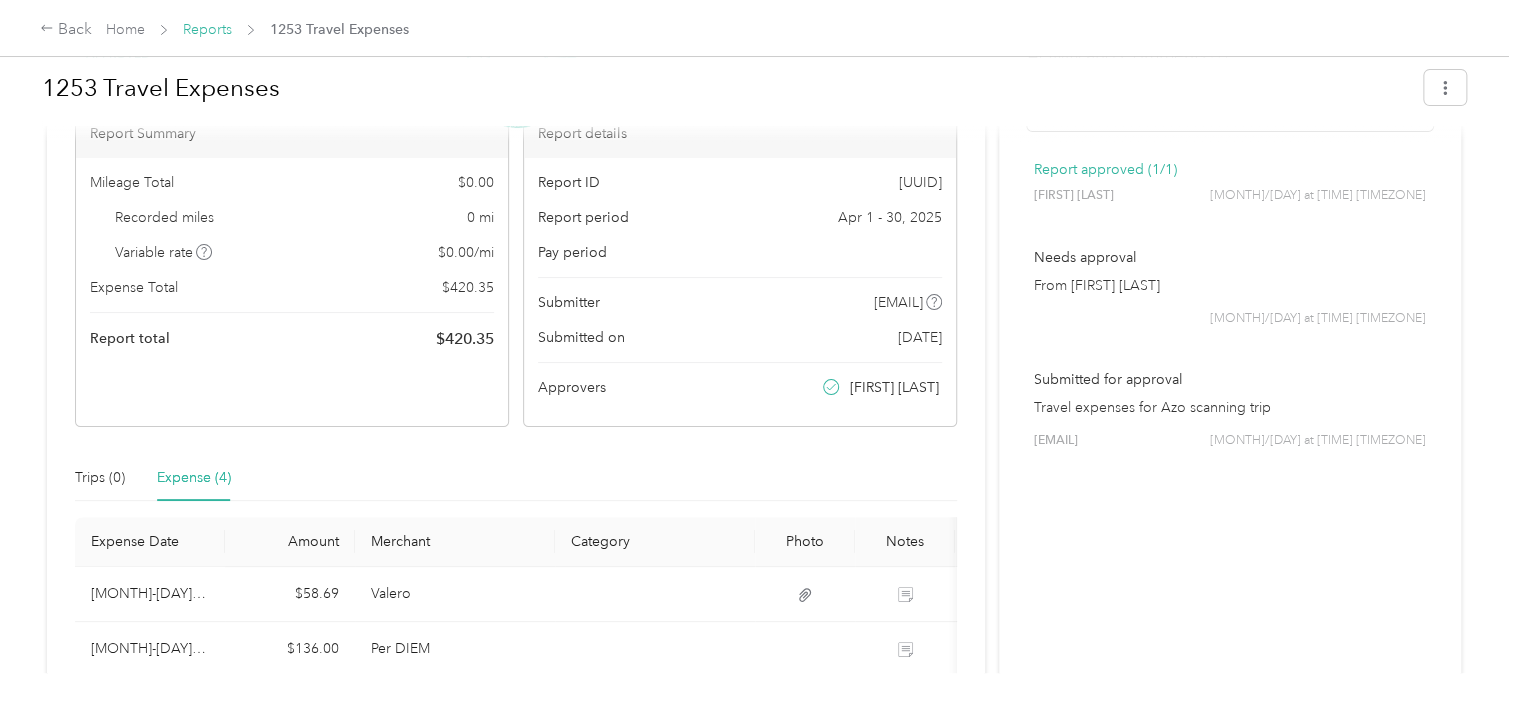 click on "Reports" at bounding box center (207, 29) 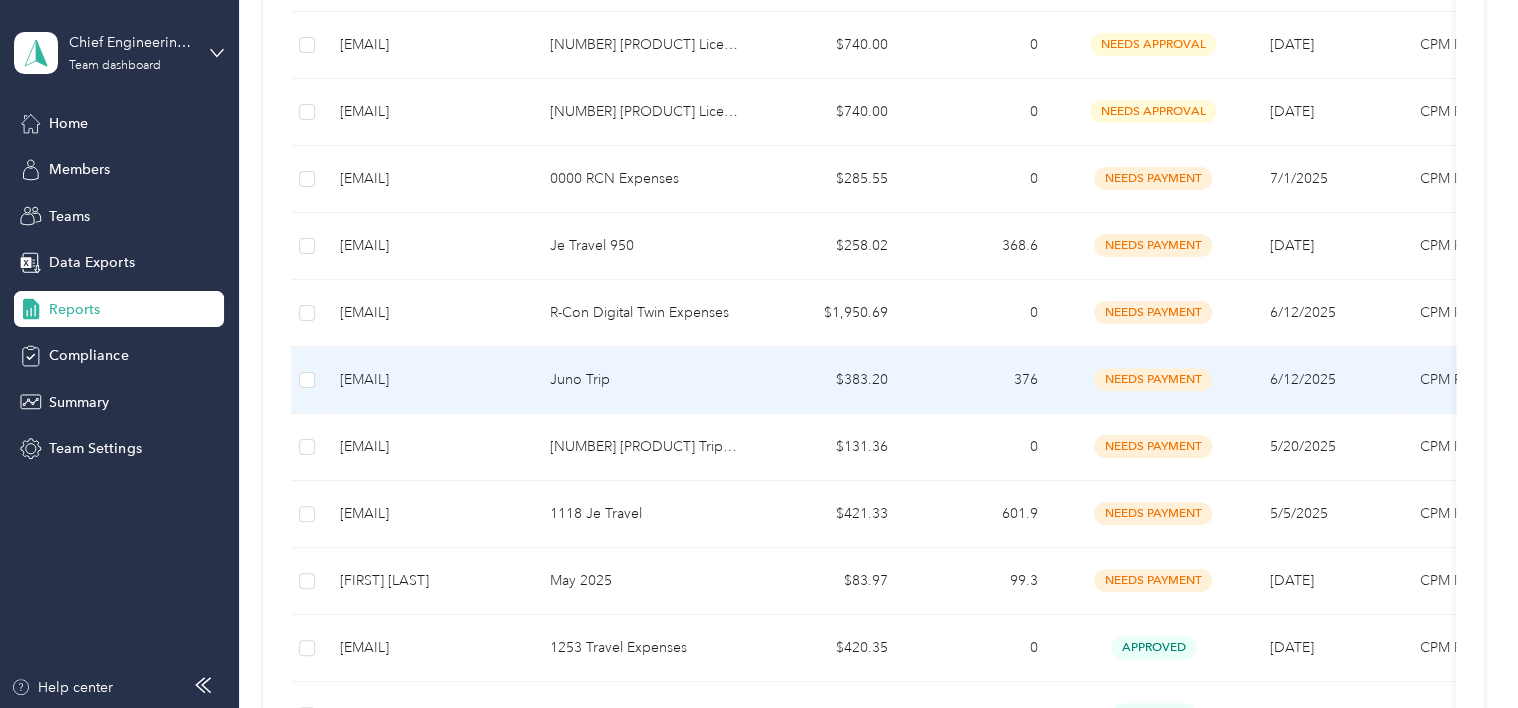 scroll, scrollTop: 667, scrollLeft: 0, axis: vertical 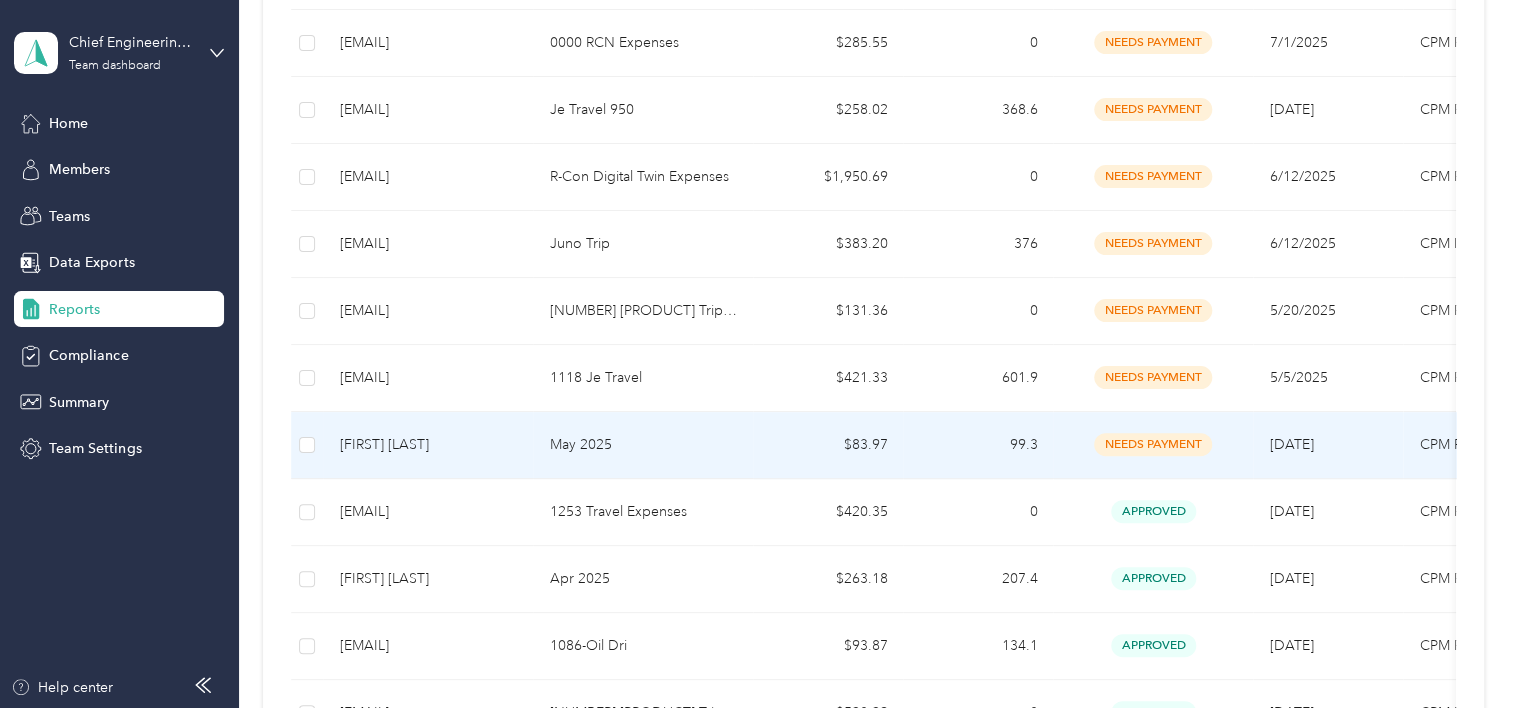 click on "May 2025" at bounding box center (643, 445) 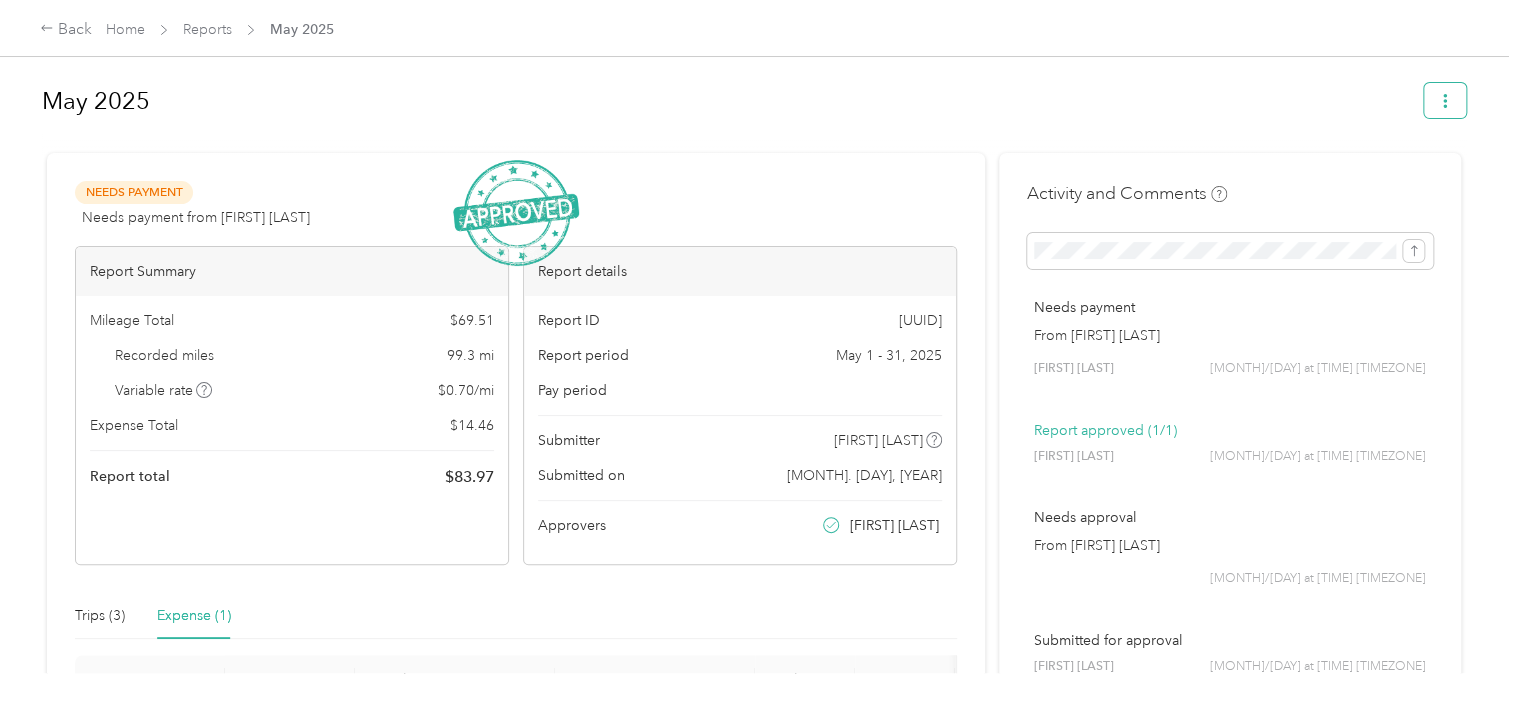 click at bounding box center [1445, 100] 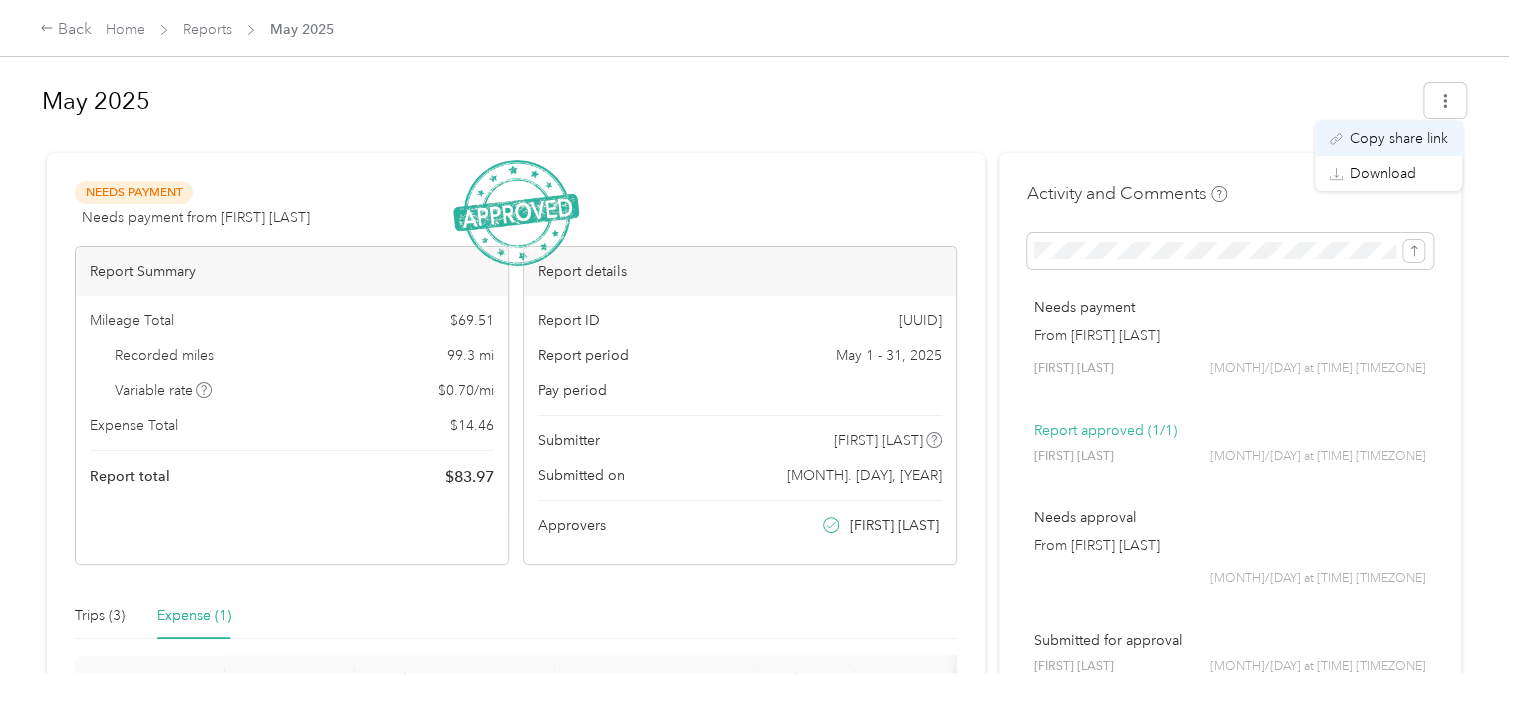 click on "Copy share link" at bounding box center (1399, 138) 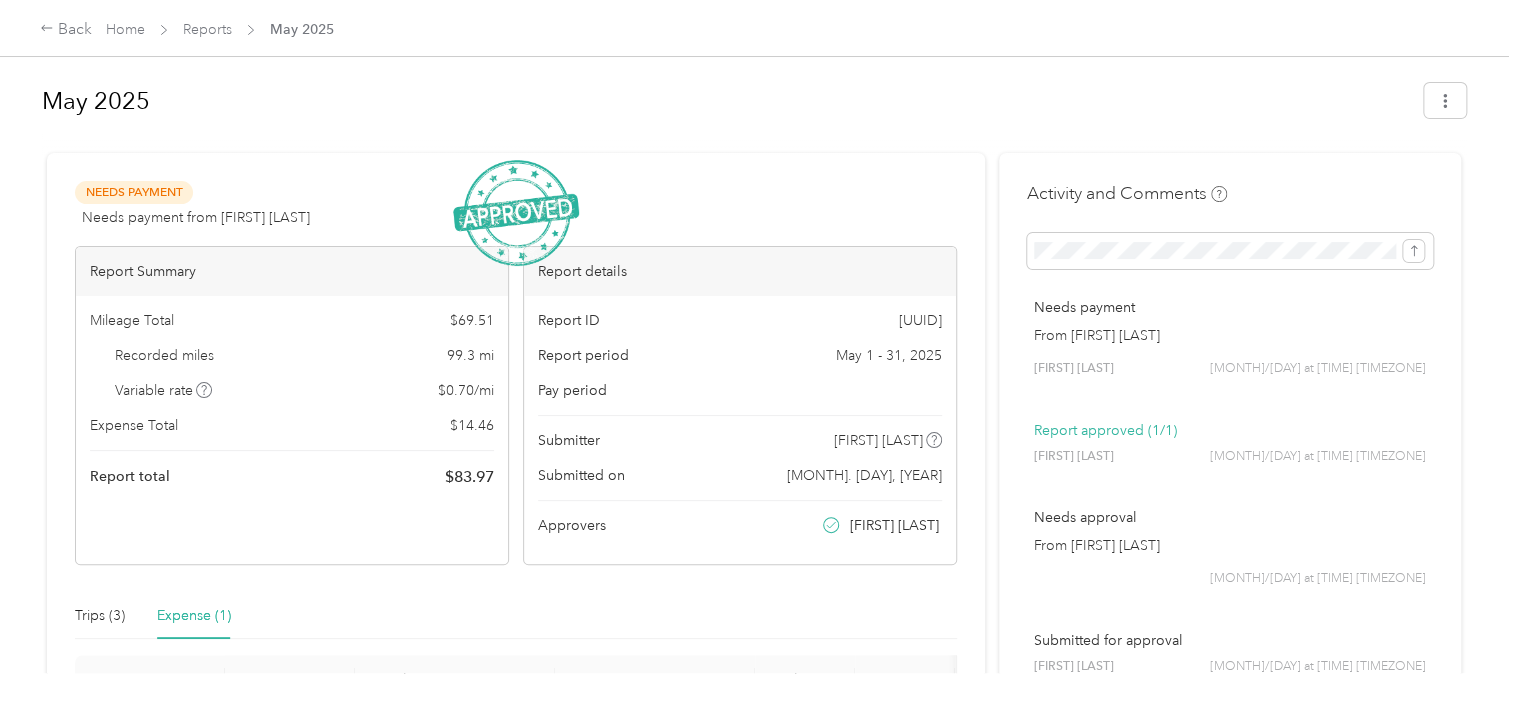 scroll, scrollTop: 249, scrollLeft: 0, axis: vertical 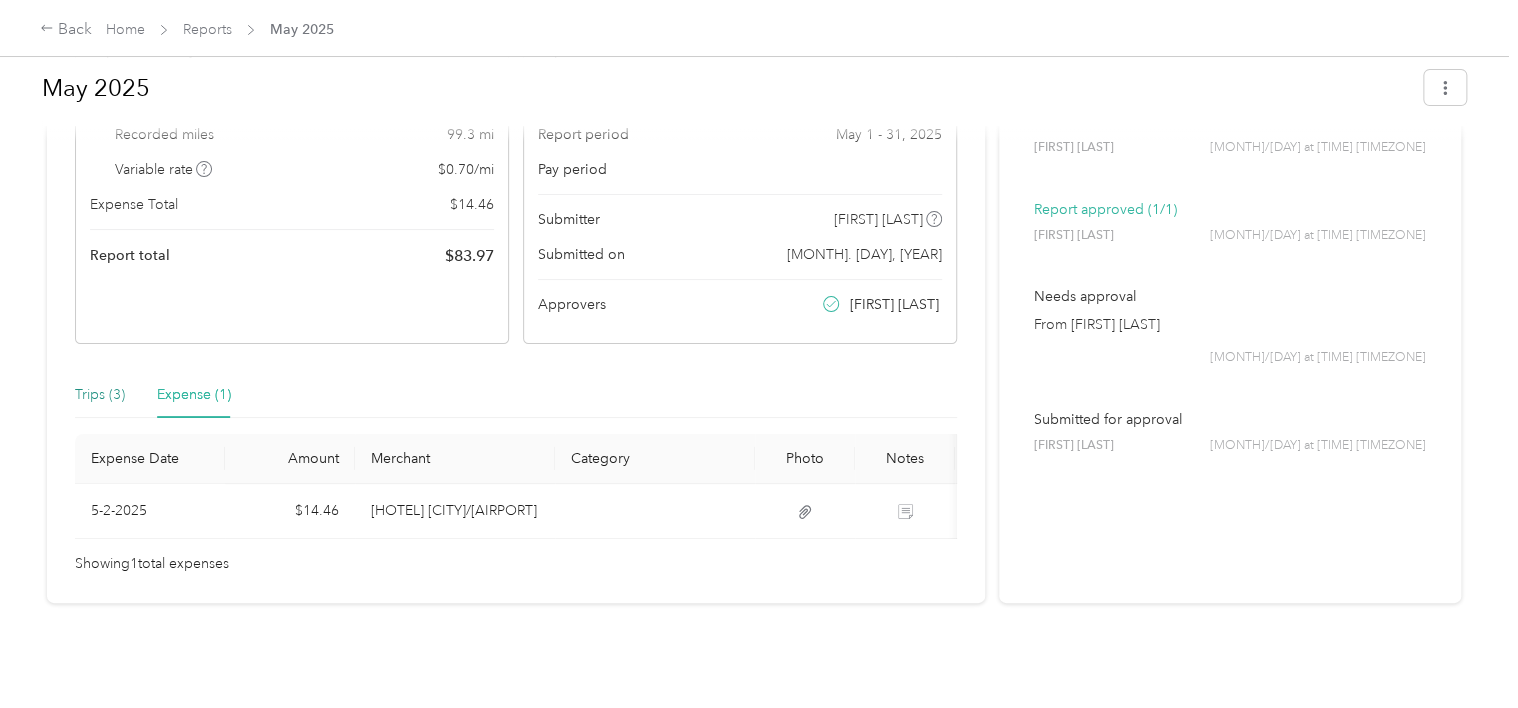 click on "Trips (3)" at bounding box center (100, 395) 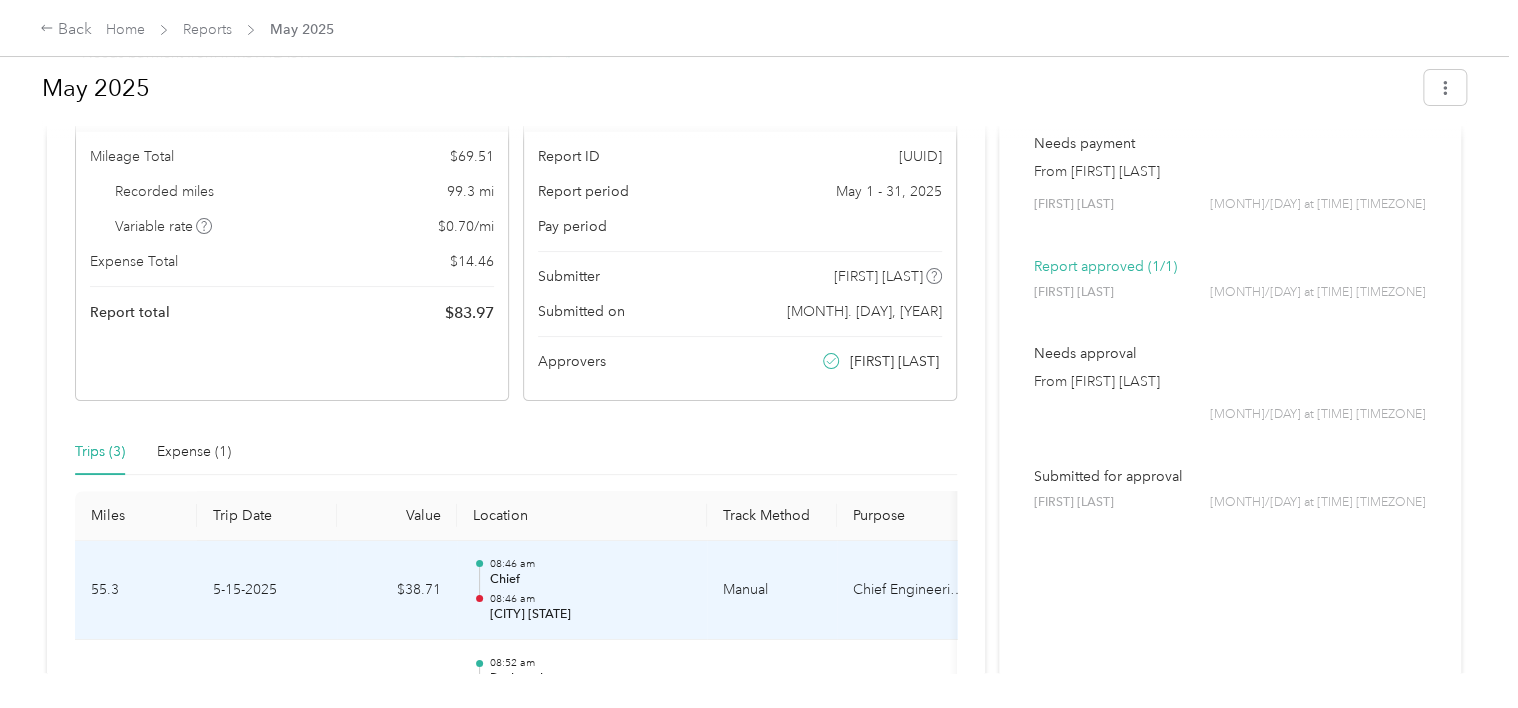 scroll, scrollTop: 157, scrollLeft: 0, axis: vertical 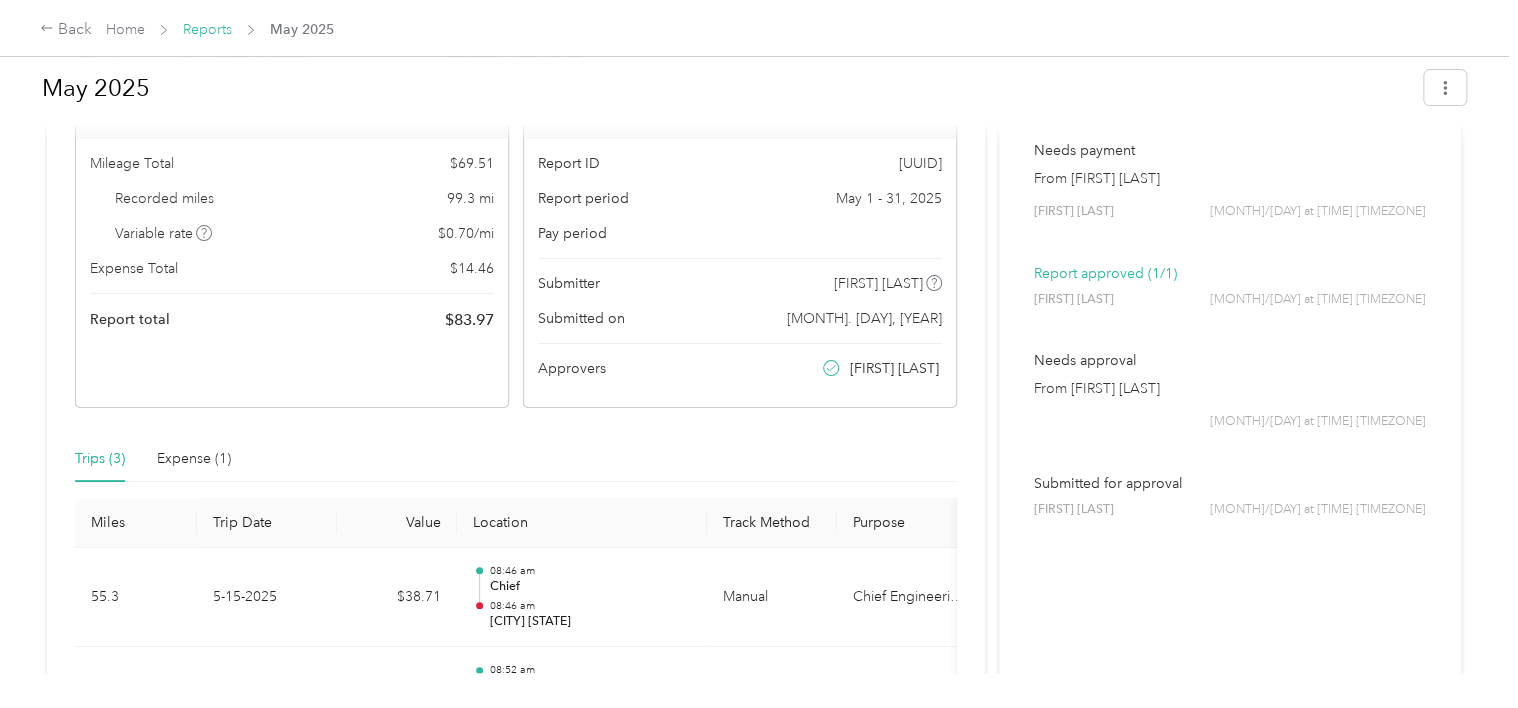 click on "Reports" at bounding box center (207, 29) 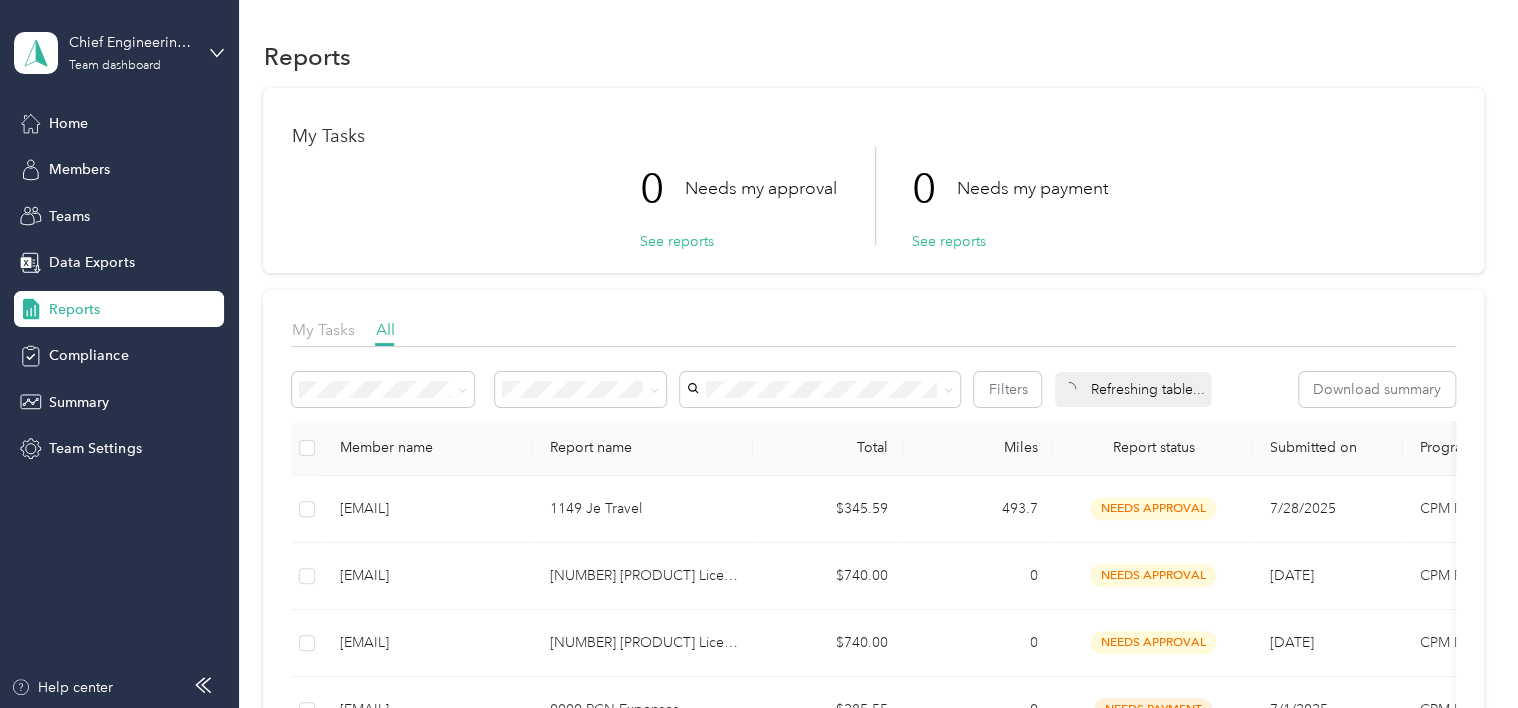 scroll, scrollTop: 391, scrollLeft: 0, axis: vertical 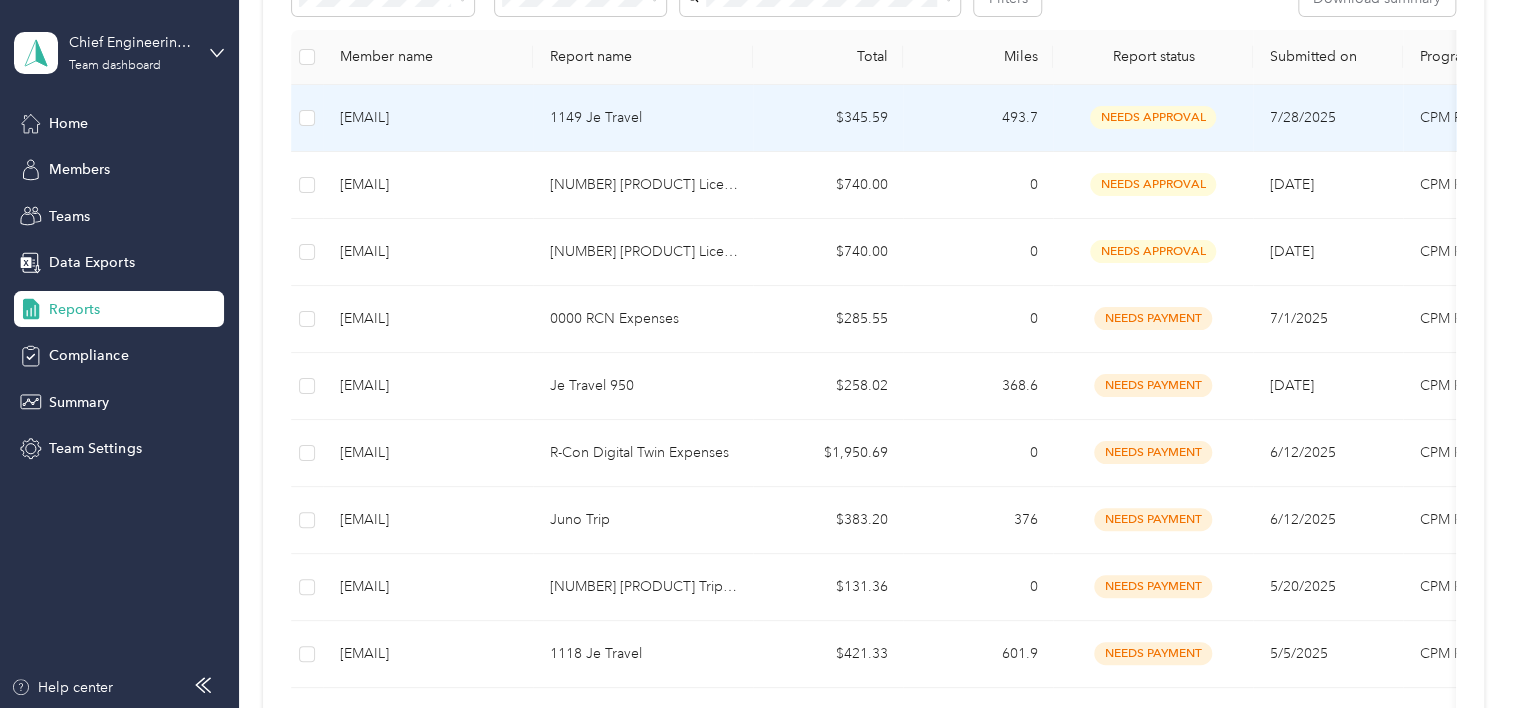 click on "[EMAIL]" at bounding box center [428, 118] 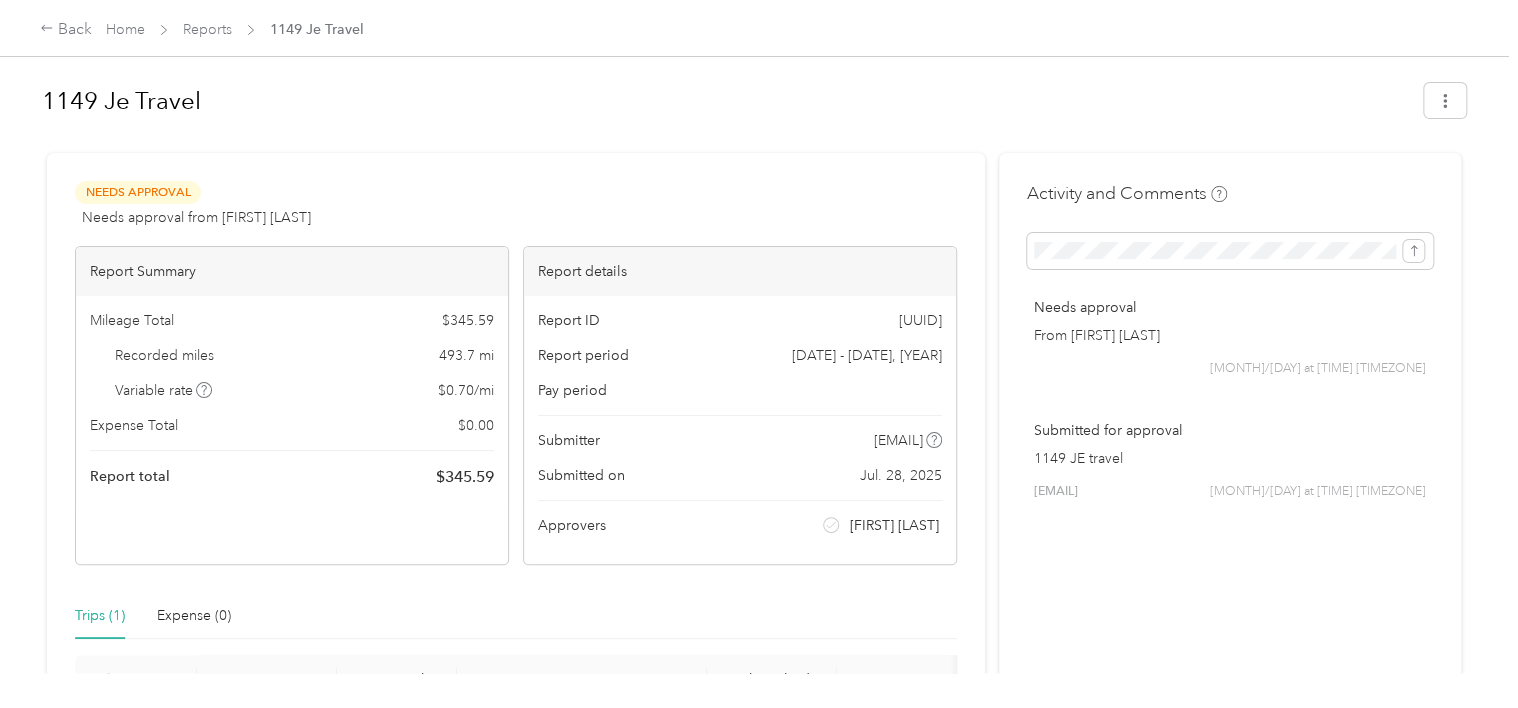 scroll, scrollTop: 294, scrollLeft: 0, axis: vertical 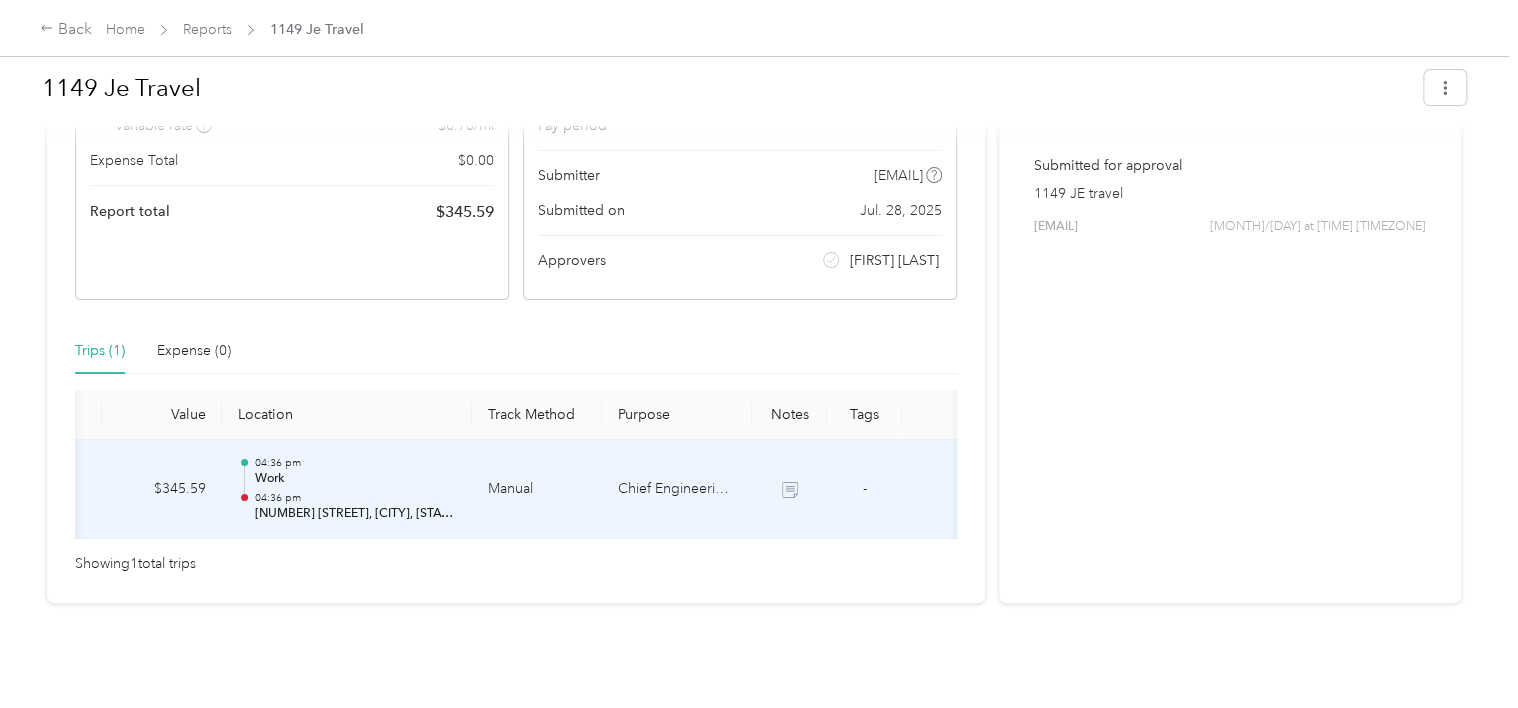 click 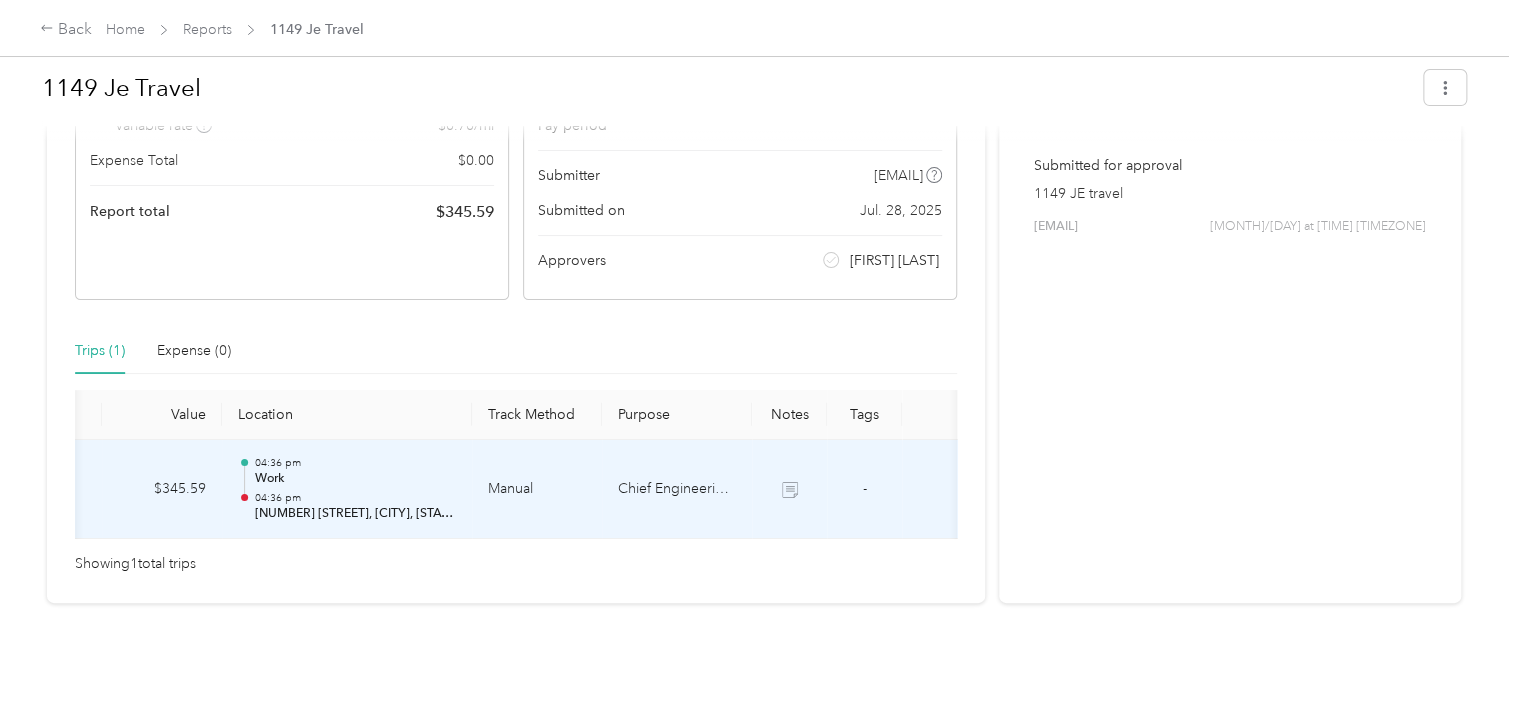 scroll, scrollTop: 0, scrollLeft: 0, axis: both 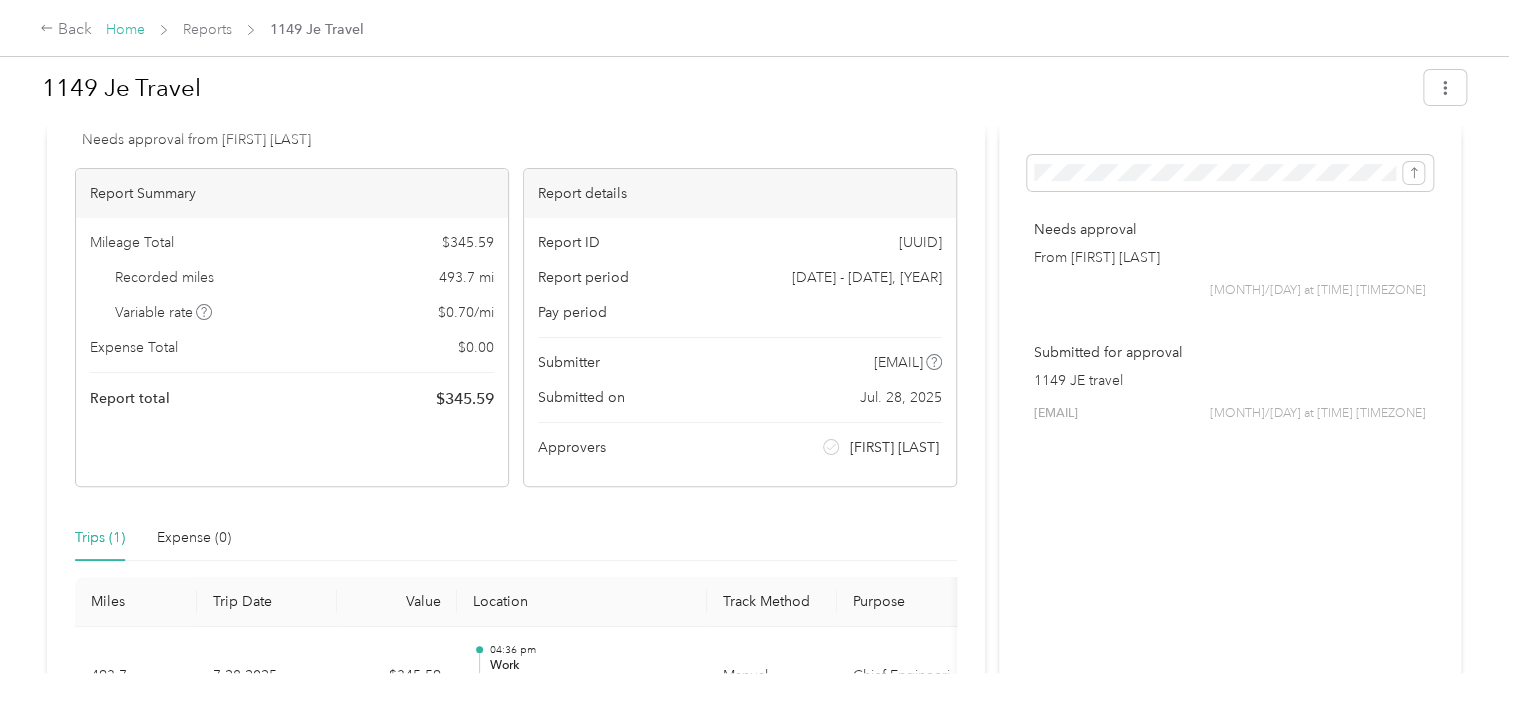 click on "Home" at bounding box center (125, 29) 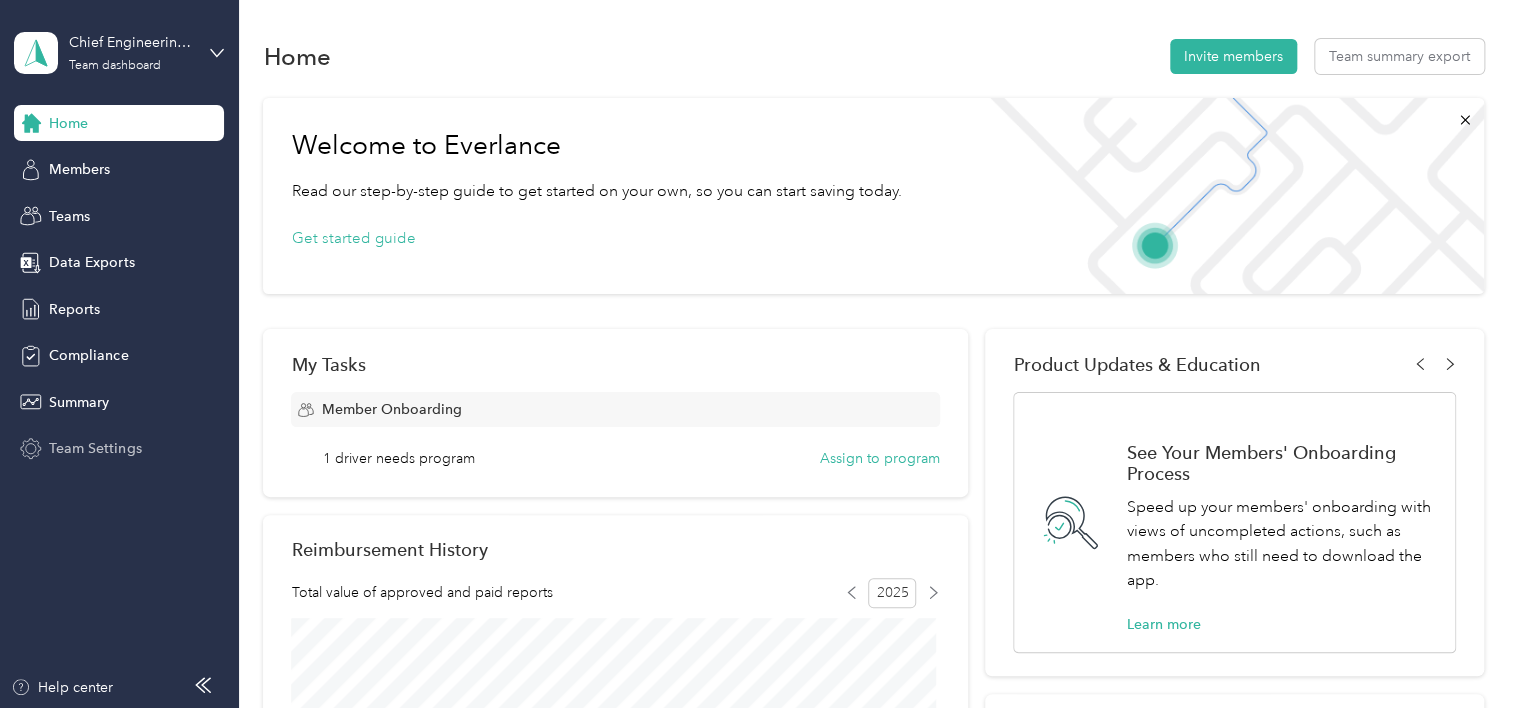 click on "Team Settings" at bounding box center (95, 448) 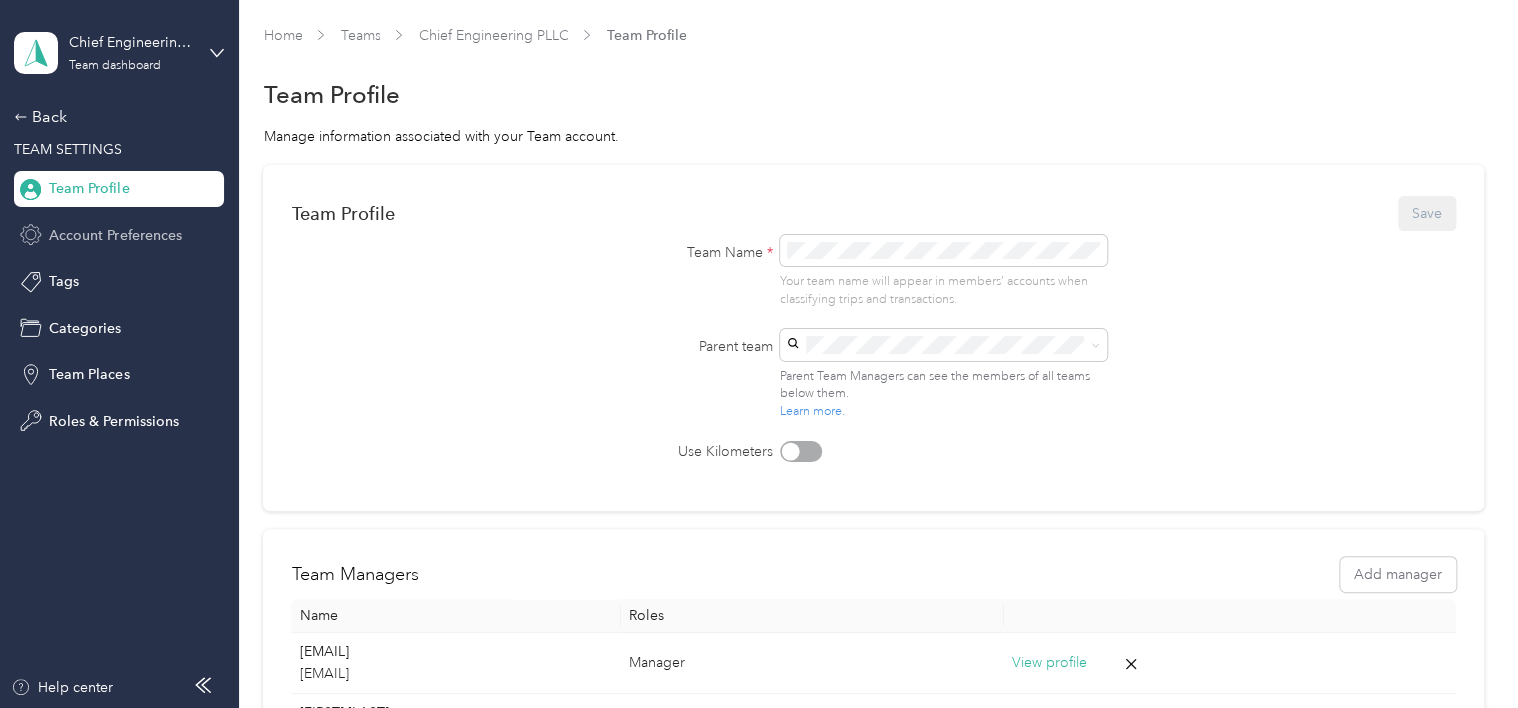 click on "Account Preferences" at bounding box center (115, 235) 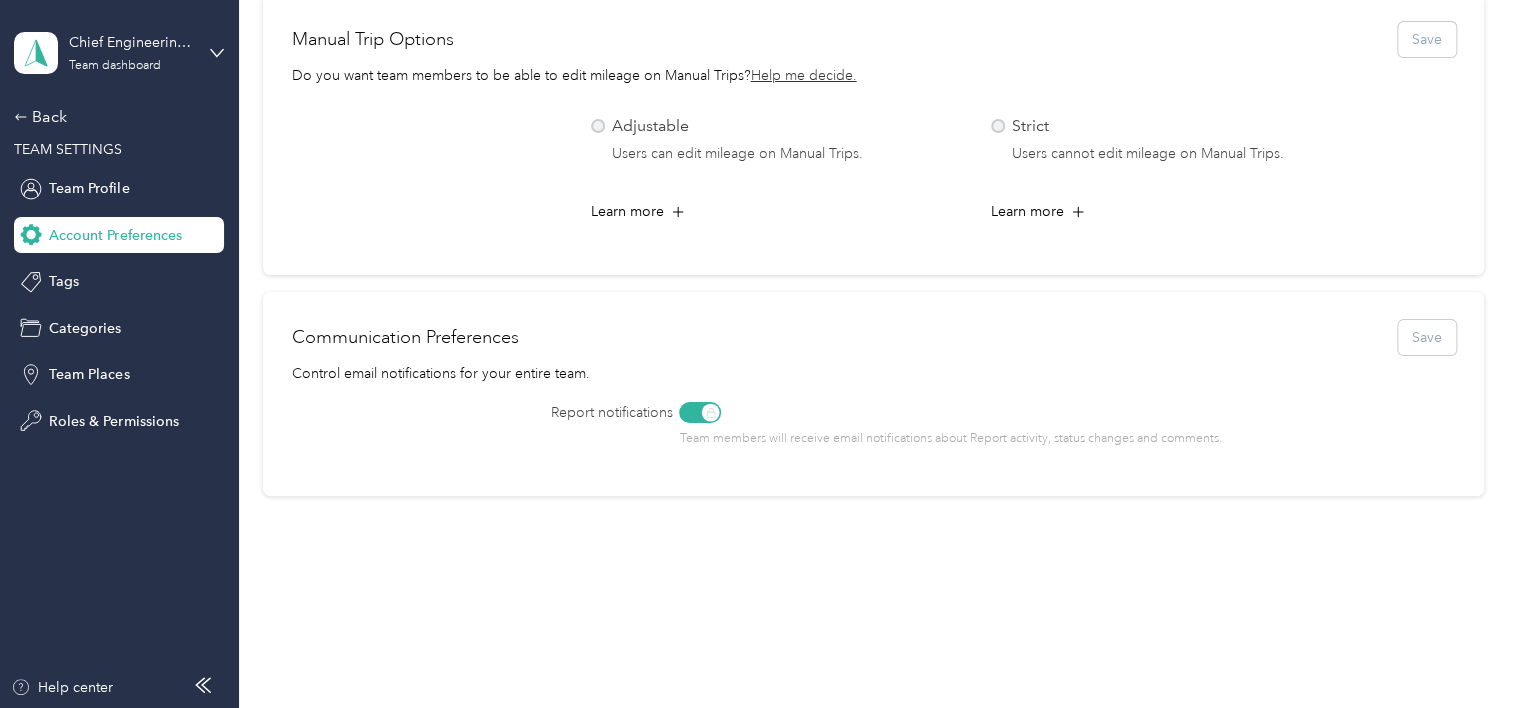 scroll, scrollTop: 907, scrollLeft: 0, axis: vertical 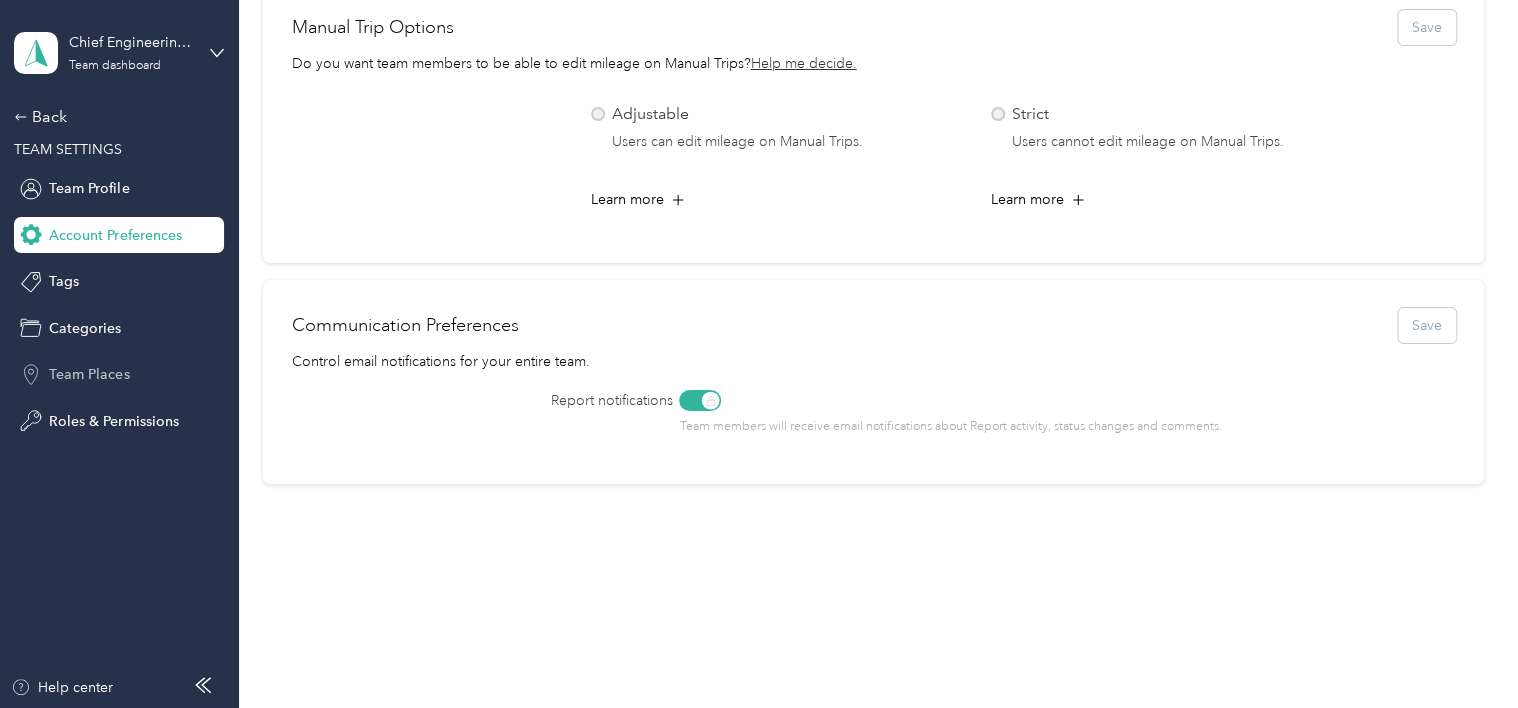 click on "Team Places" at bounding box center [89, 374] 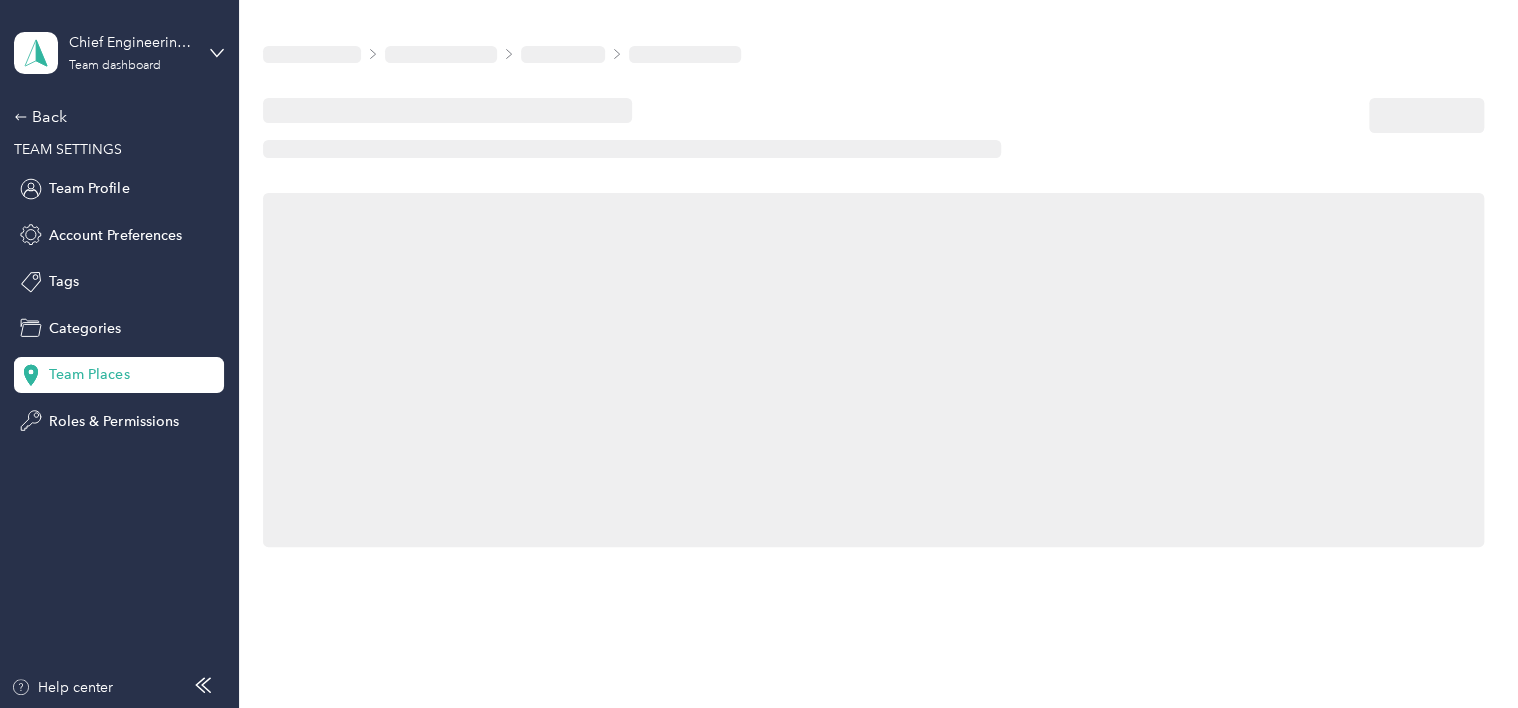 scroll, scrollTop: 0, scrollLeft: 0, axis: both 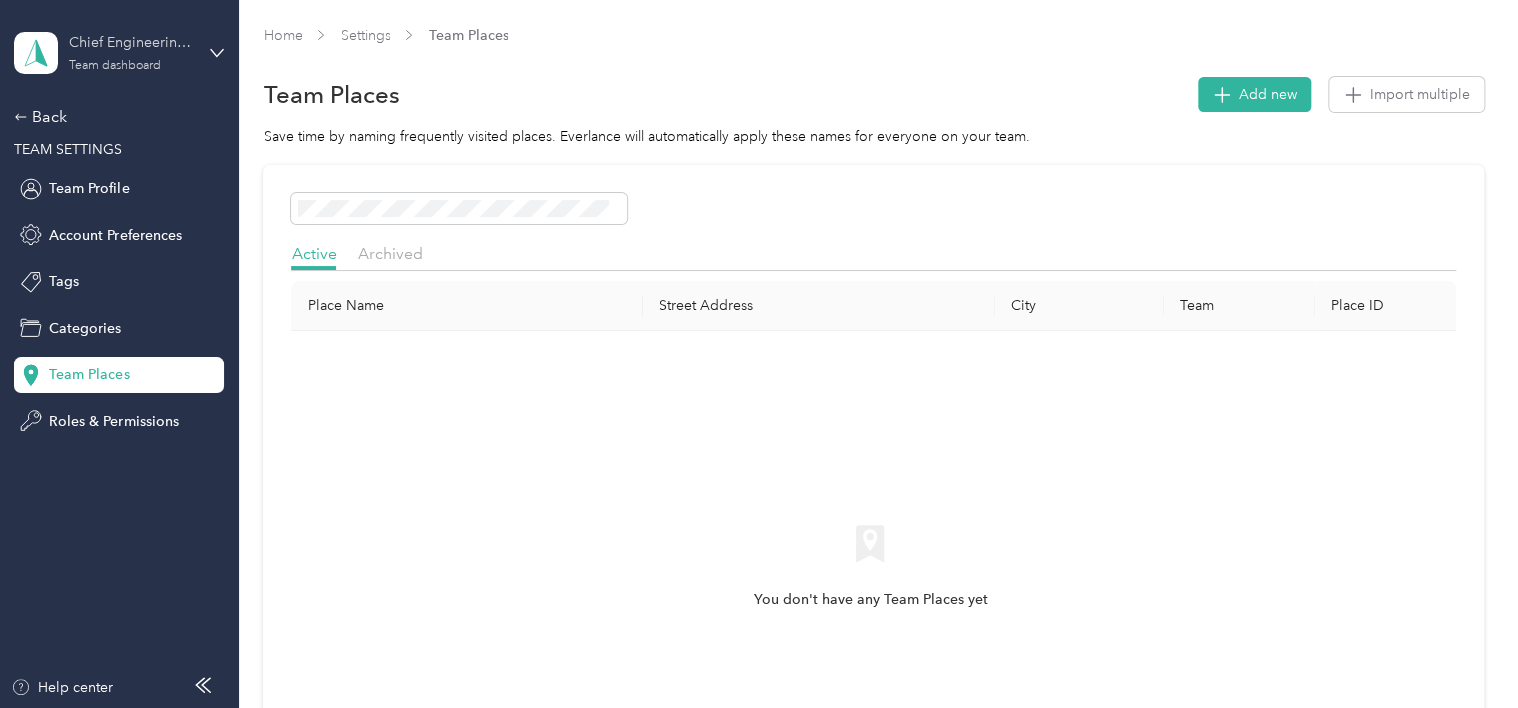 click on "Team dashboard" at bounding box center [115, 66] 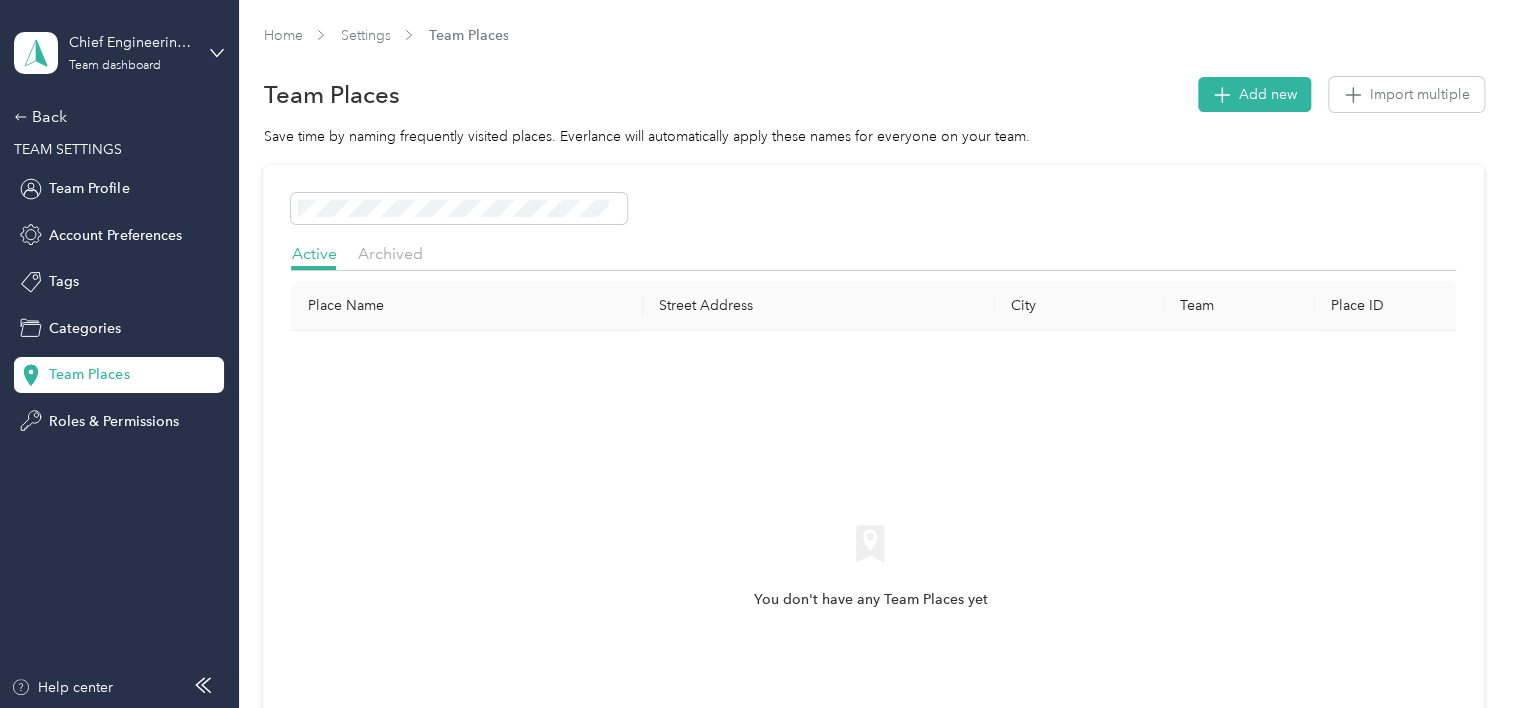 click on "Team dashboard" at bounding box center (167, 164) 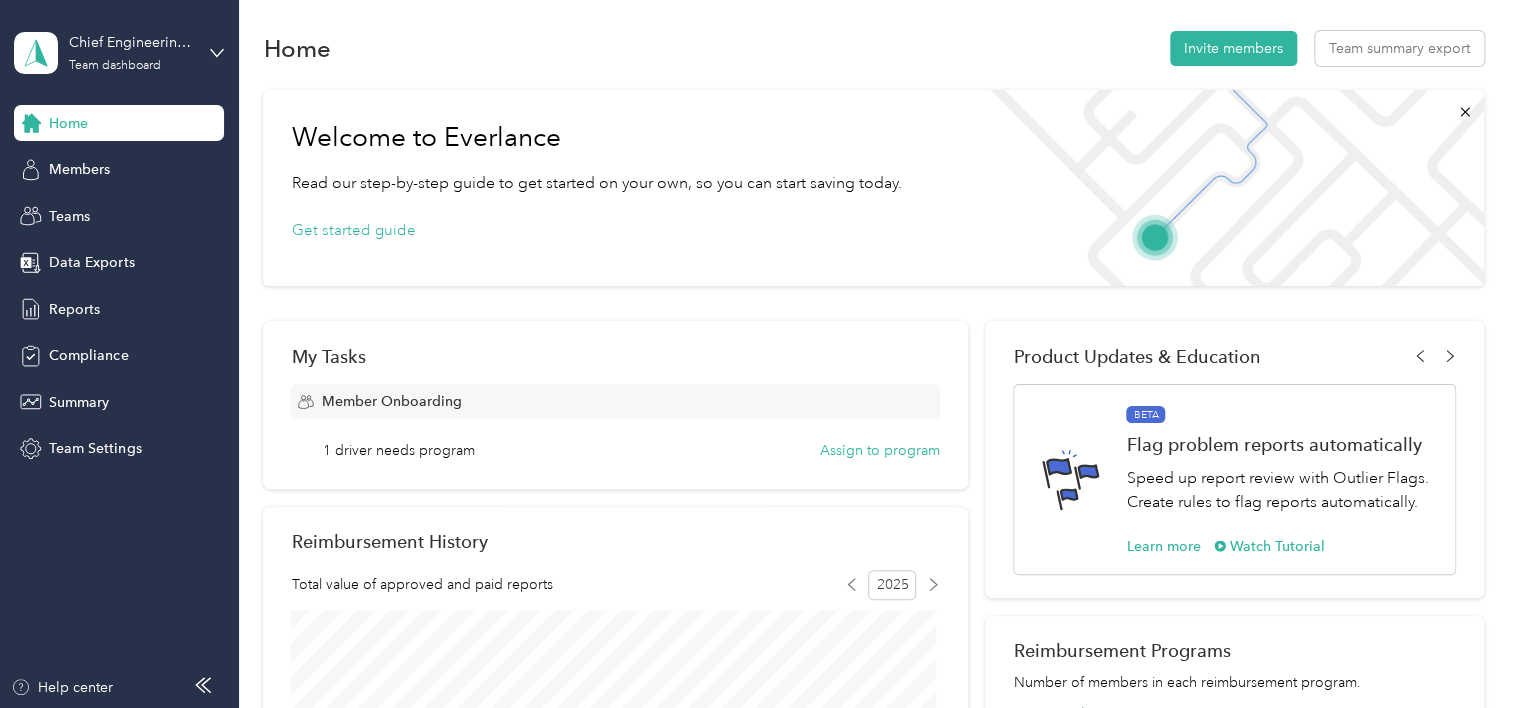 scroll, scrollTop: 0, scrollLeft: 0, axis: both 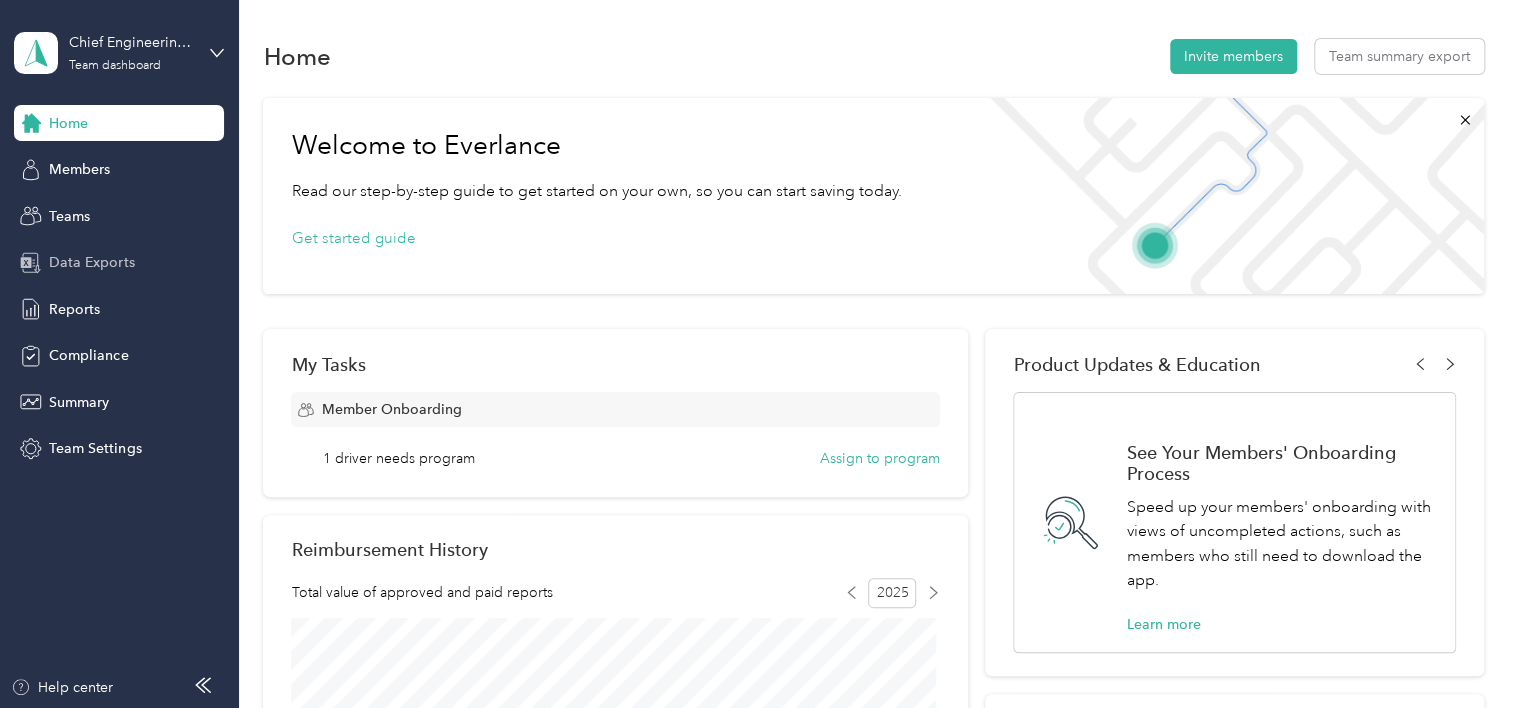 click on "Data Exports" at bounding box center [119, 263] 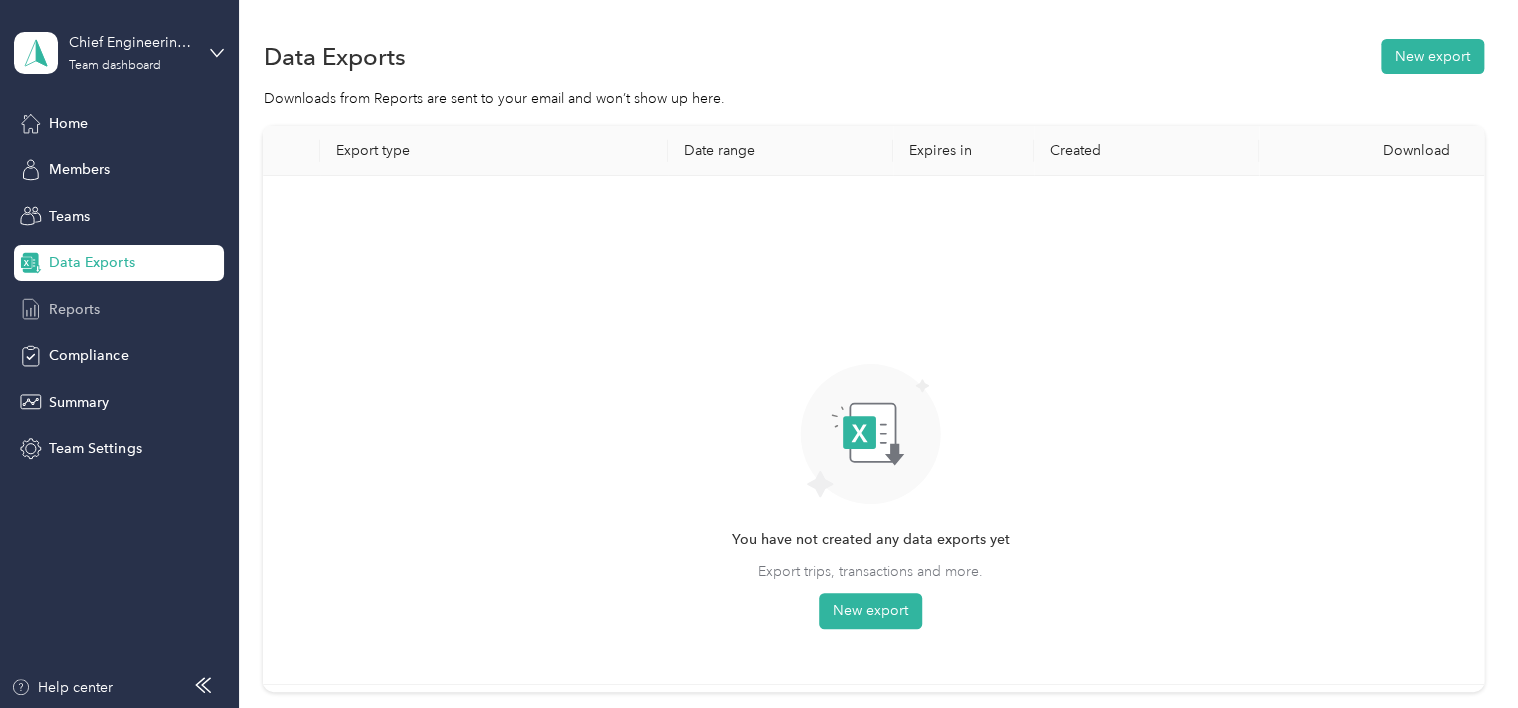 click on "Reports" at bounding box center [74, 309] 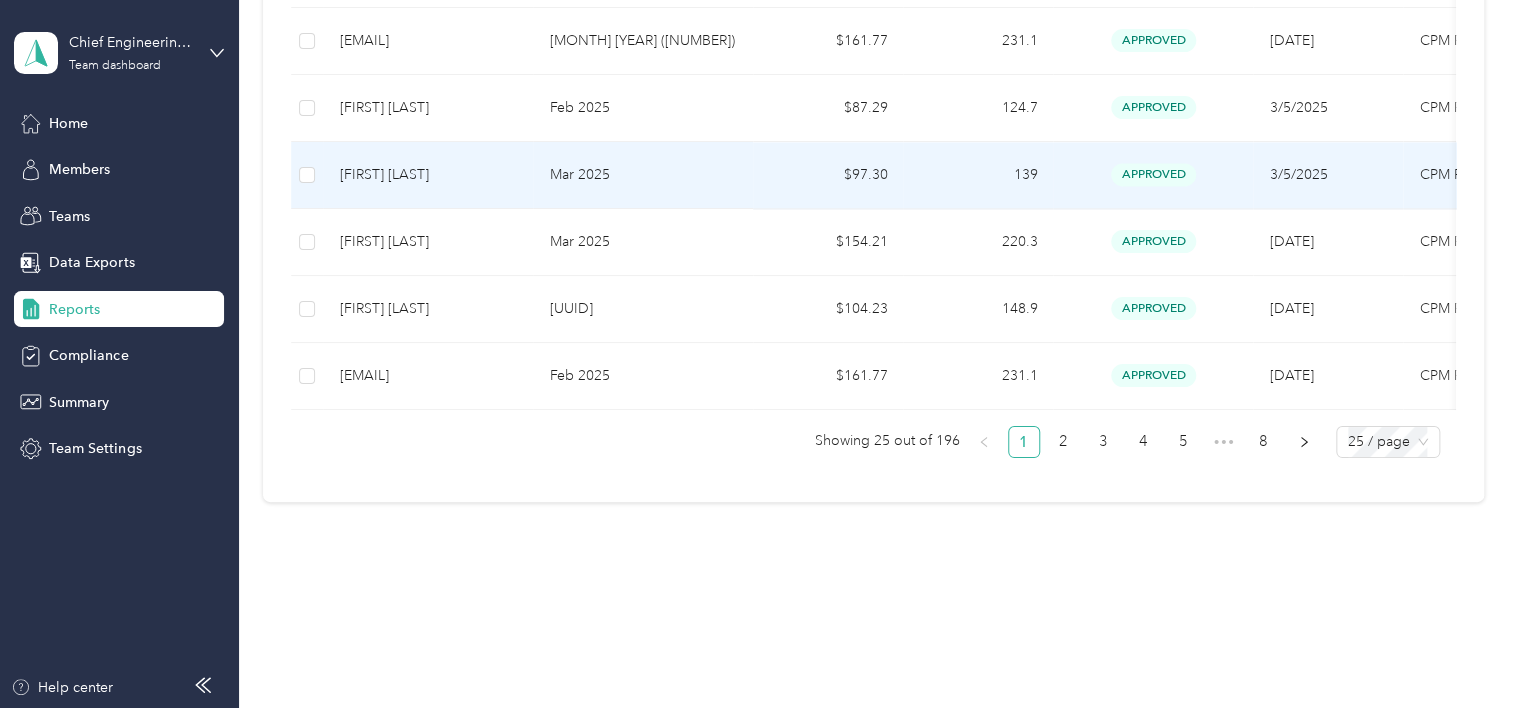 scroll, scrollTop: 1748, scrollLeft: 0, axis: vertical 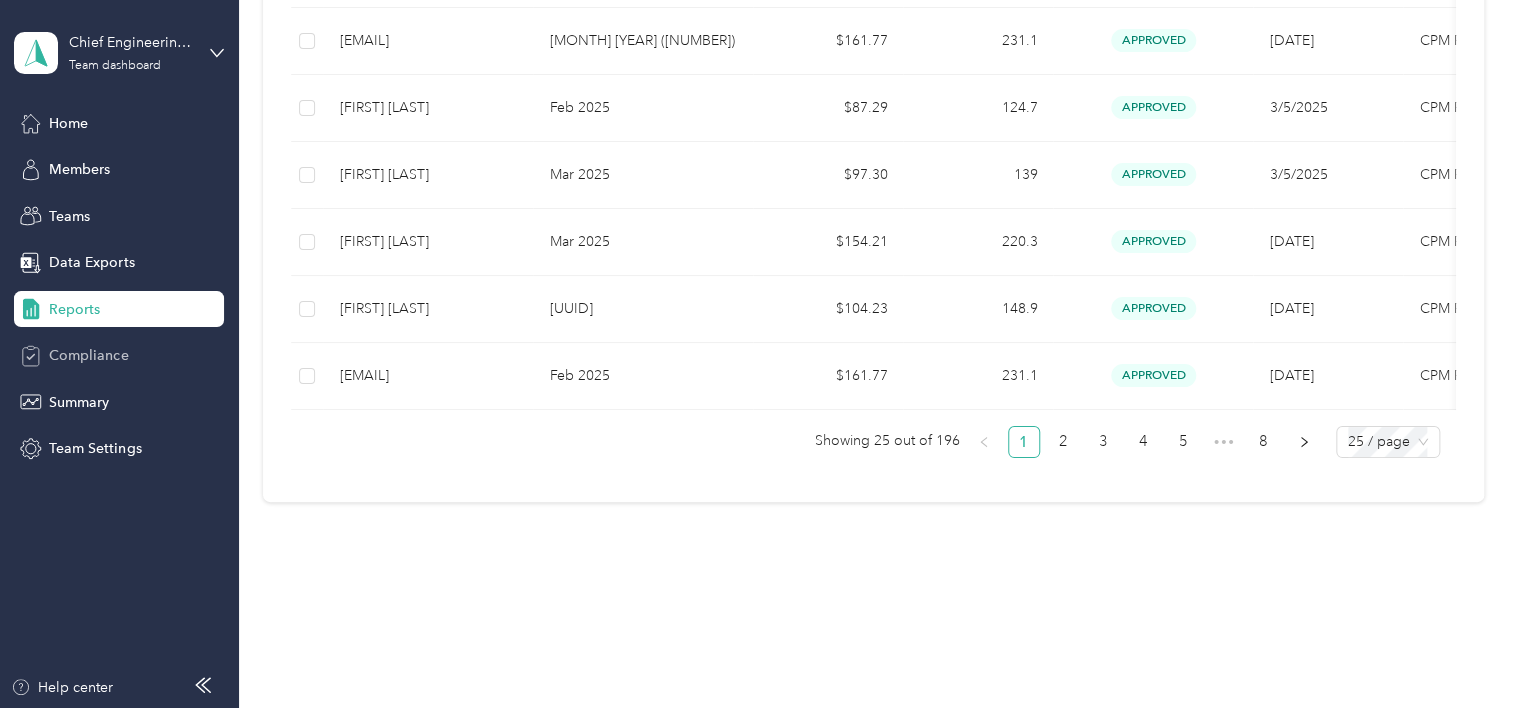click on "Compliance" at bounding box center (119, 356) 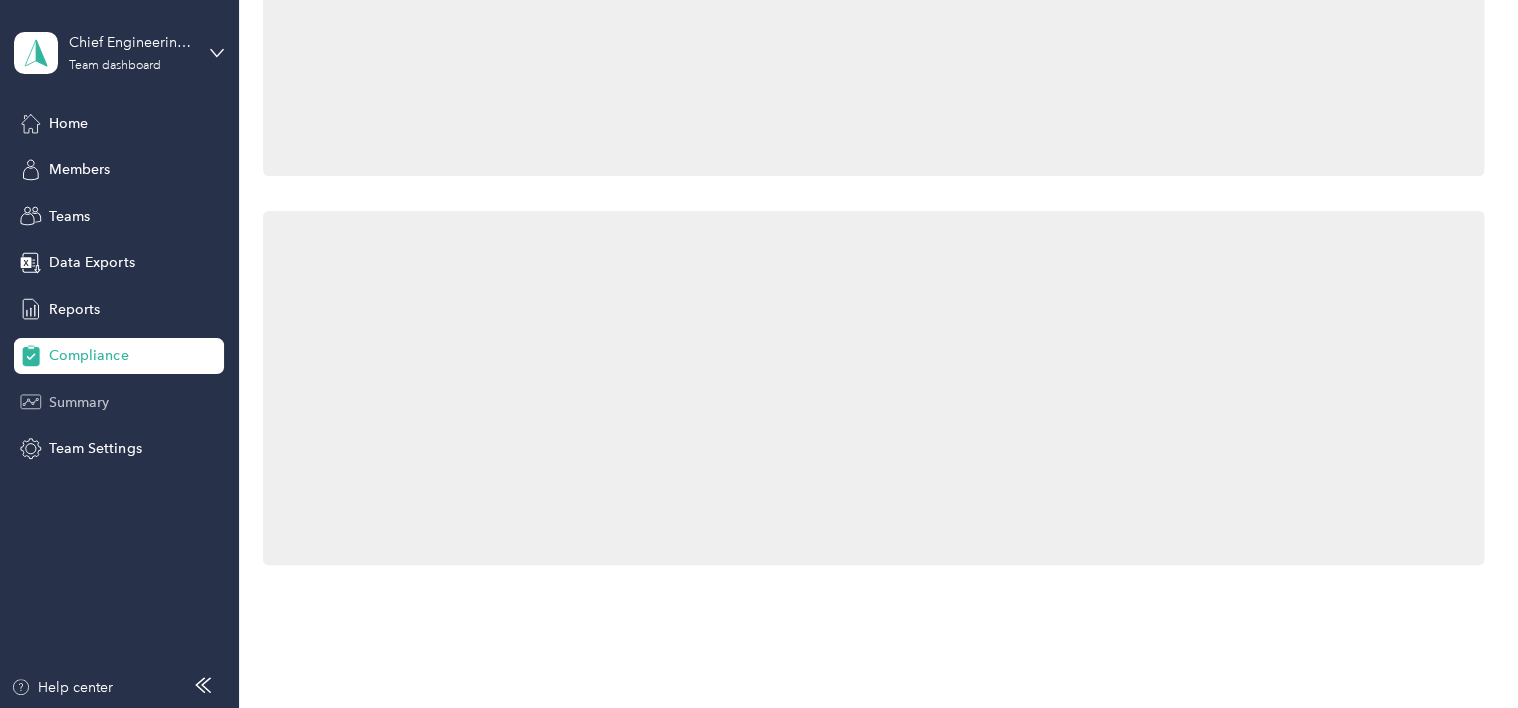 scroll, scrollTop: 0, scrollLeft: 0, axis: both 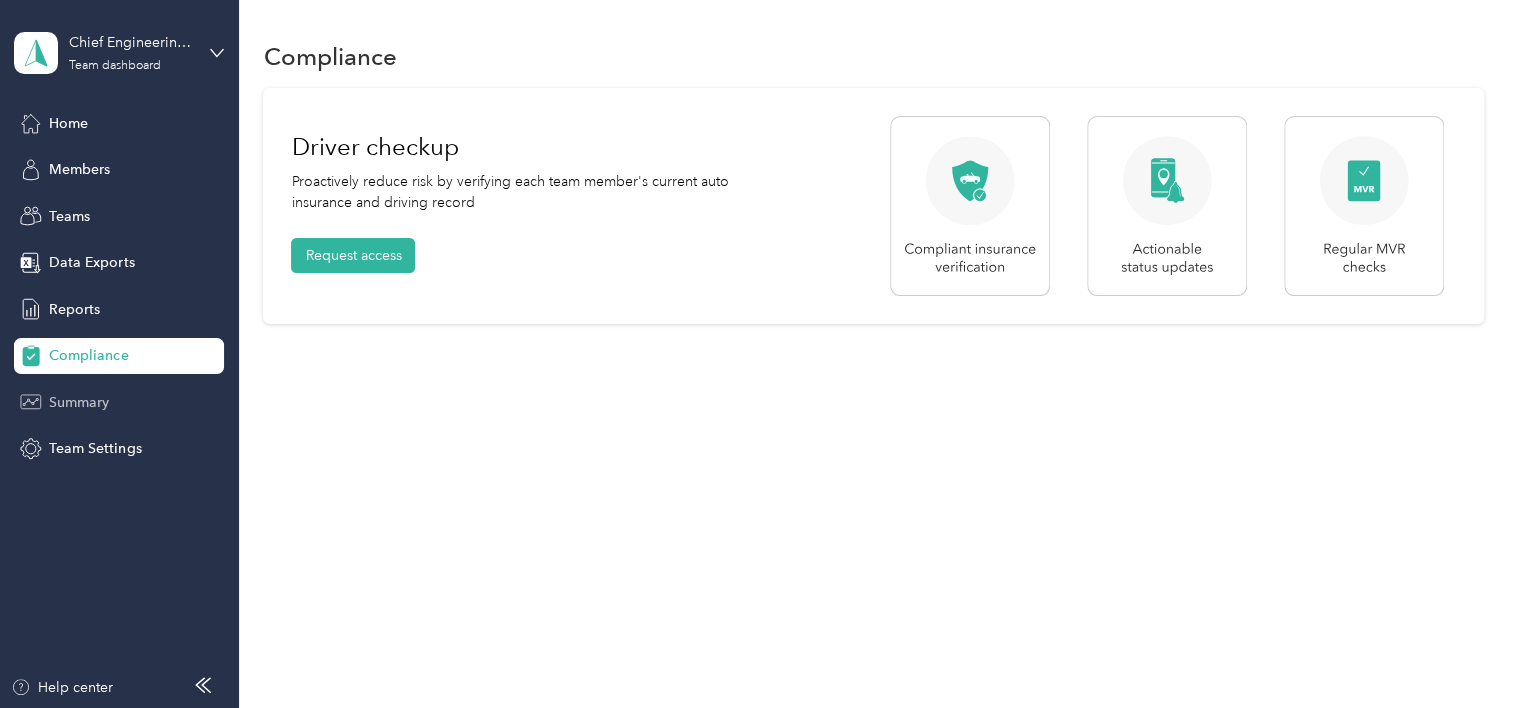 click on "Summary" at bounding box center [79, 402] 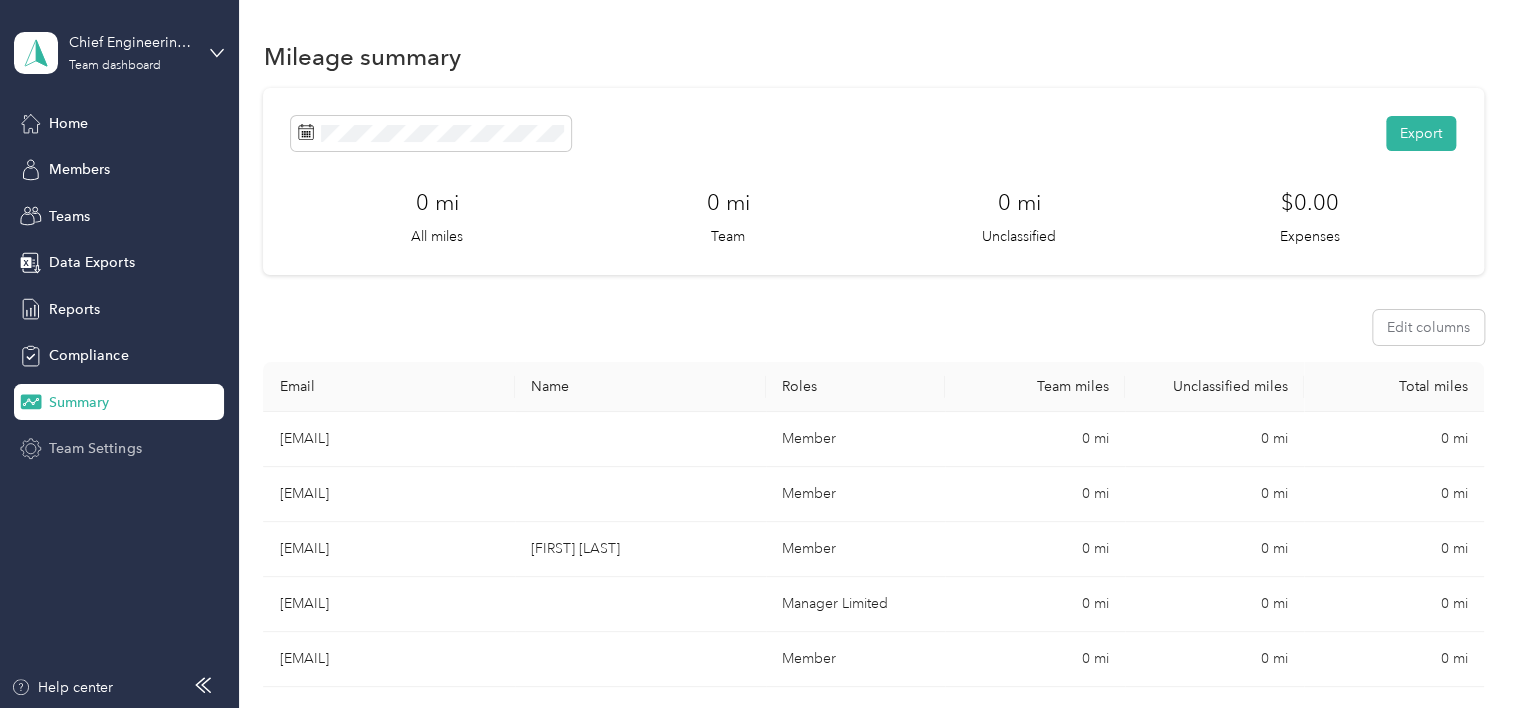 click on "Team Settings" at bounding box center (95, 448) 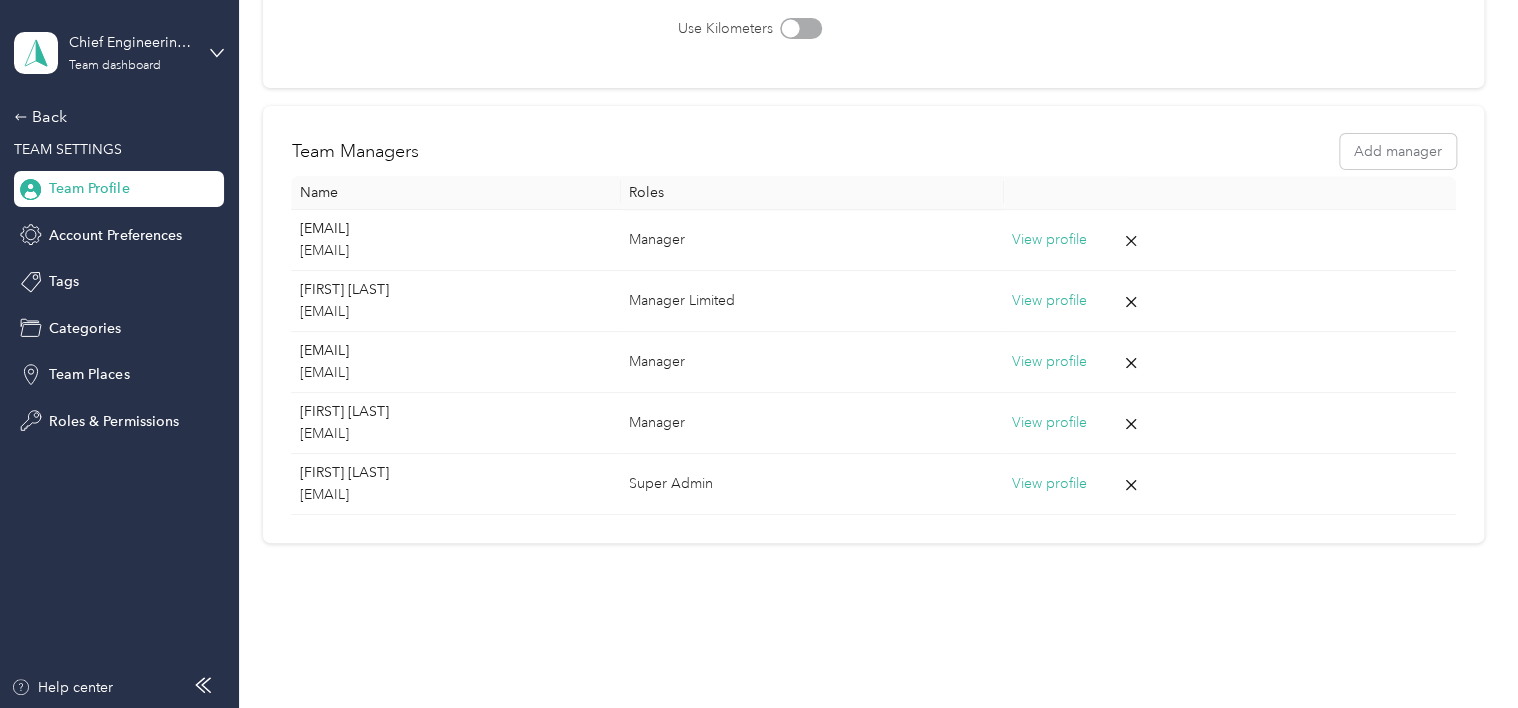 scroll, scrollTop: 428, scrollLeft: 0, axis: vertical 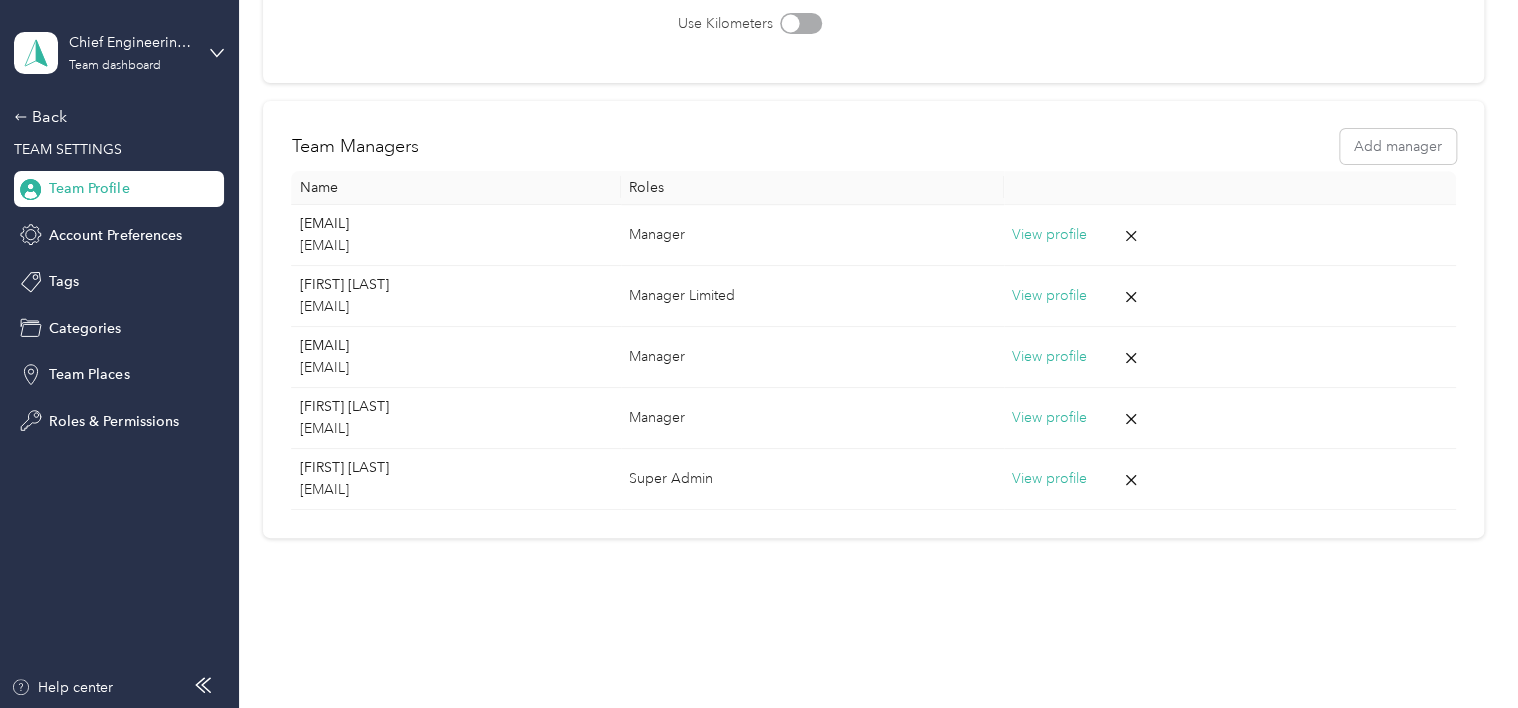 click on "Help center" at bounding box center (120, 693) 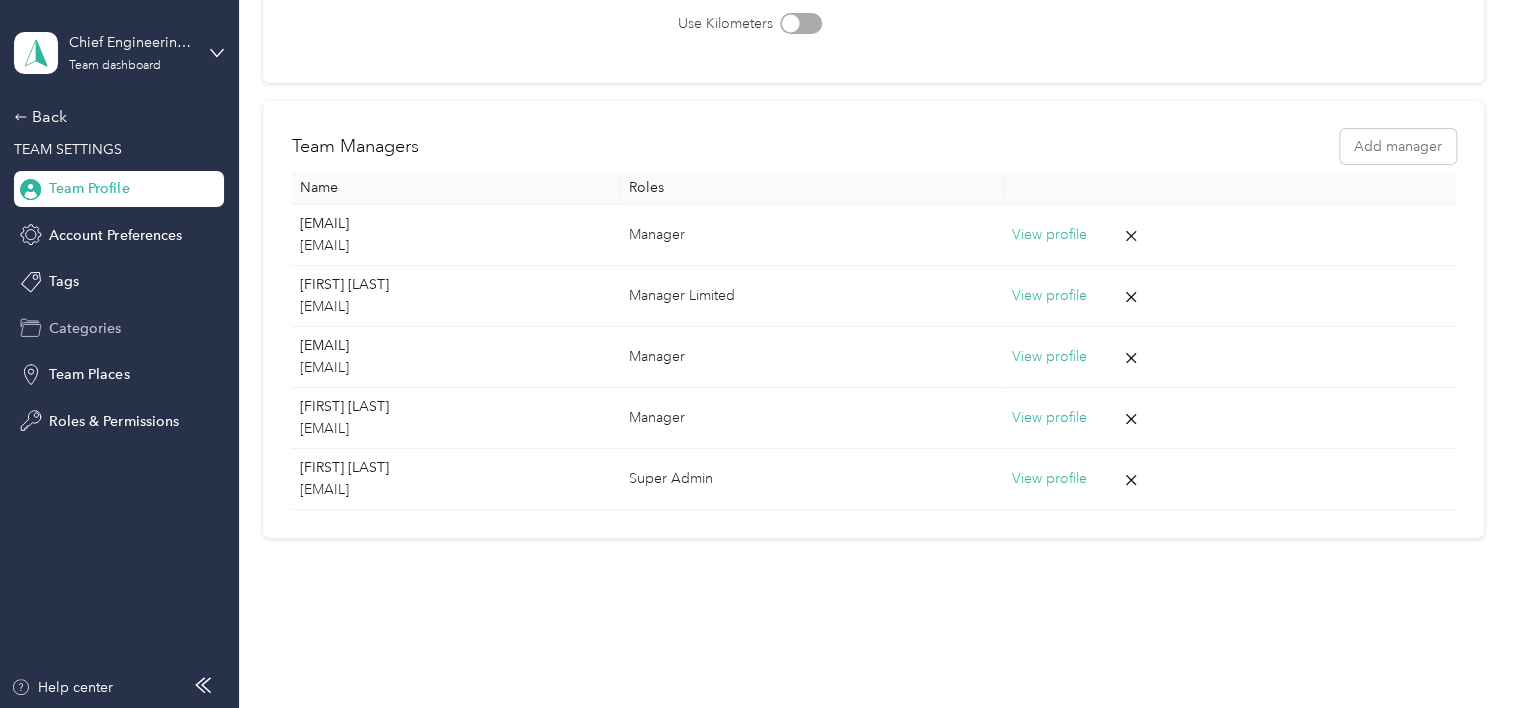 click on "Categories" at bounding box center [85, 328] 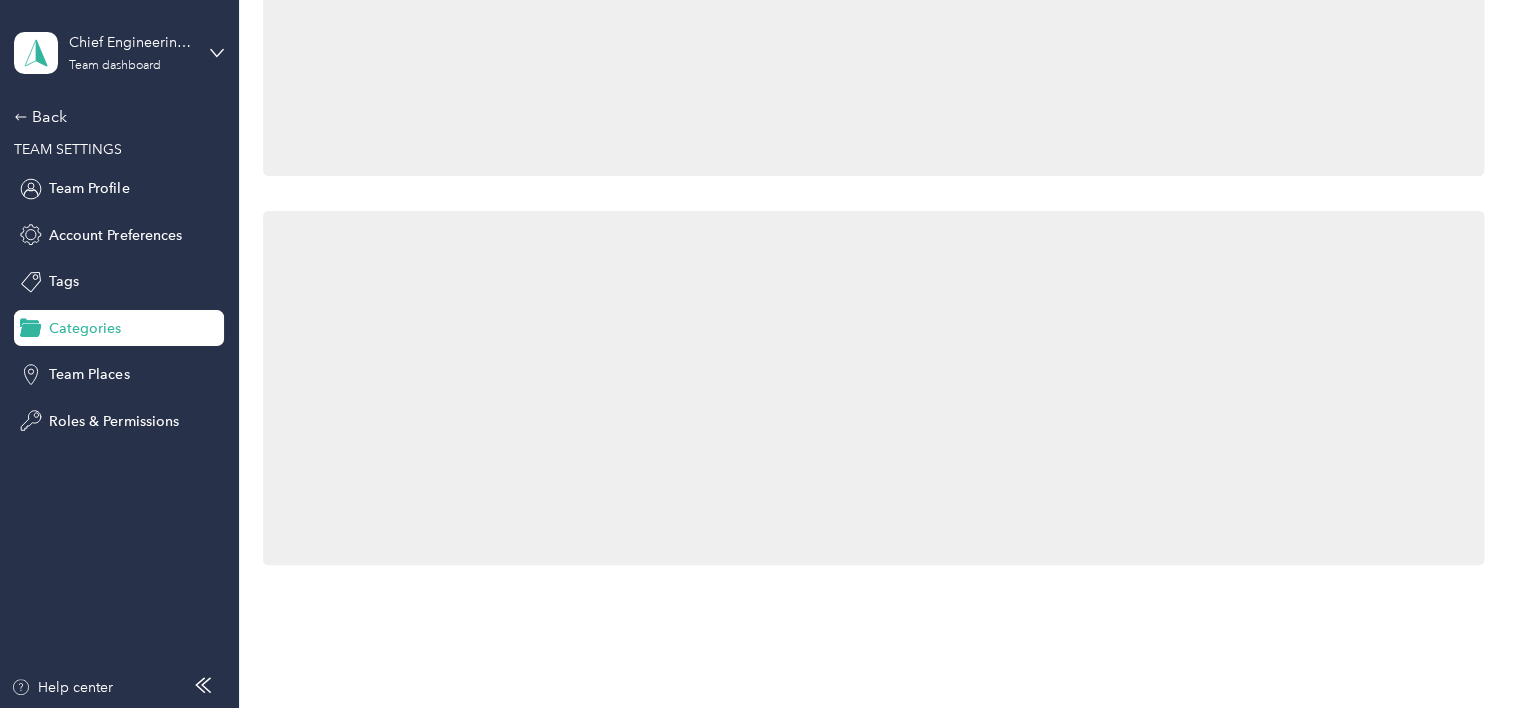 scroll, scrollTop: 428, scrollLeft: 0, axis: vertical 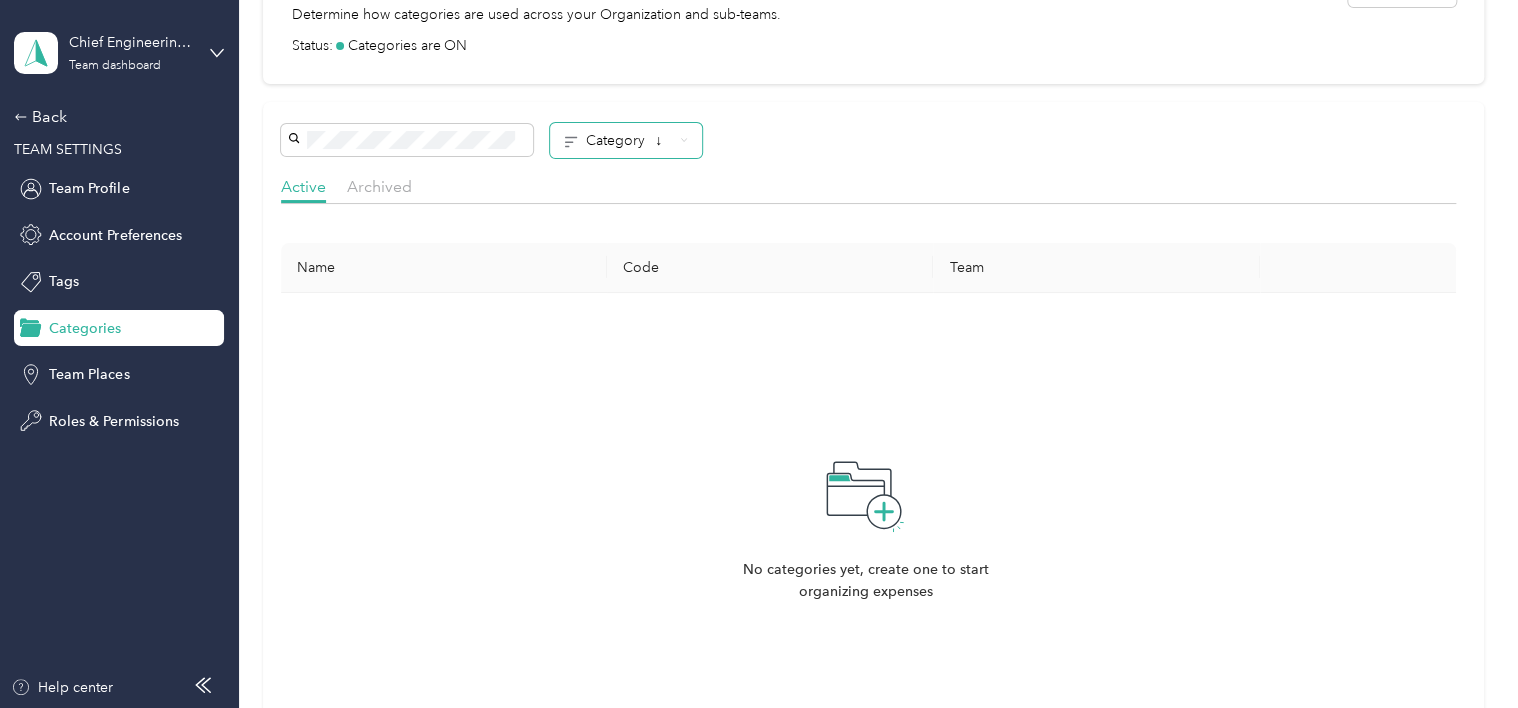 click 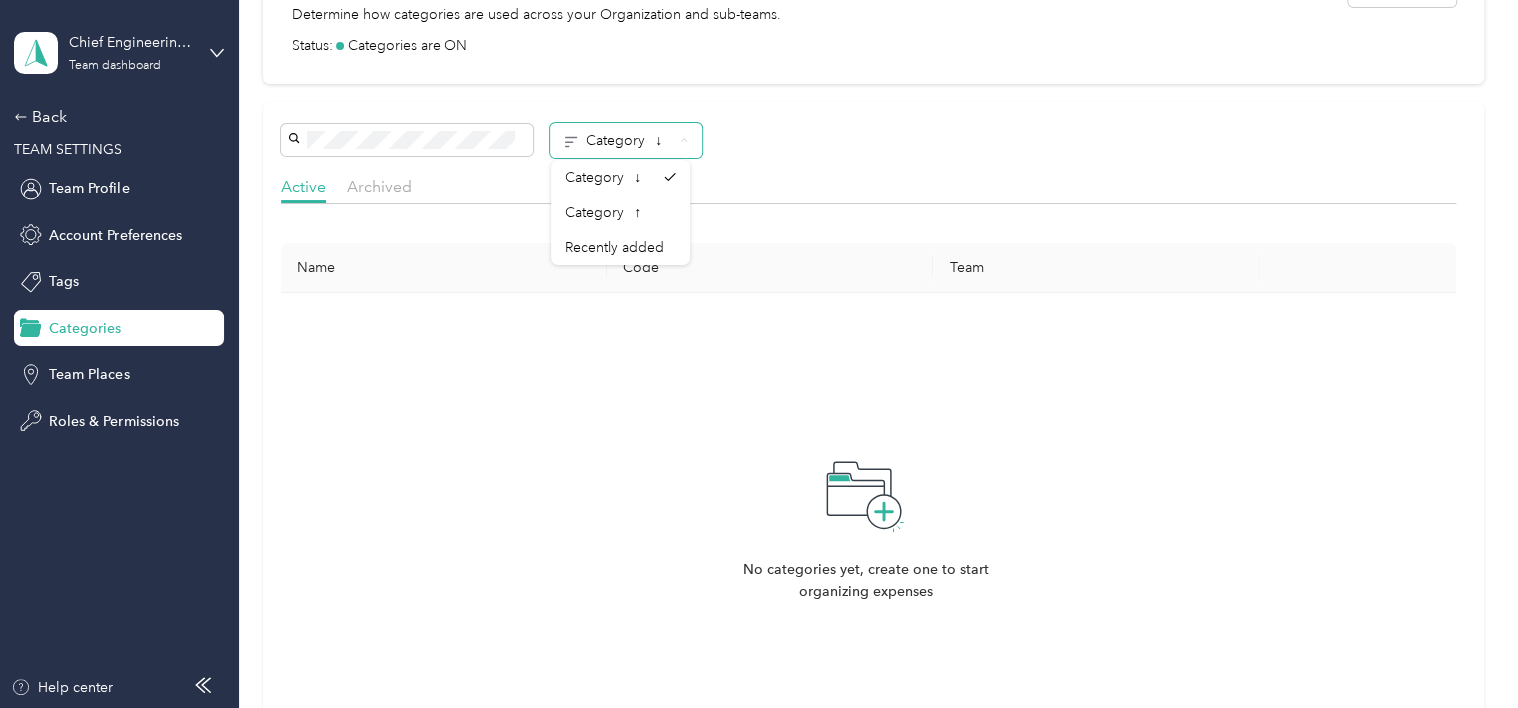 click 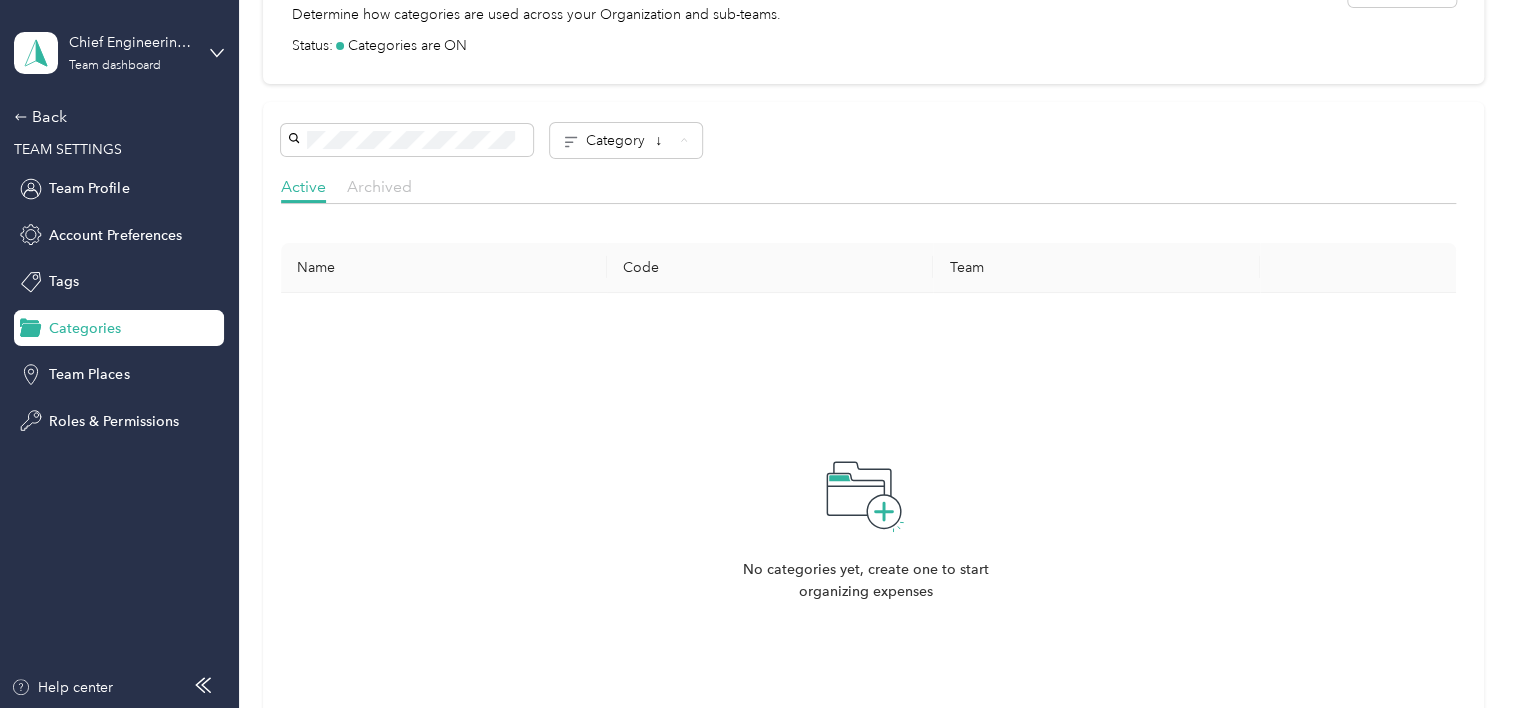 click on "Archived" at bounding box center [379, 186] 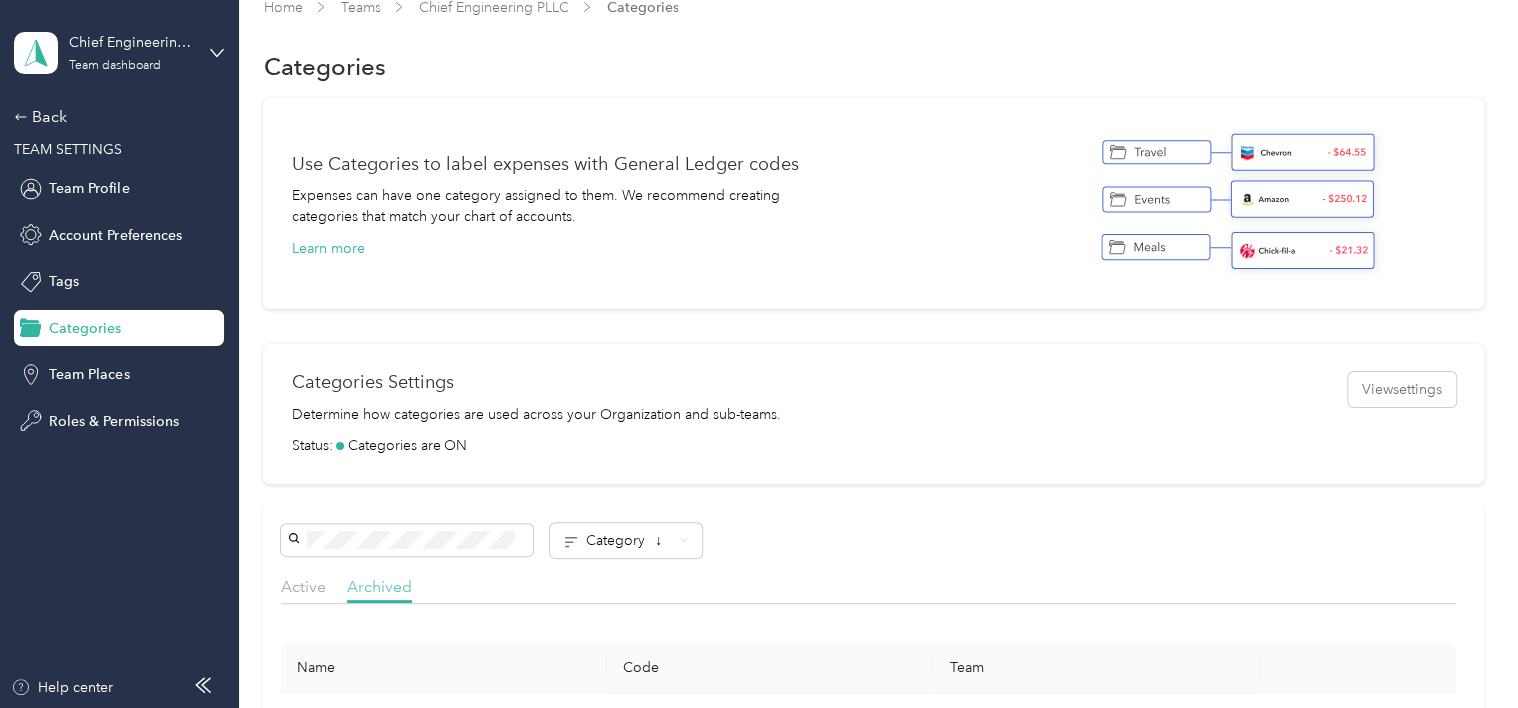 scroll, scrollTop: 0, scrollLeft: 0, axis: both 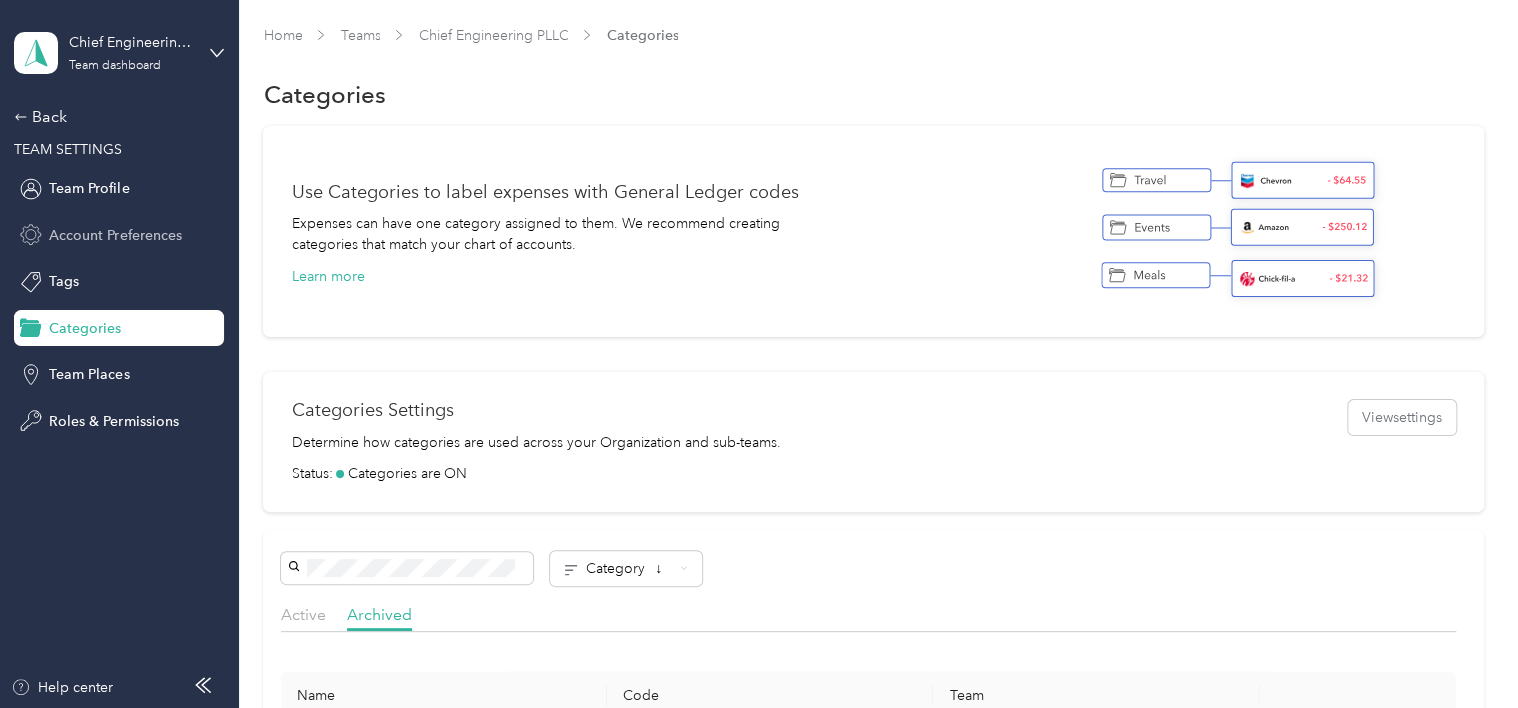 click on "Account Preferences" at bounding box center (115, 235) 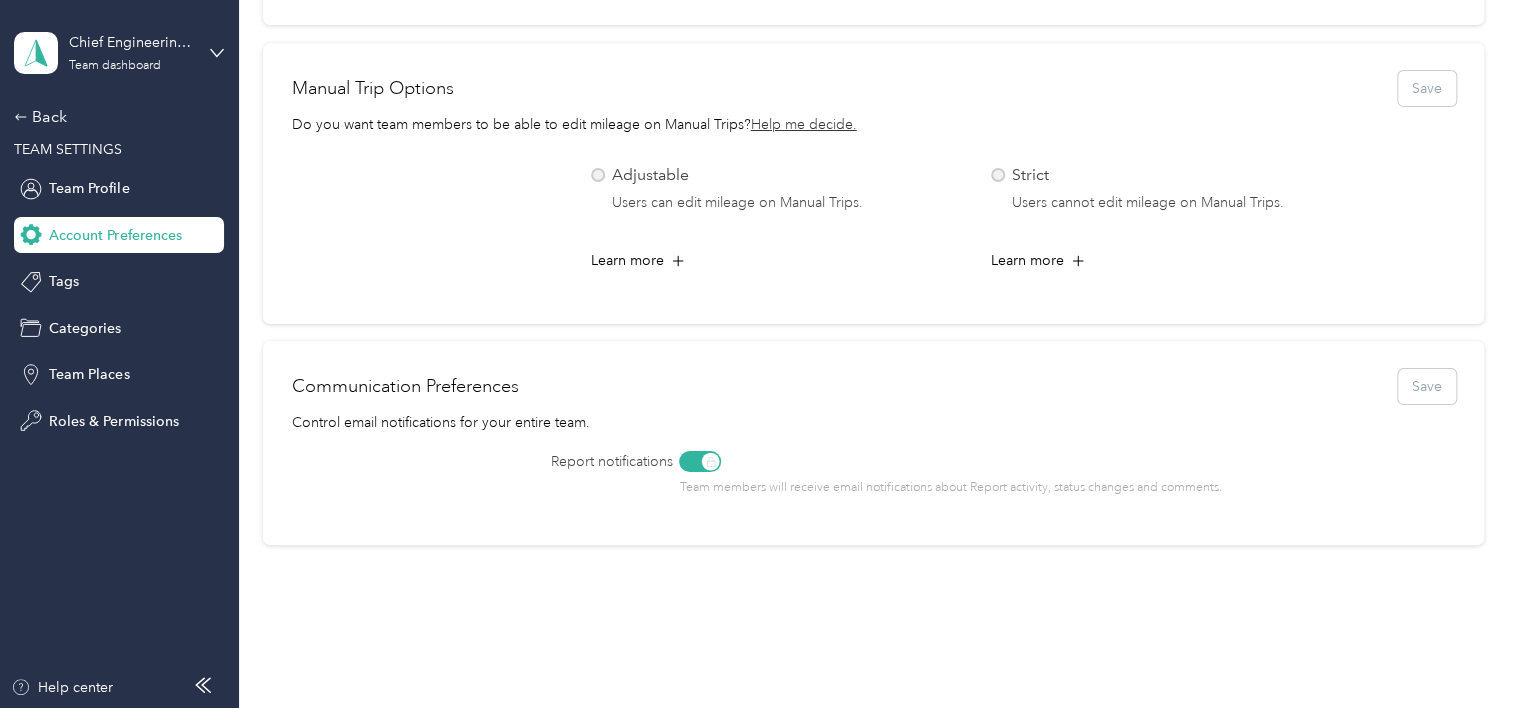 scroll, scrollTop: 907, scrollLeft: 0, axis: vertical 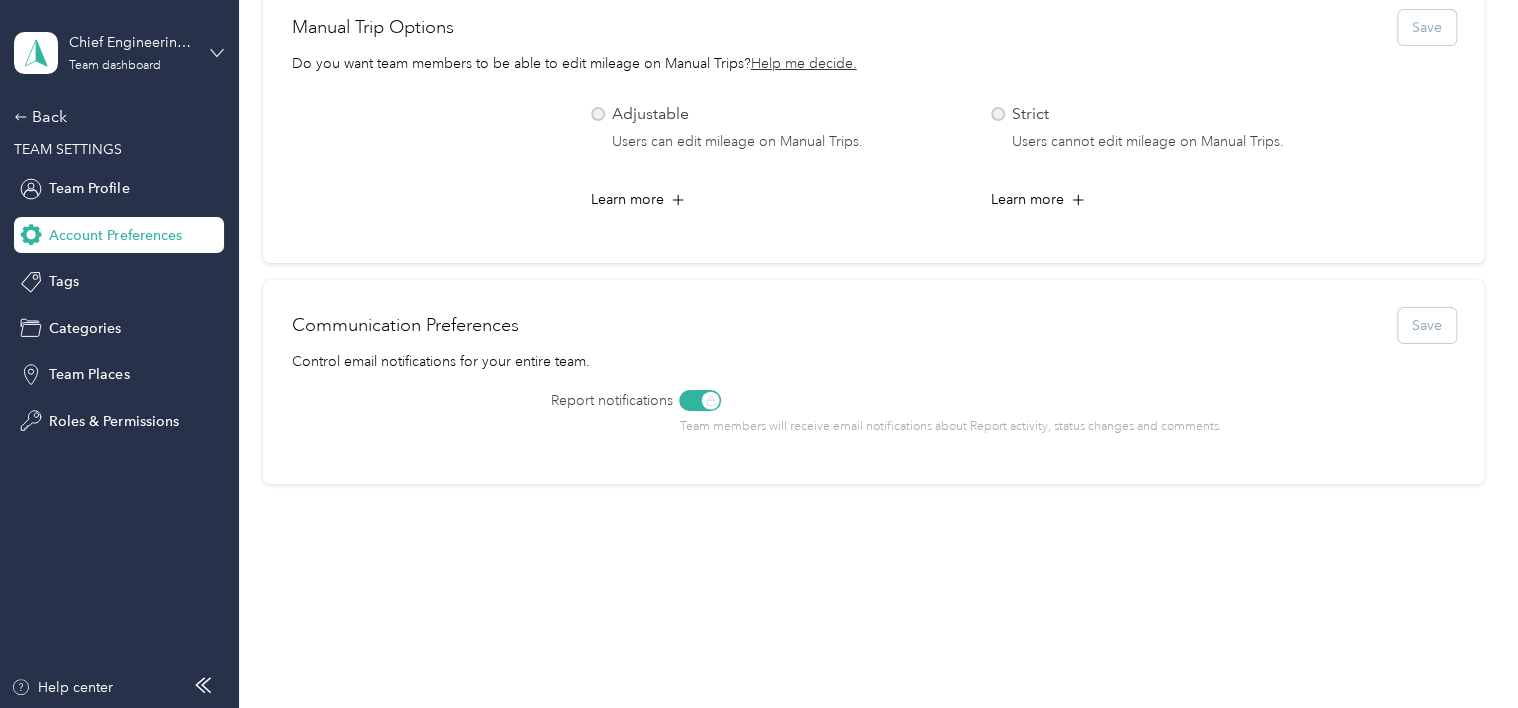 click 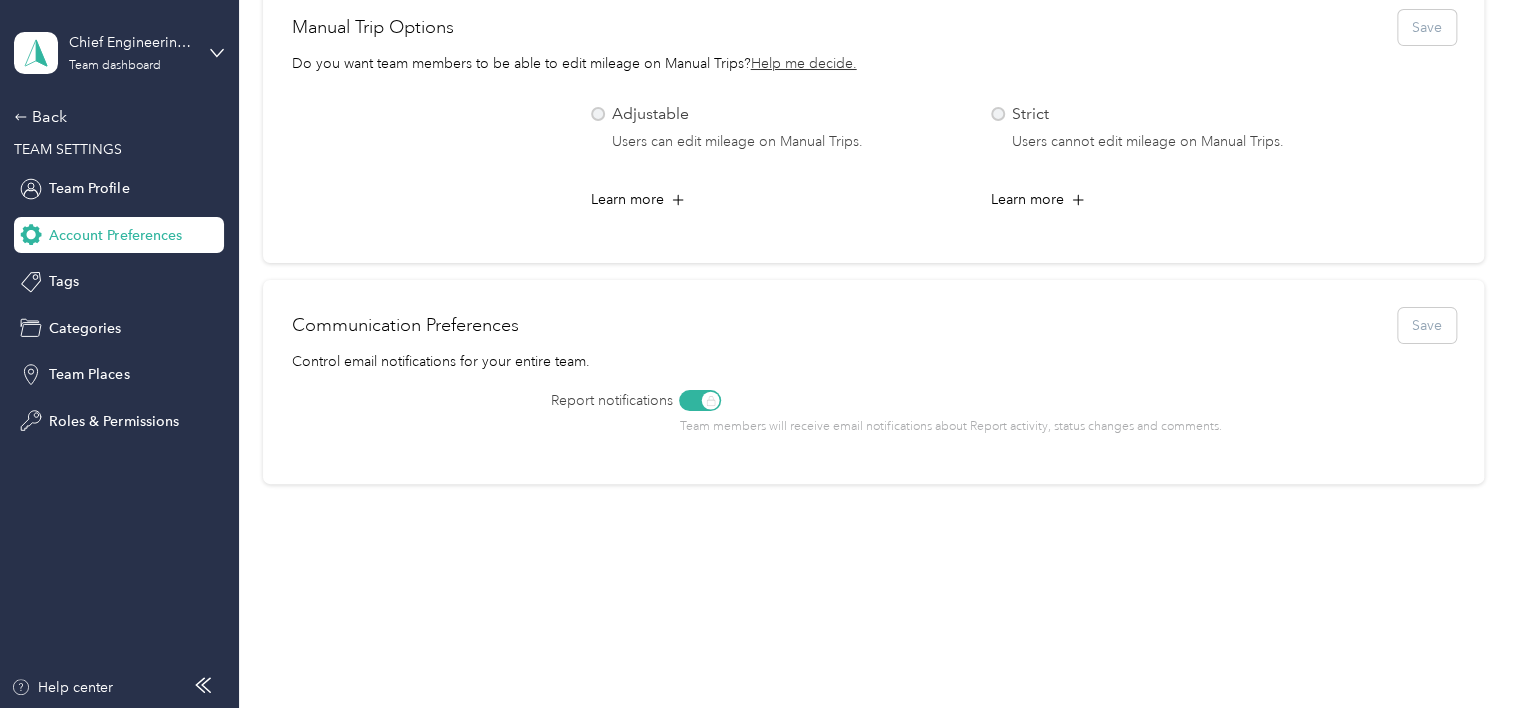 click on "Chief Engineering PLLC Team dashboard Back TEAM SETTINGS Team Profile Account Preferences Tags Categories Team Places Roles & Permissions   Help center" at bounding box center [119, 354] 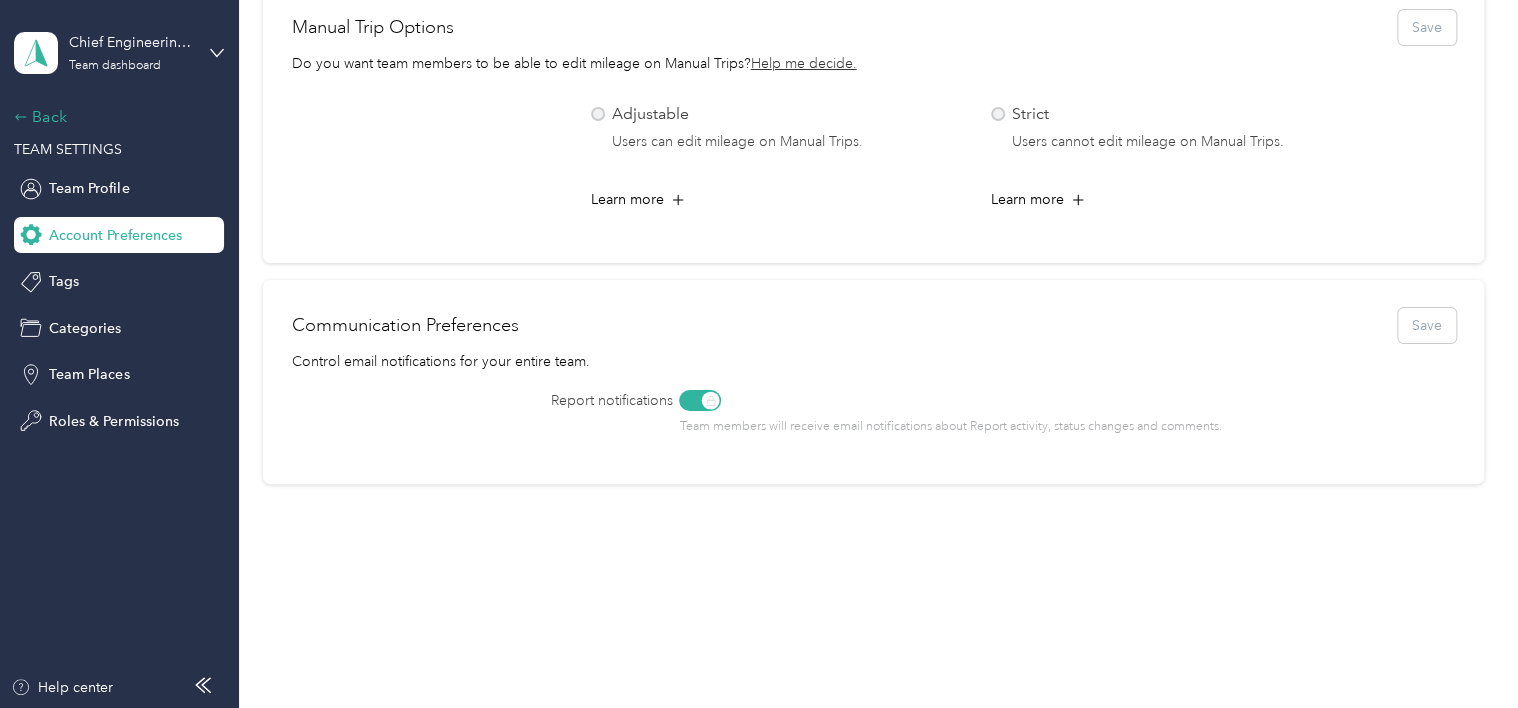 click on "Back" at bounding box center [114, 117] 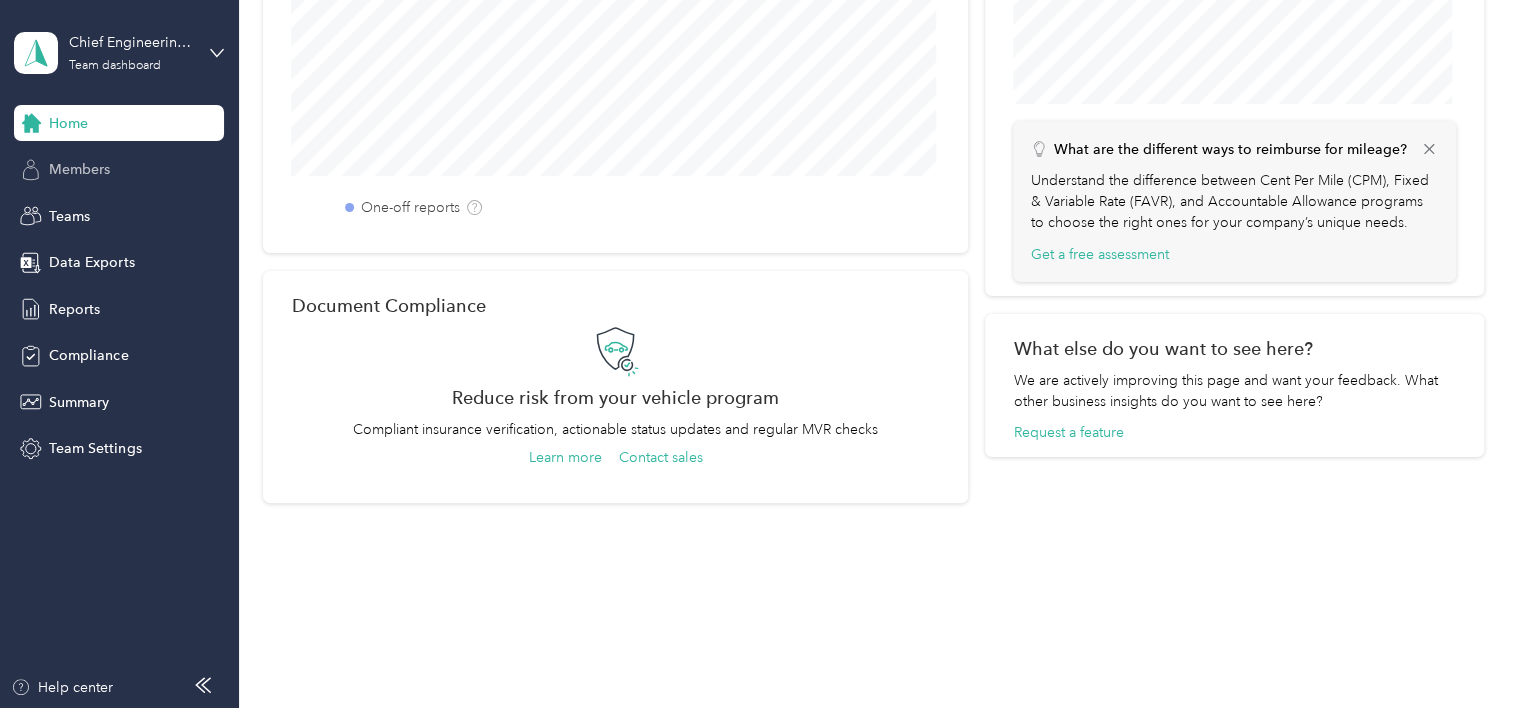 scroll, scrollTop: 828, scrollLeft: 0, axis: vertical 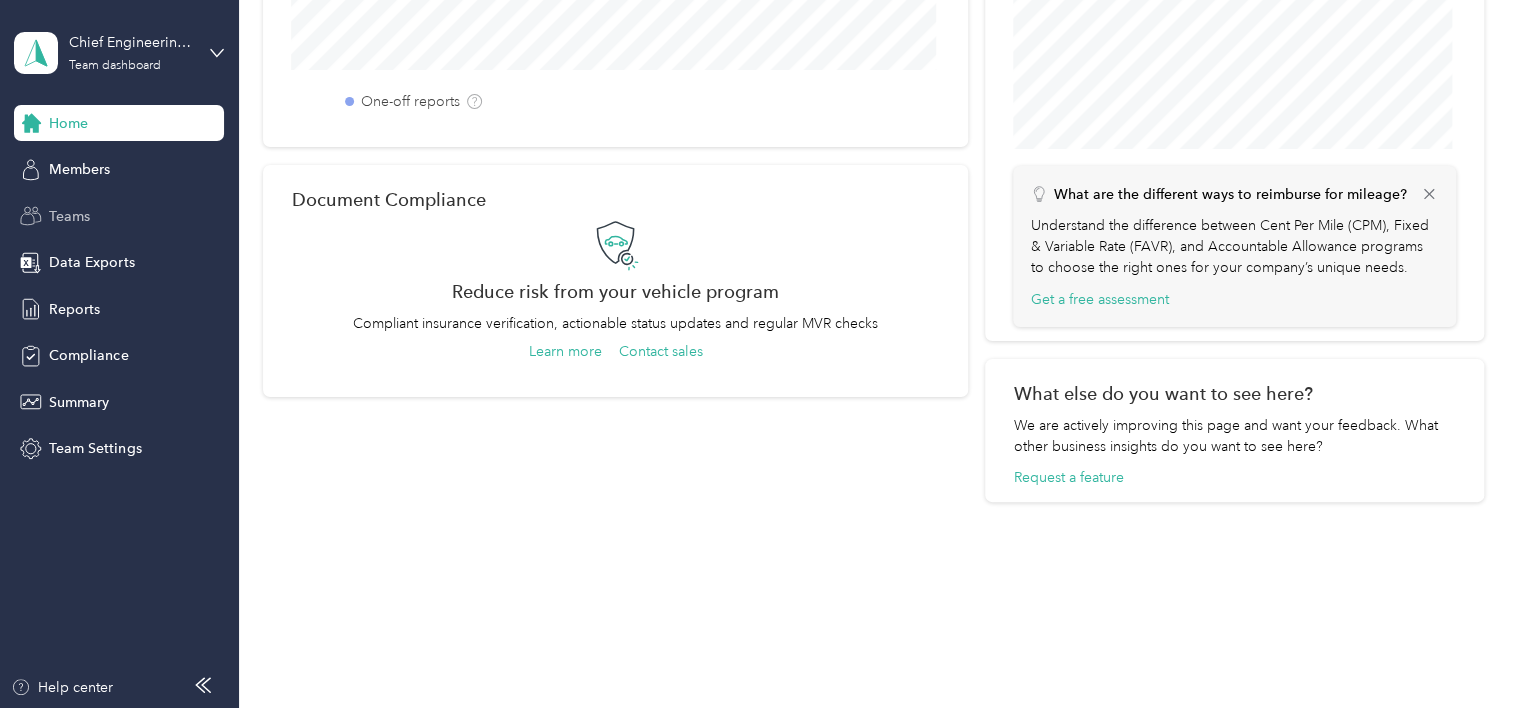 click on "Teams" at bounding box center (69, 216) 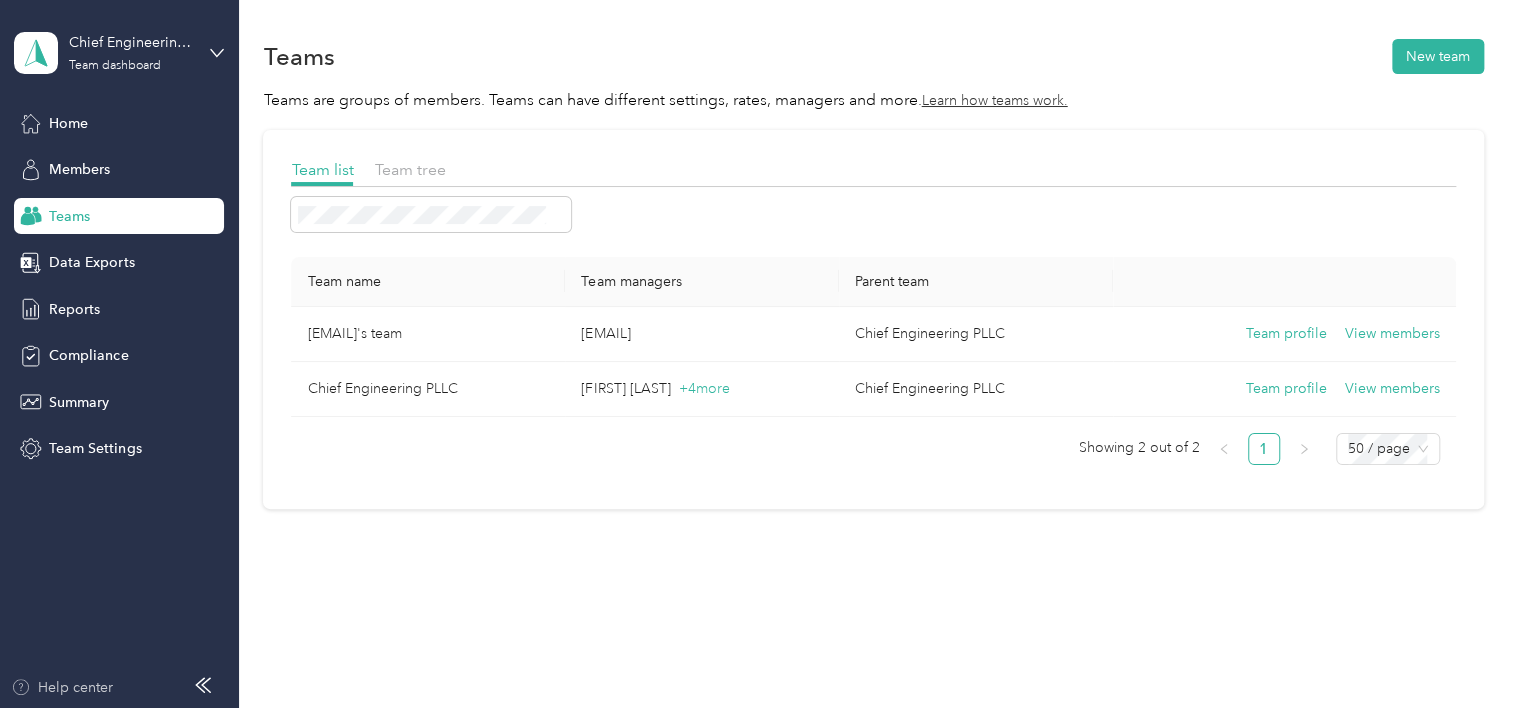 click on "Help center" at bounding box center [62, 687] 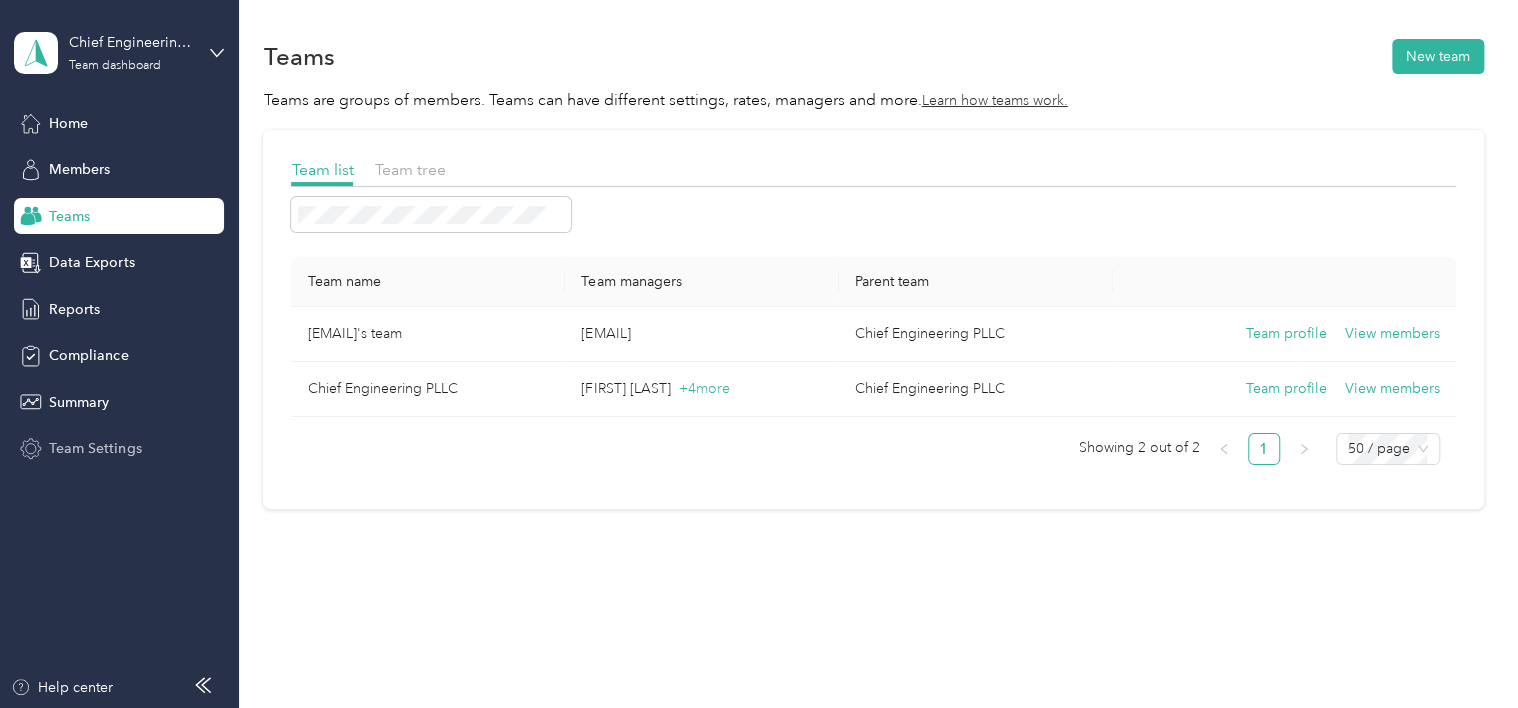 click on "Team Settings" at bounding box center [95, 448] 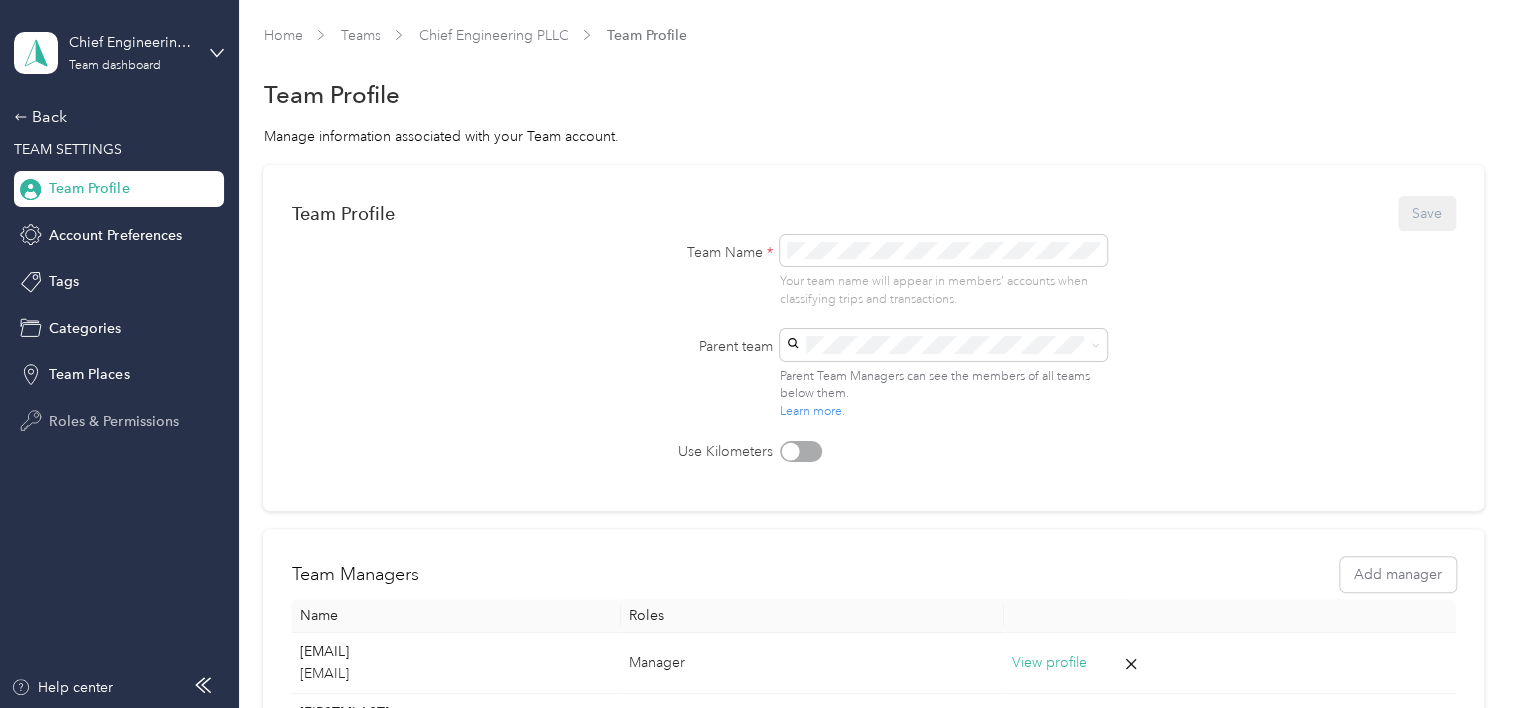 click on "Roles & Permissions" at bounding box center (119, 421) 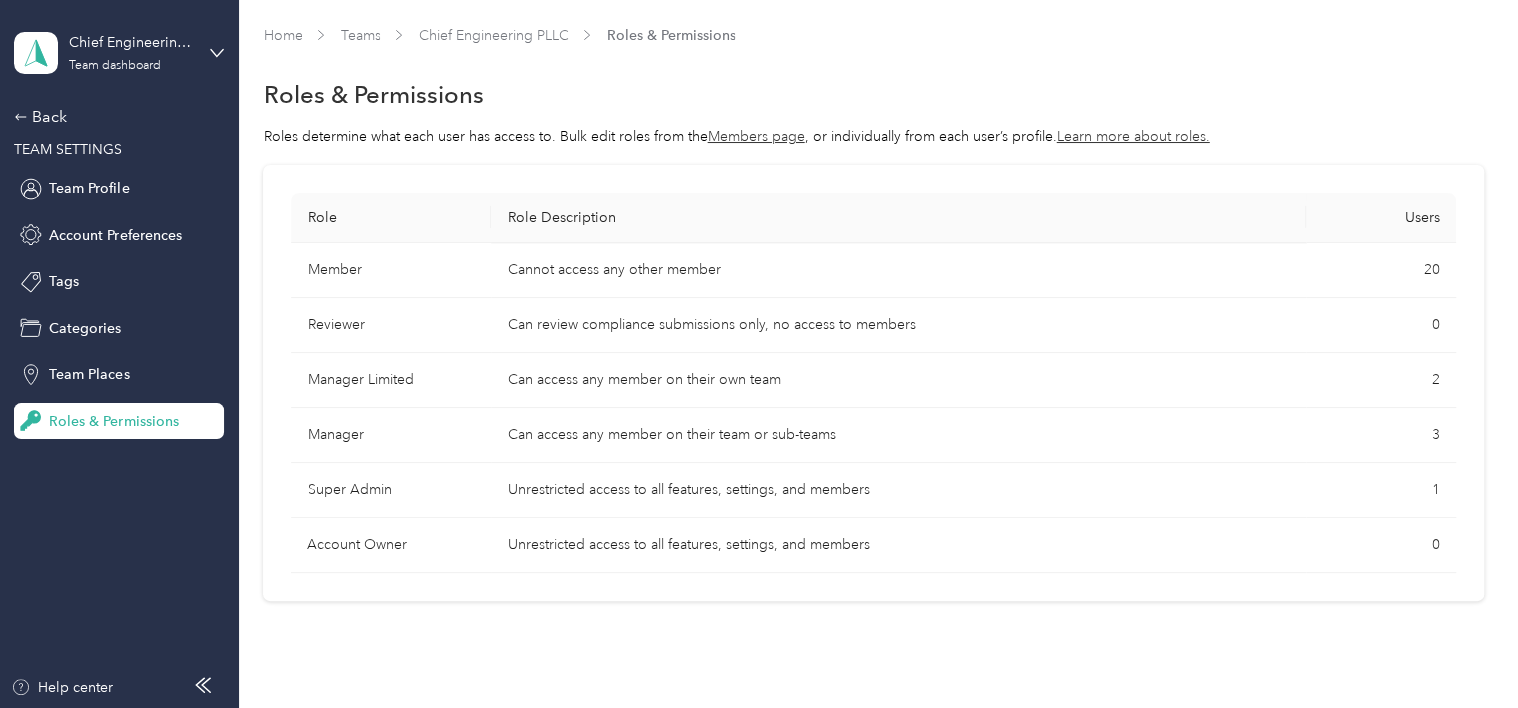 click on "Unrestricted access to all features, settings, and members" at bounding box center [898, 545] 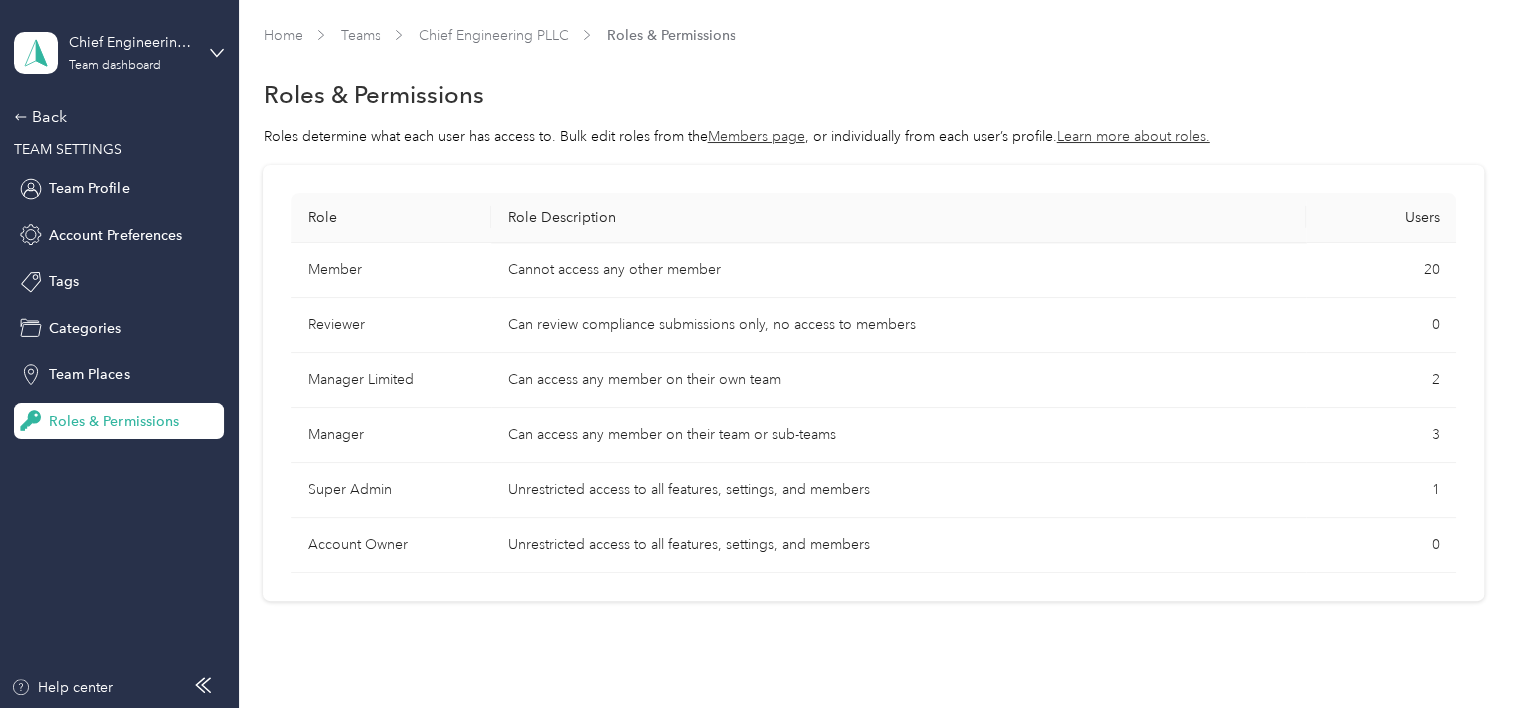 click on "Home Teams Chief Engineering PLLC Roles & Permissions" at bounding box center [873, 44] 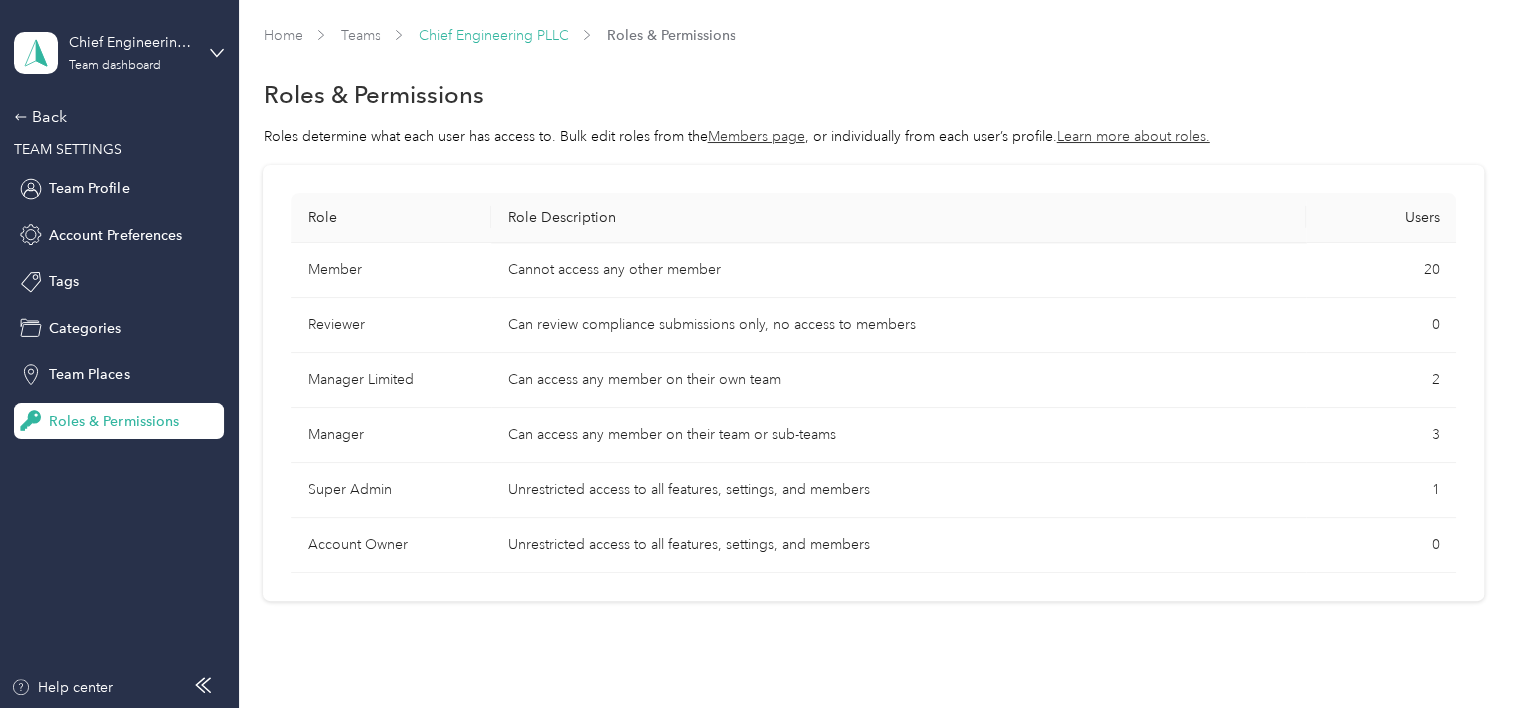 click on "Chief Engineering PLLC" at bounding box center [493, 35] 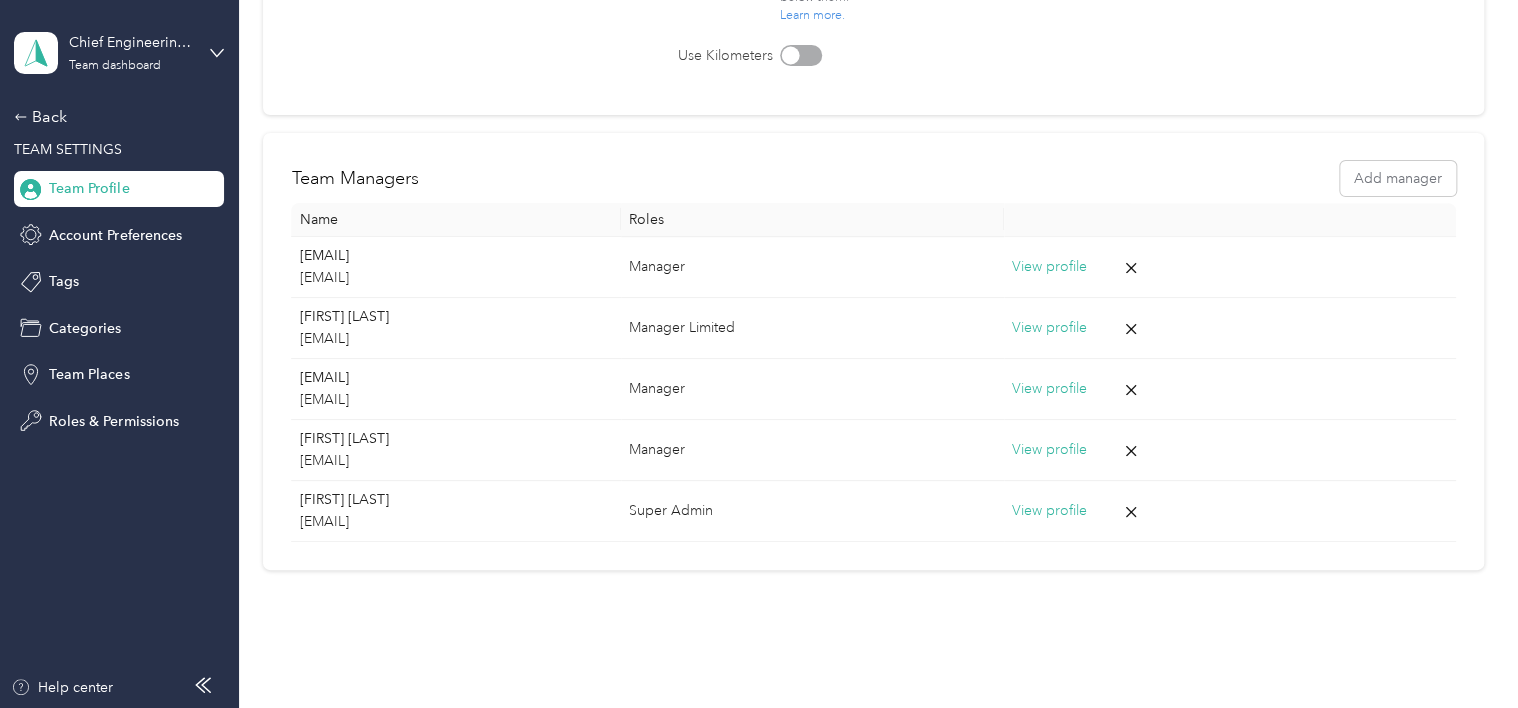 scroll, scrollTop: 462, scrollLeft: 0, axis: vertical 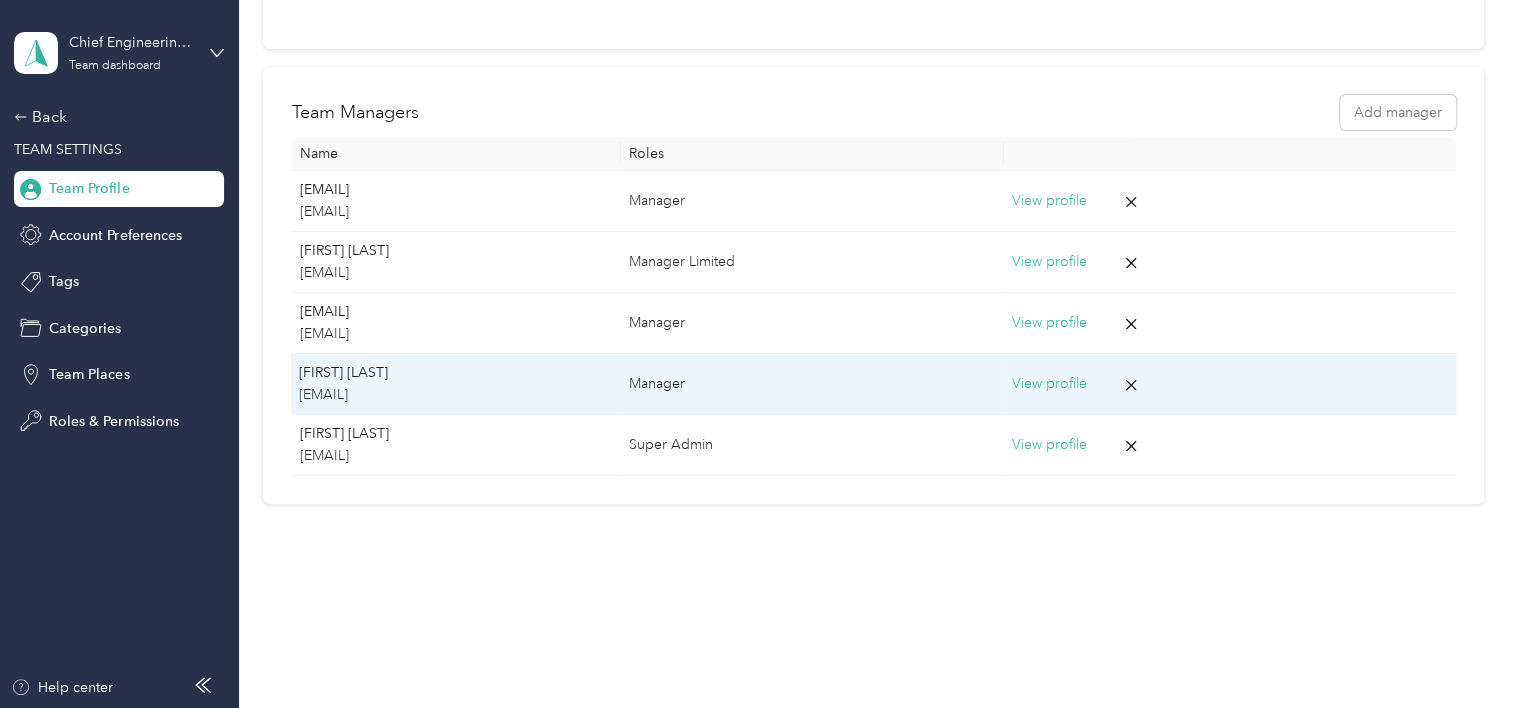 click on "View profile" at bounding box center [1049, 384] 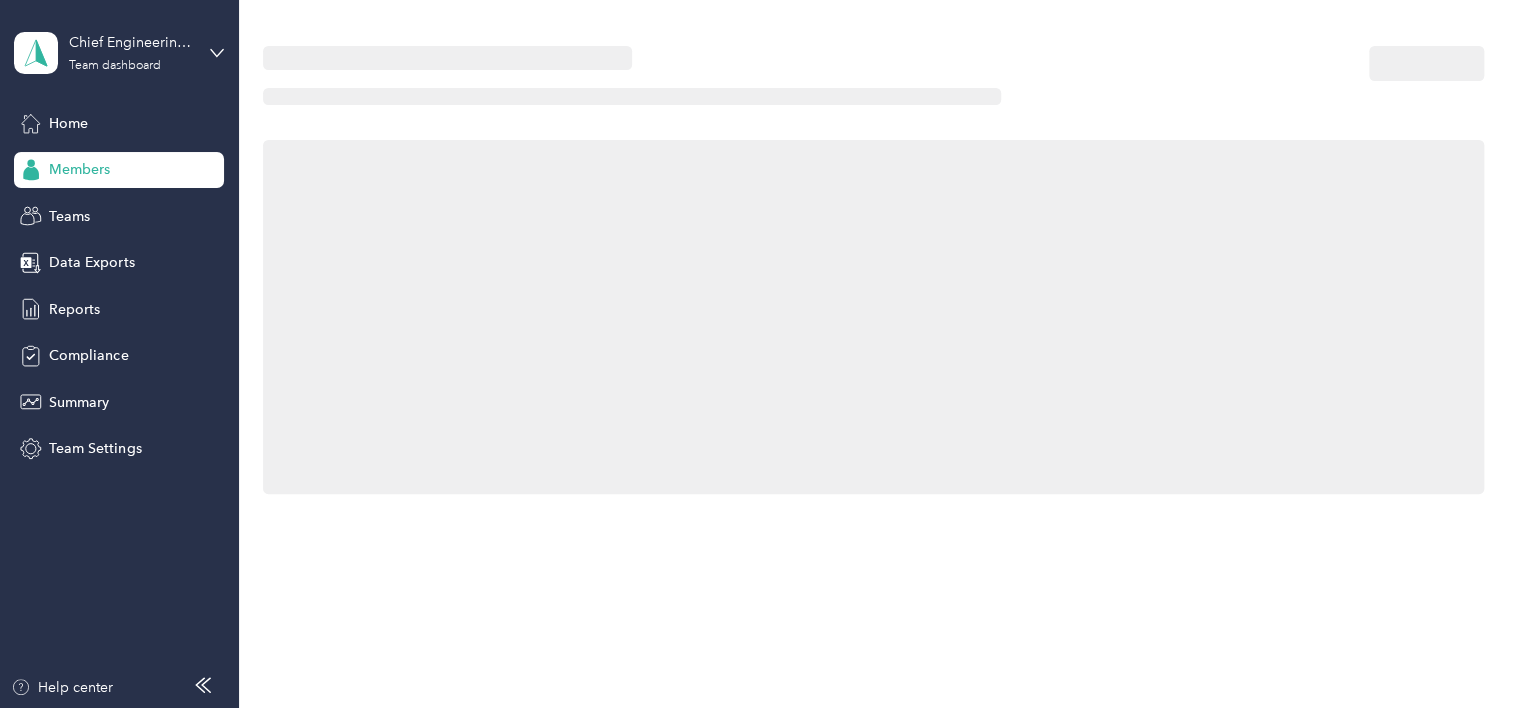 scroll, scrollTop: 0, scrollLeft: 0, axis: both 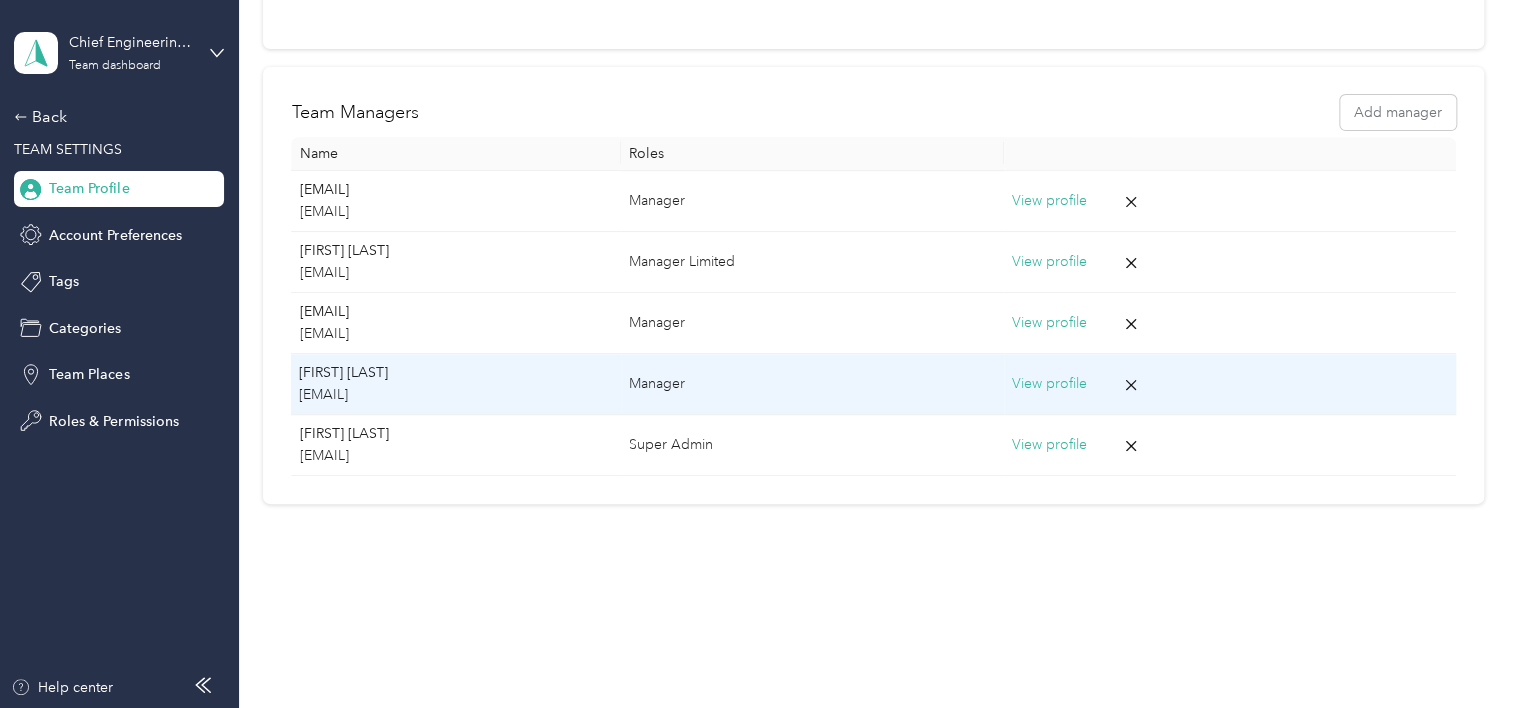 click on "[FIRST] [LAST]" at bounding box center [455, 373] 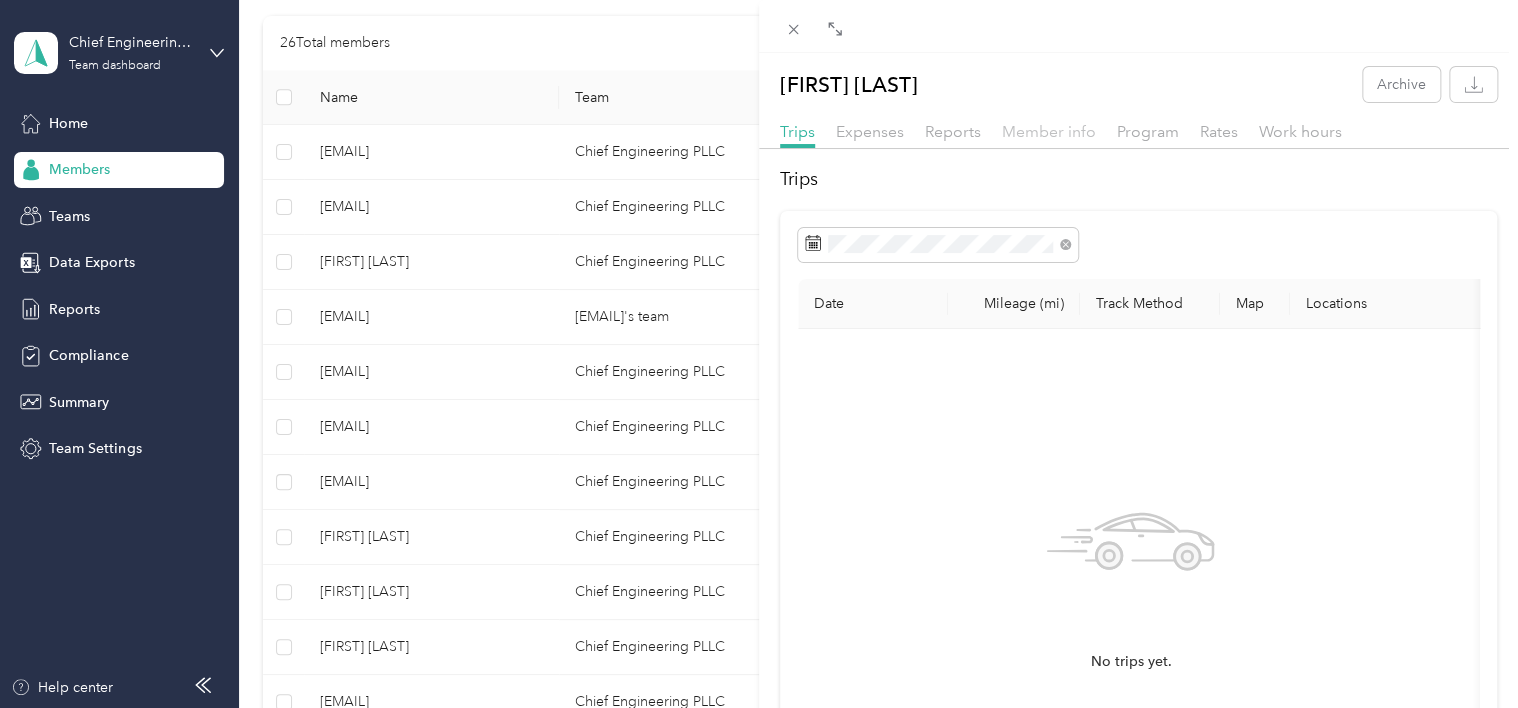 click on "Member info" at bounding box center (1049, 131) 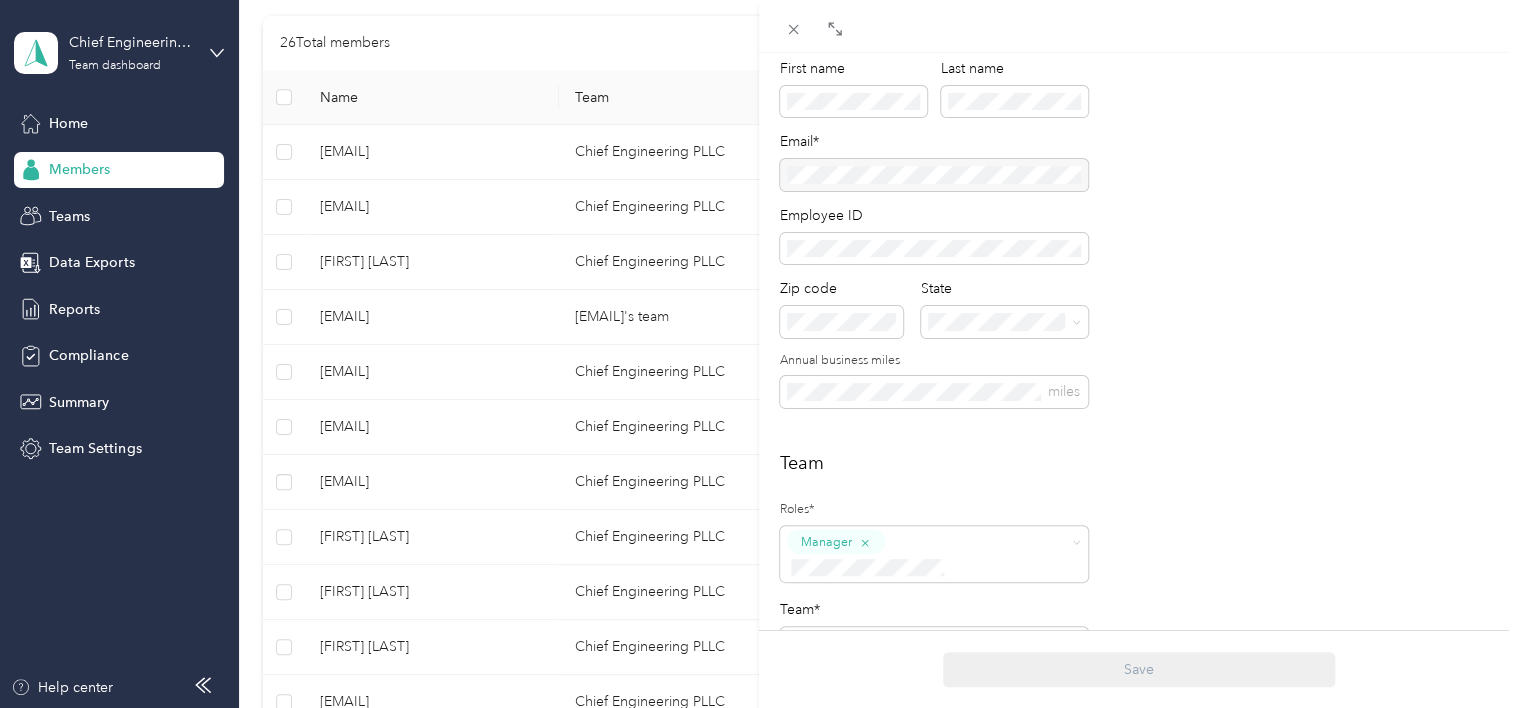scroll, scrollTop: 164, scrollLeft: 0, axis: vertical 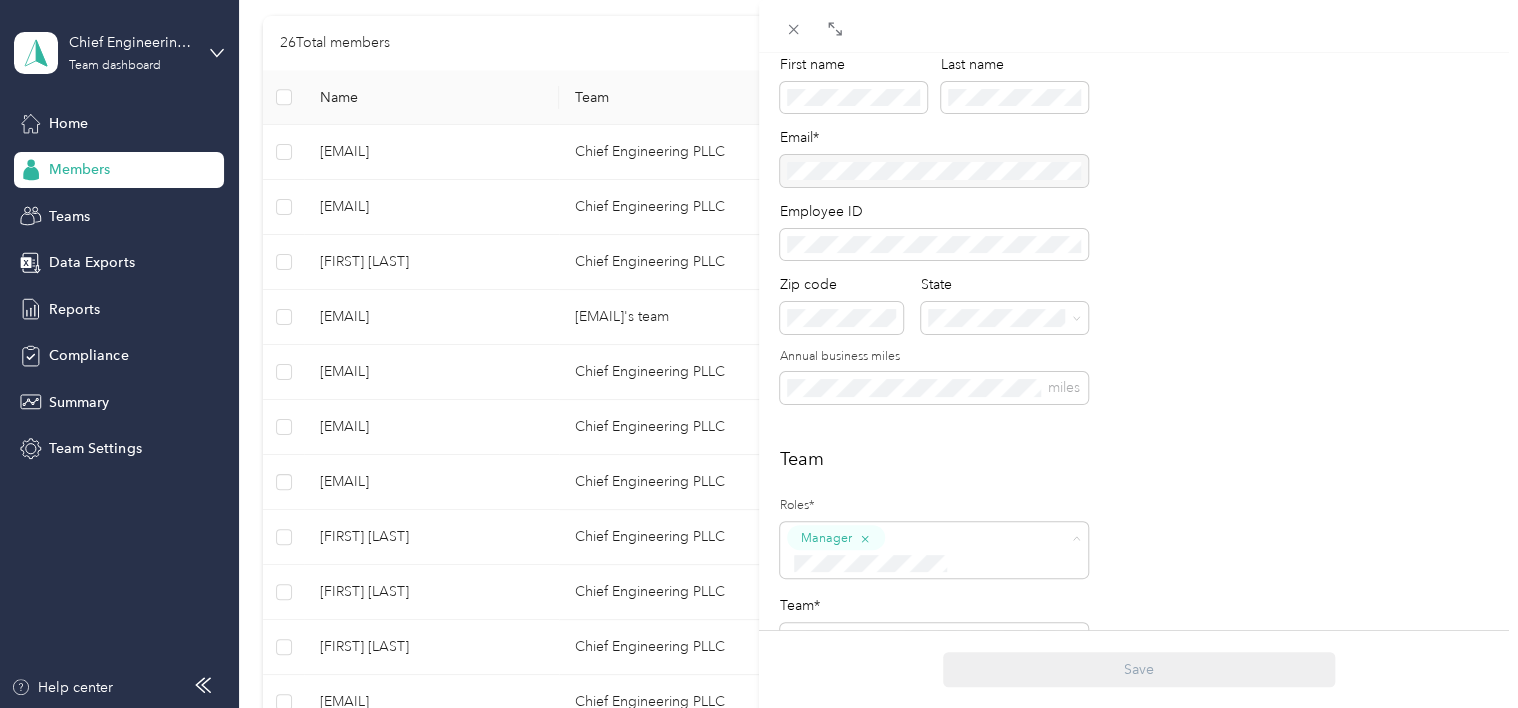 click on "Super Admin" at bounding box center (845, 461) 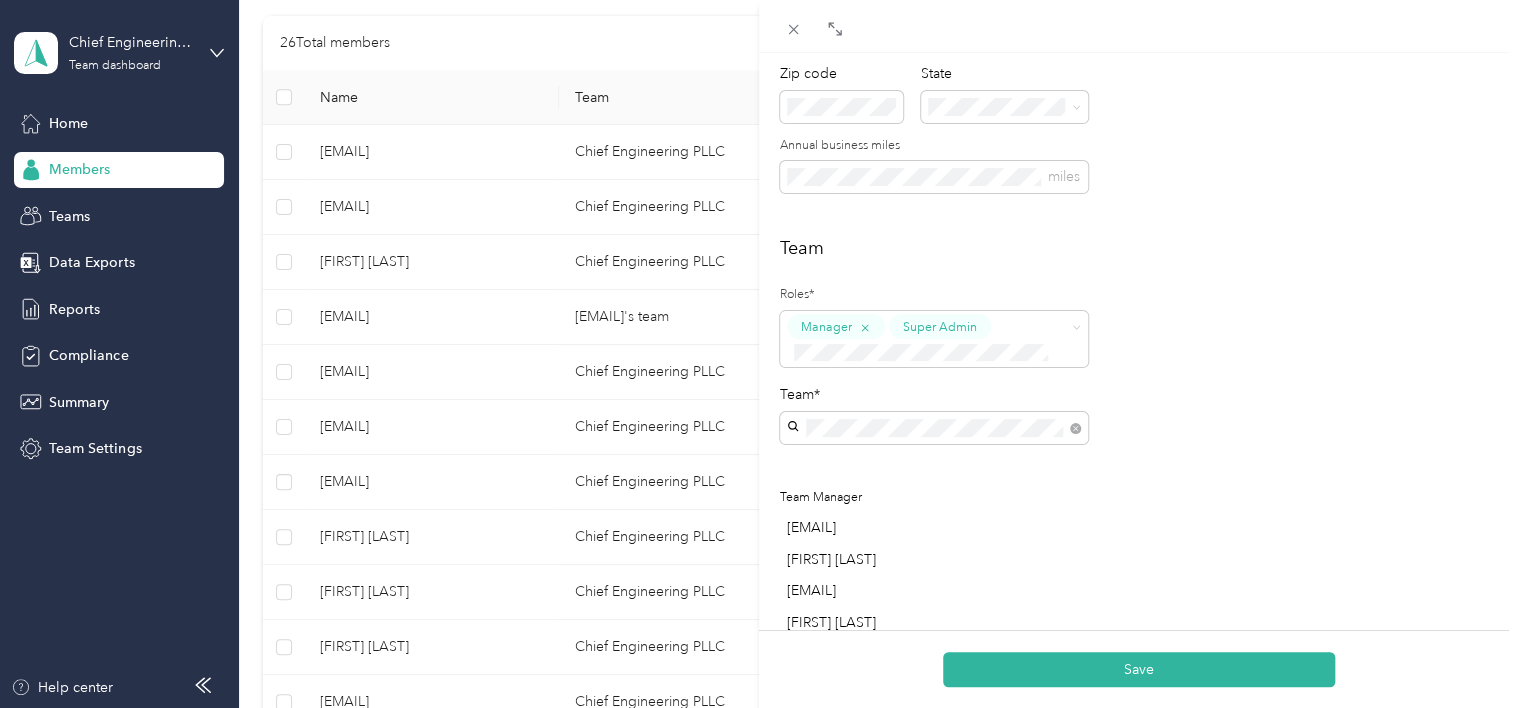 scroll, scrollTop: 380, scrollLeft: 0, axis: vertical 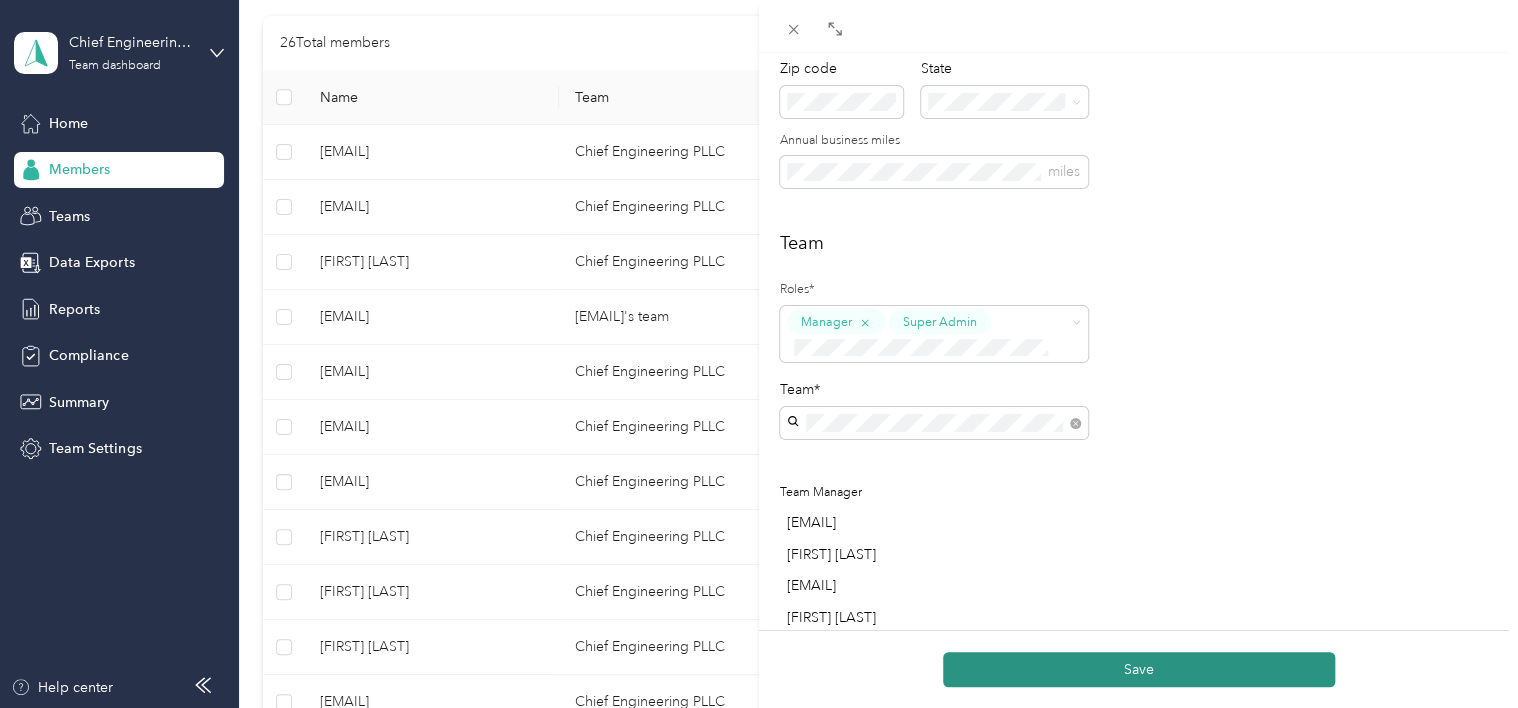 click on "Save" at bounding box center [1139, 669] 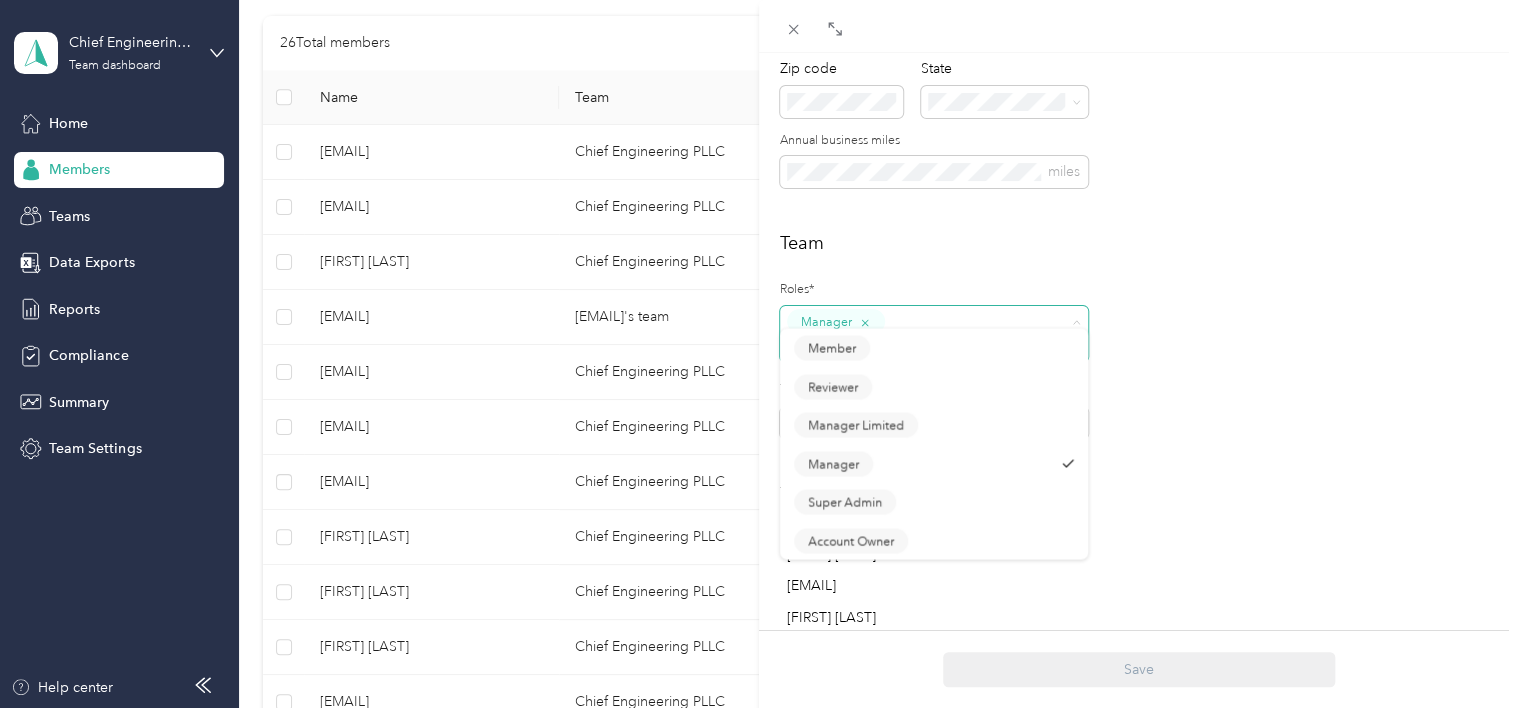 click at bounding box center [921, 347] 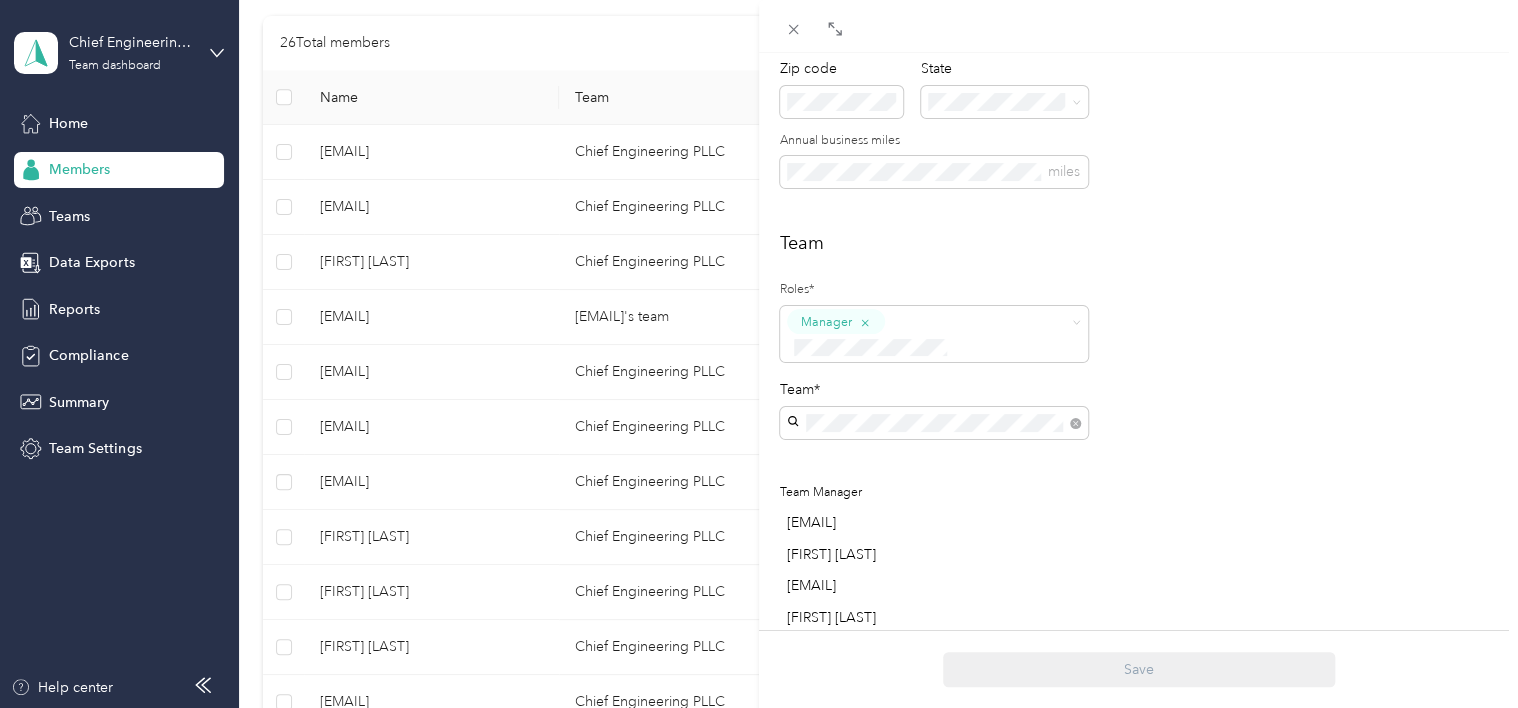 click on "Super Admin" at bounding box center (934, 506) 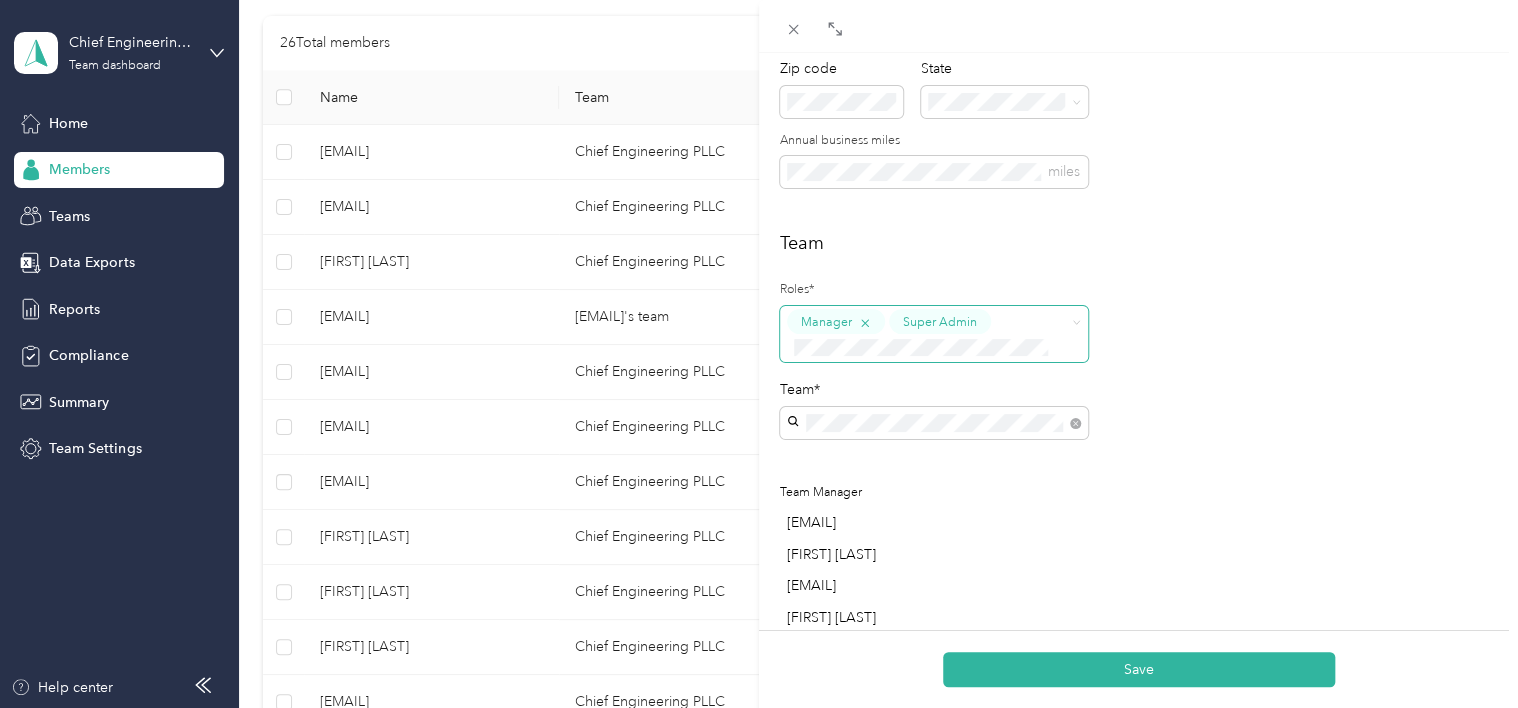 click 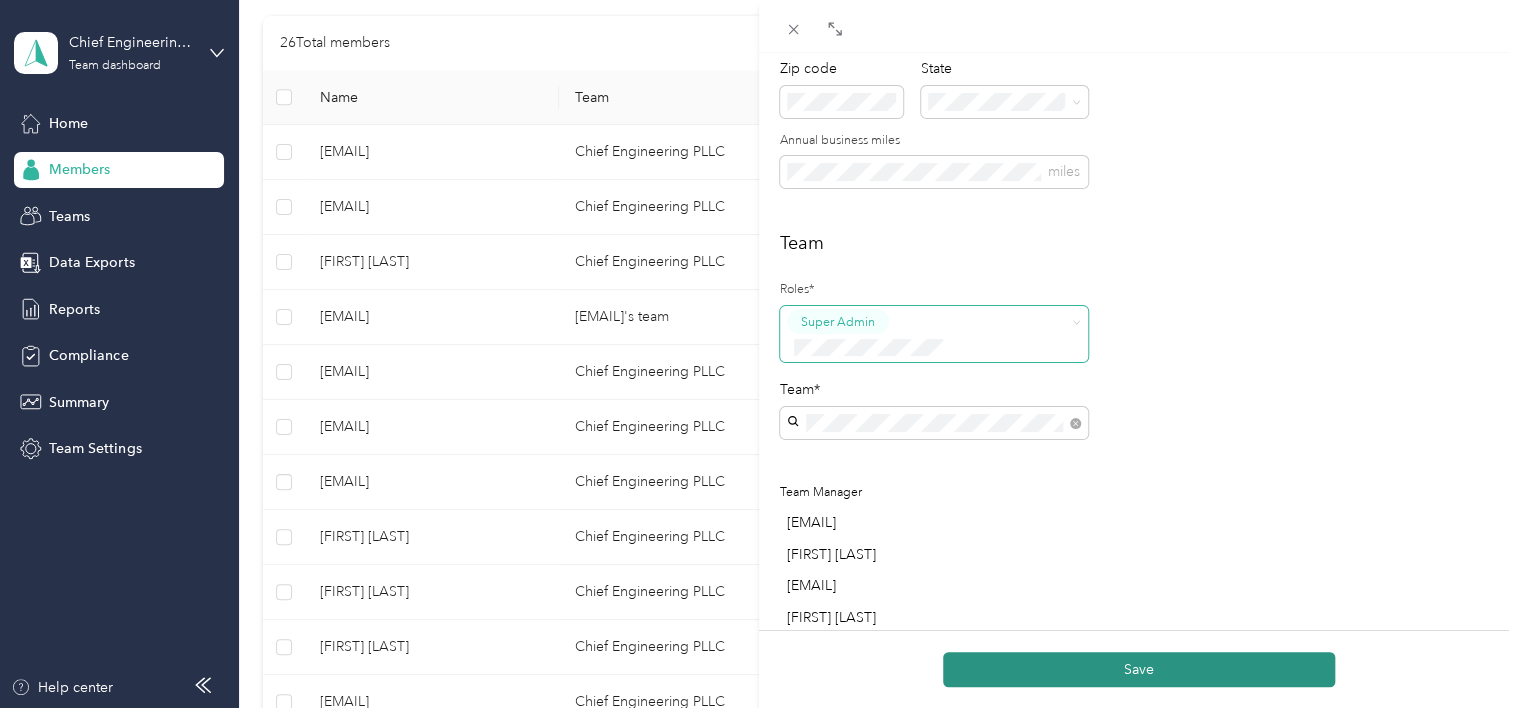 click on "Save" at bounding box center [1139, 669] 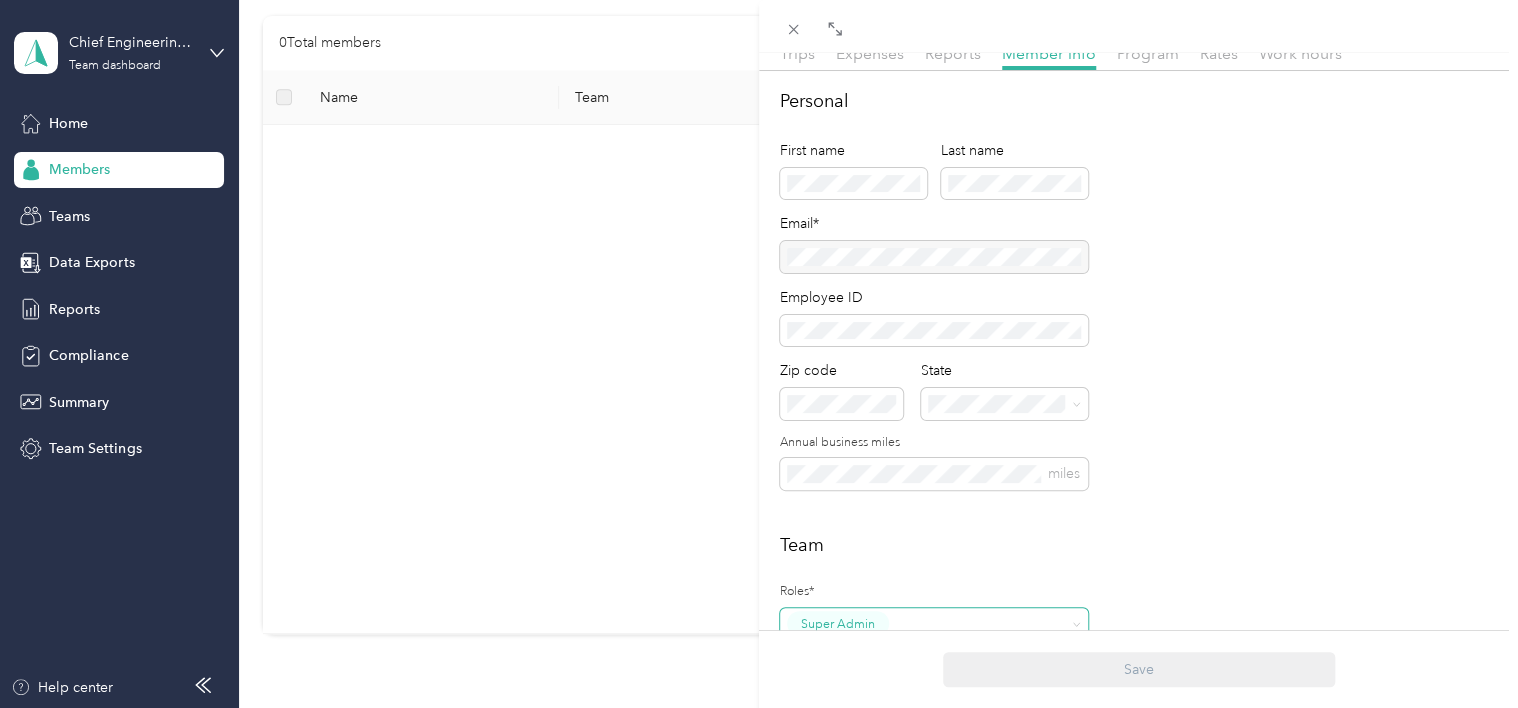 scroll, scrollTop: 0, scrollLeft: 0, axis: both 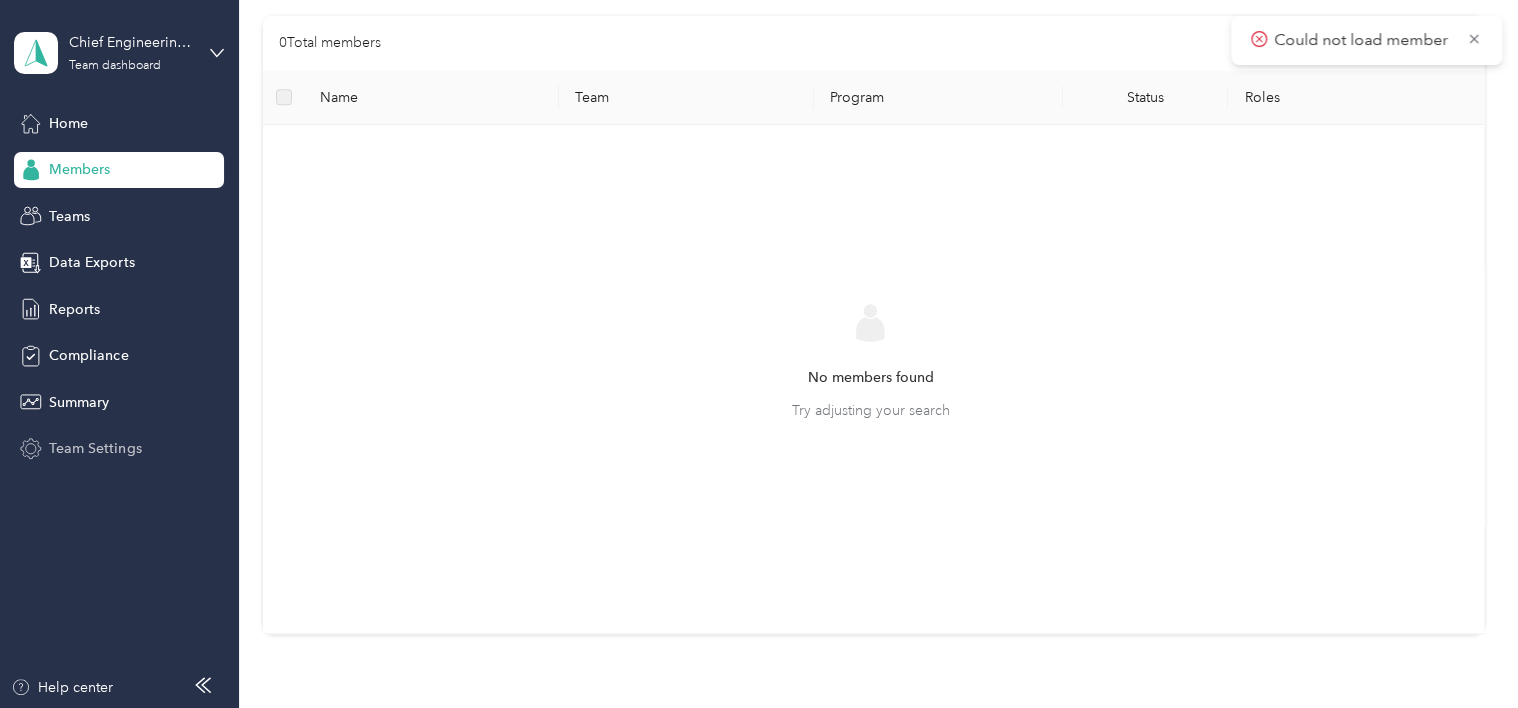 click on "Team Settings" at bounding box center (95, 448) 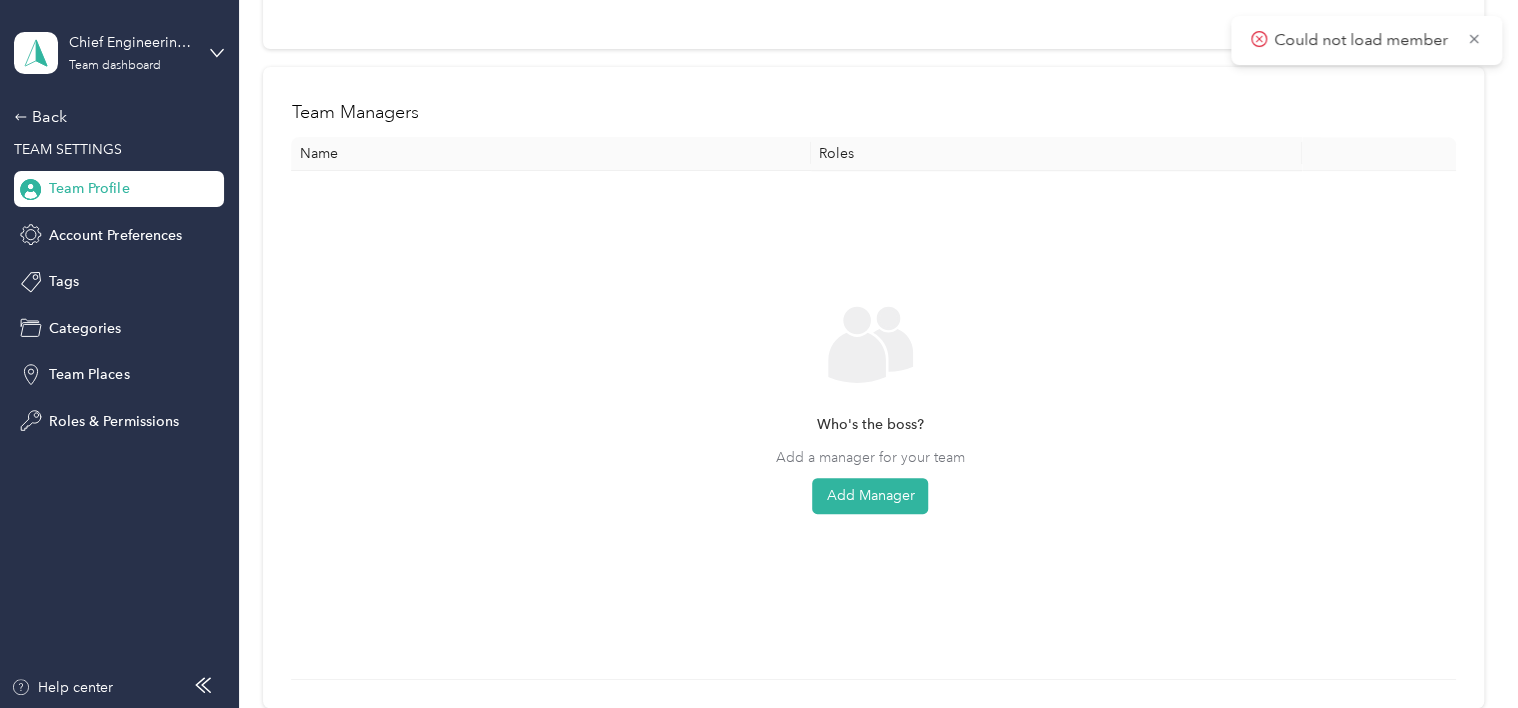 scroll, scrollTop: 0, scrollLeft: 0, axis: both 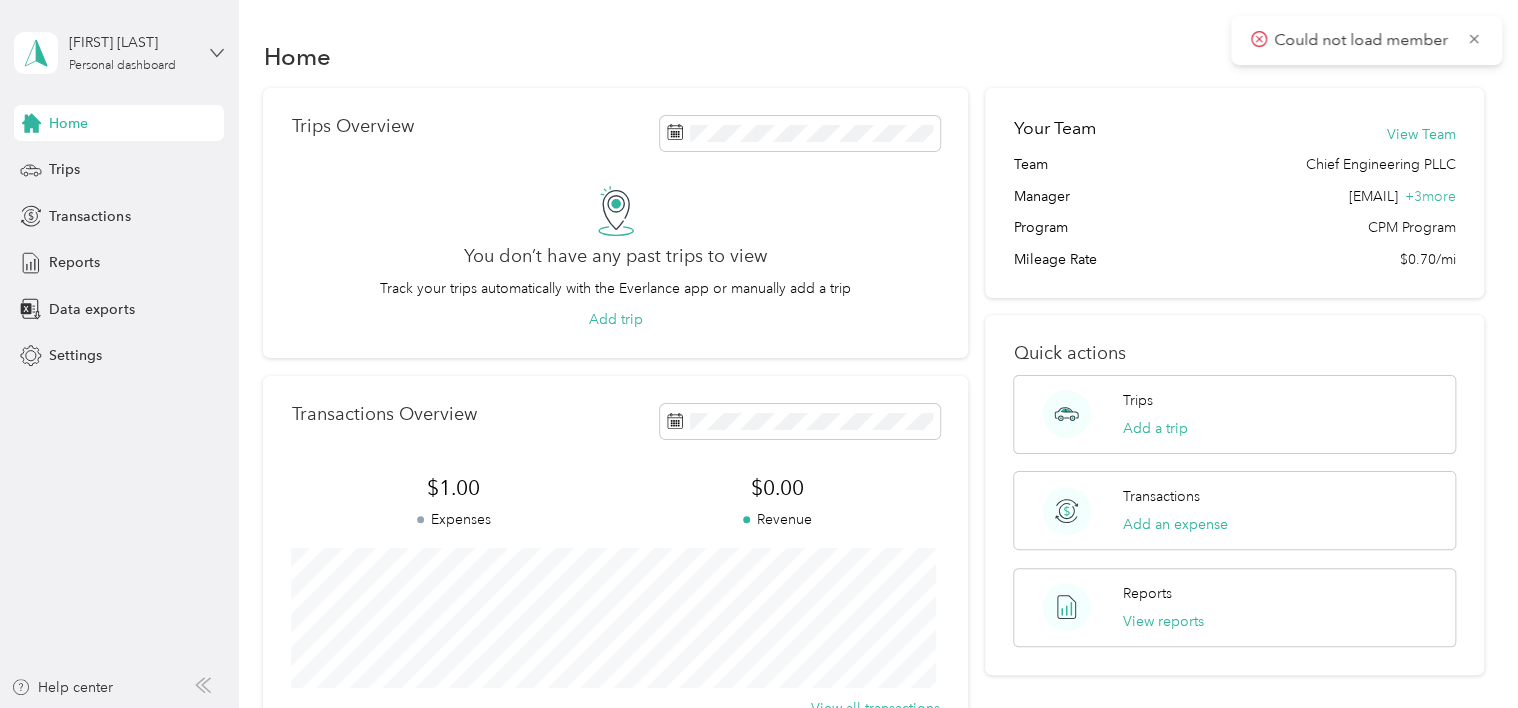 click 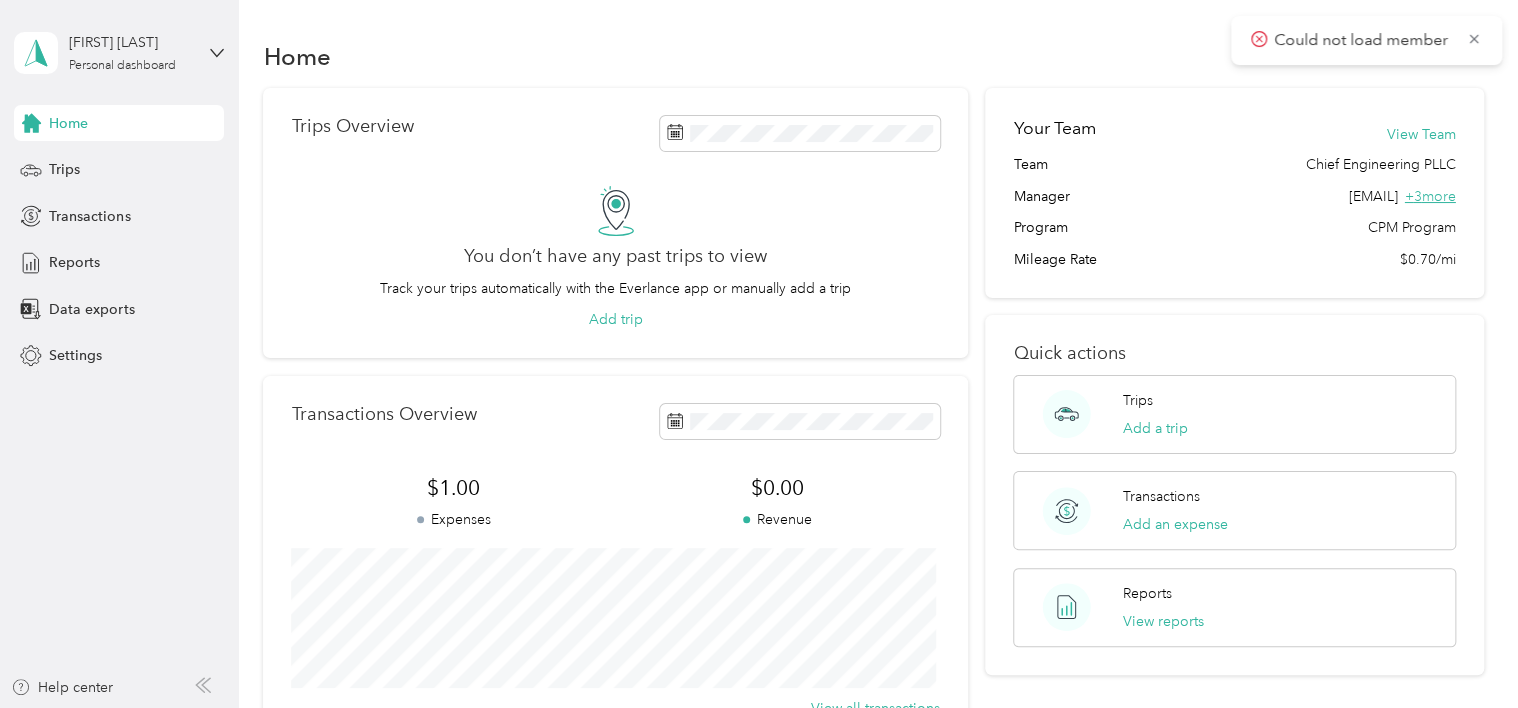 click on "+  3  more" at bounding box center (1430, 196) 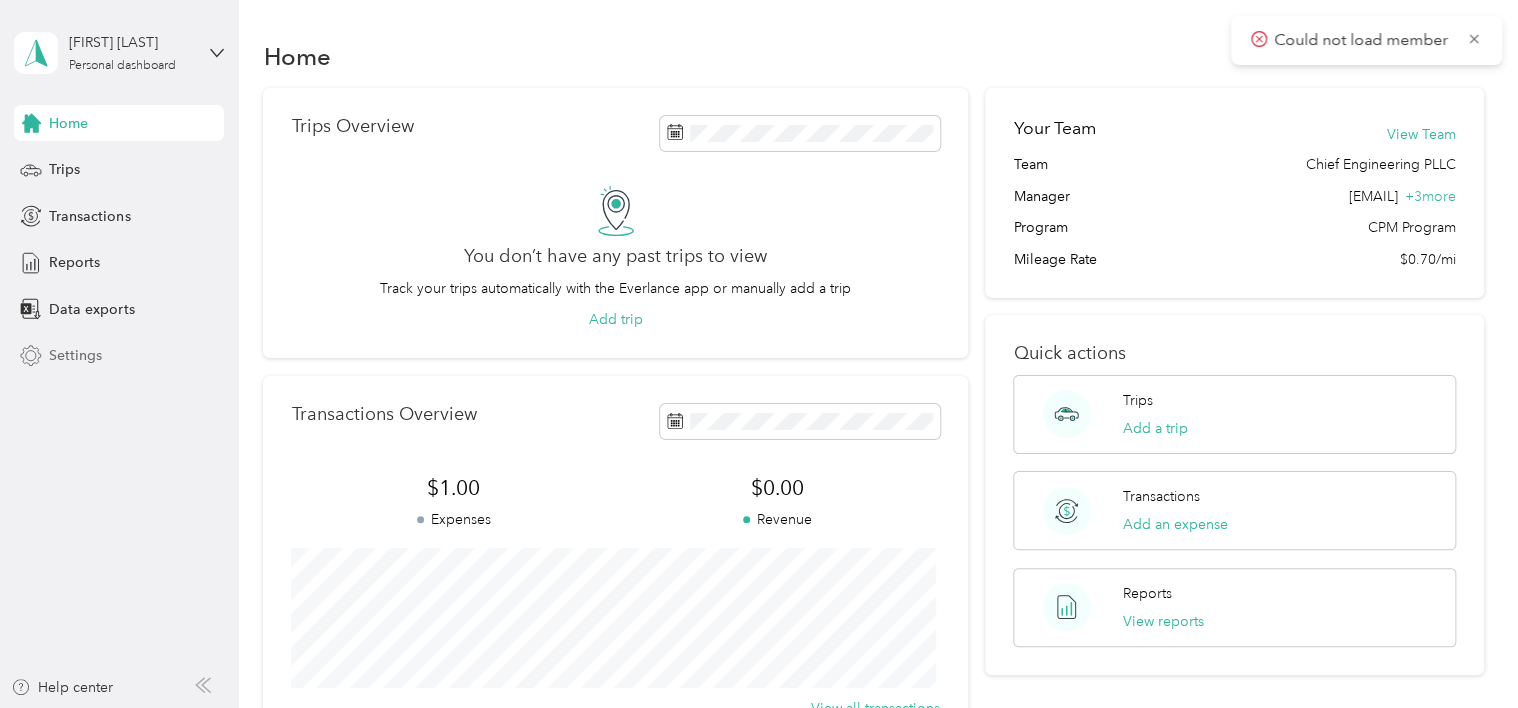 click on "Settings" at bounding box center [119, 356] 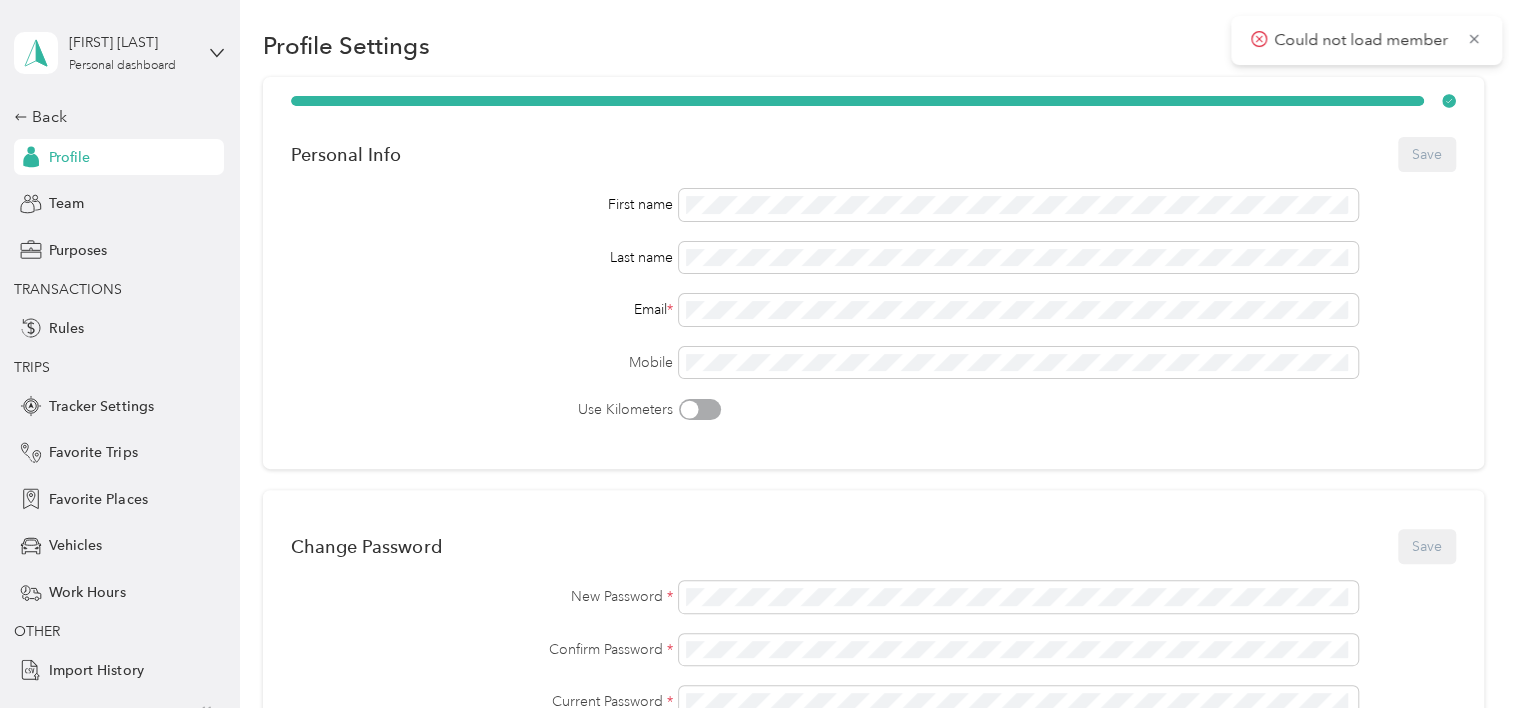 scroll, scrollTop: 0, scrollLeft: 0, axis: both 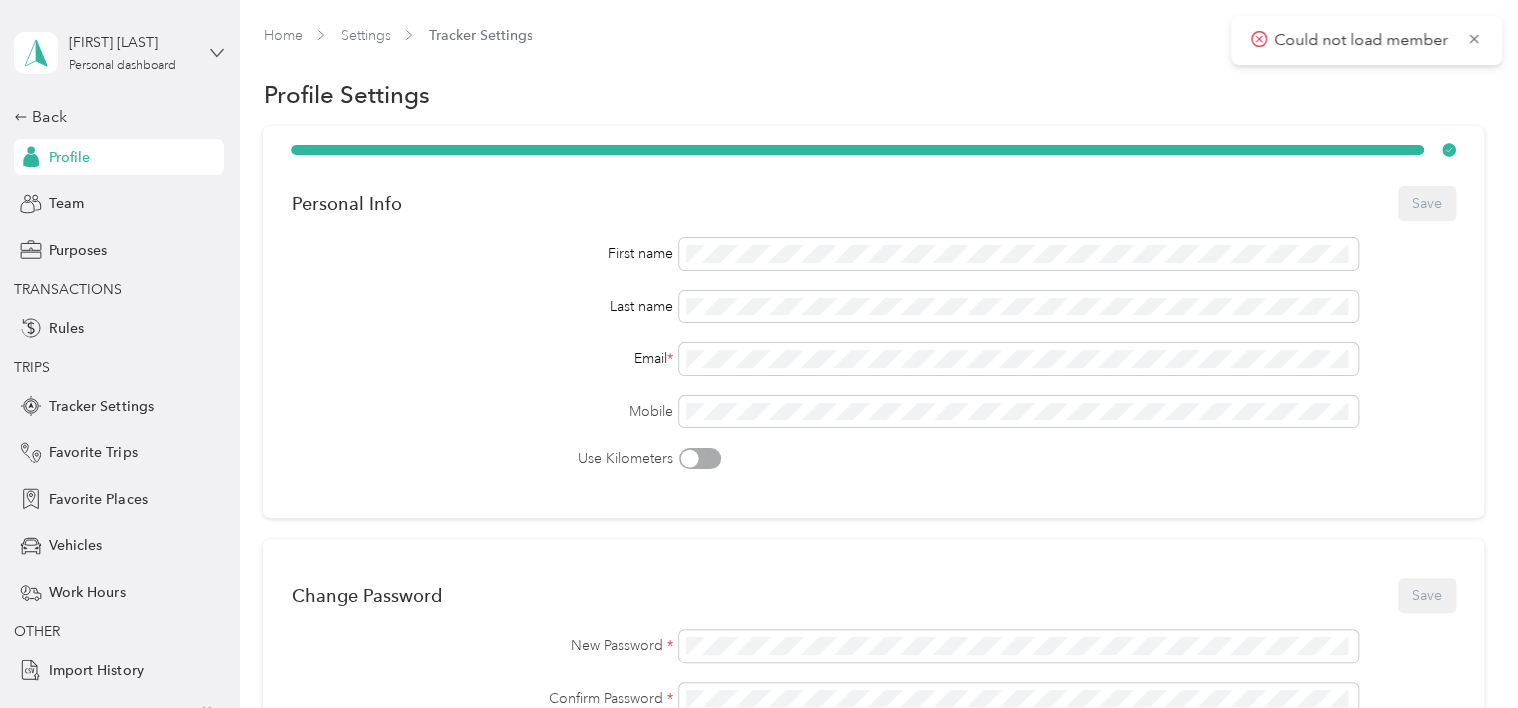 click 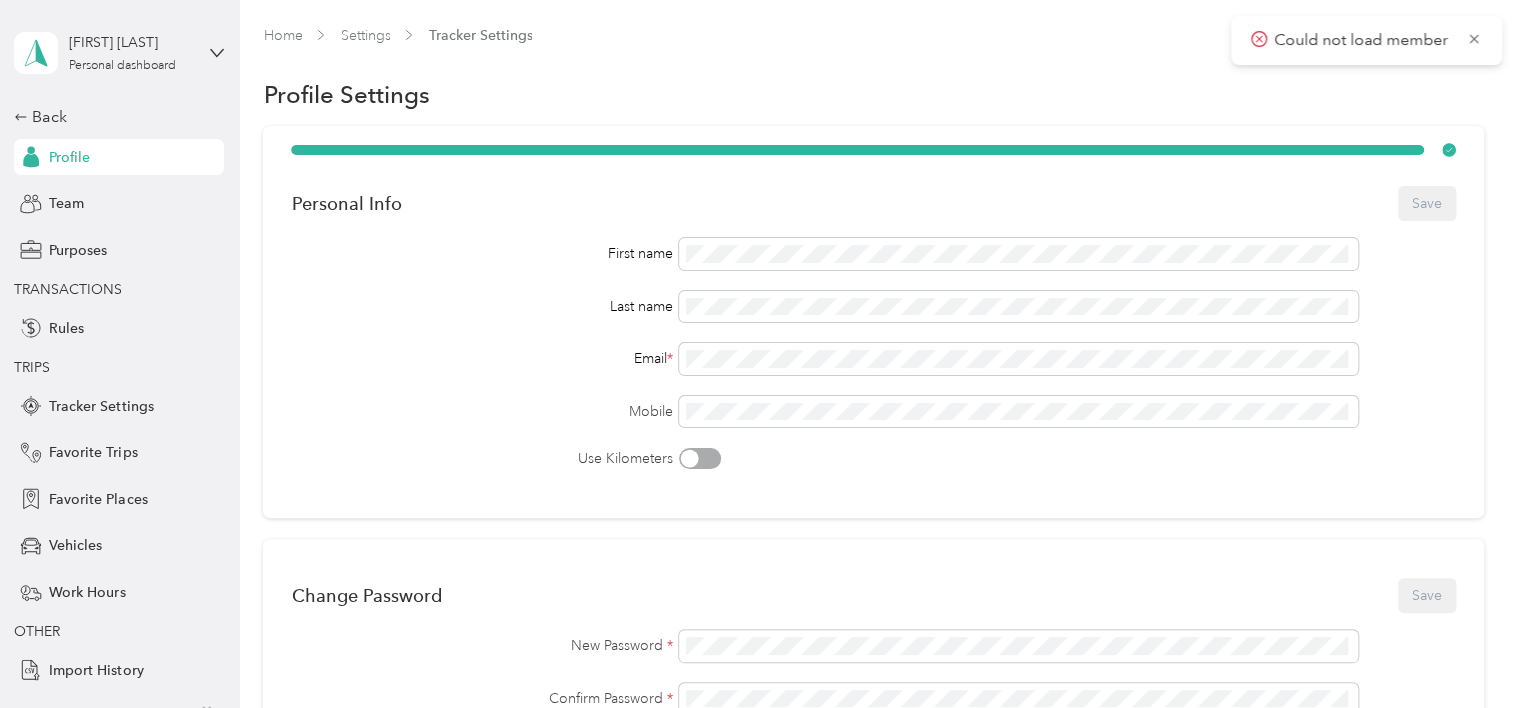 click on "Home Settings Tracker Settings" at bounding box center [873, 44] 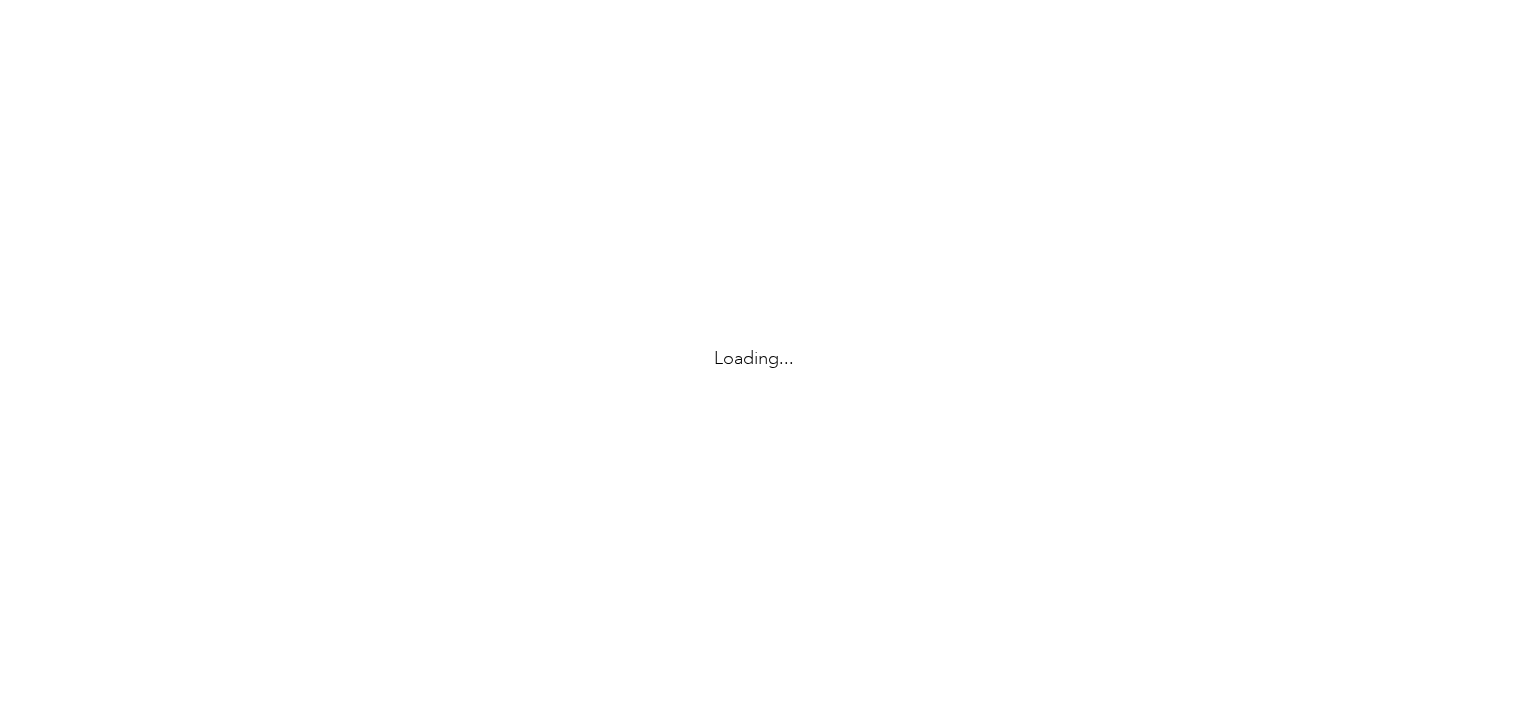 scroll, scrollTop: 0, scrollLeft: 0, axis: both 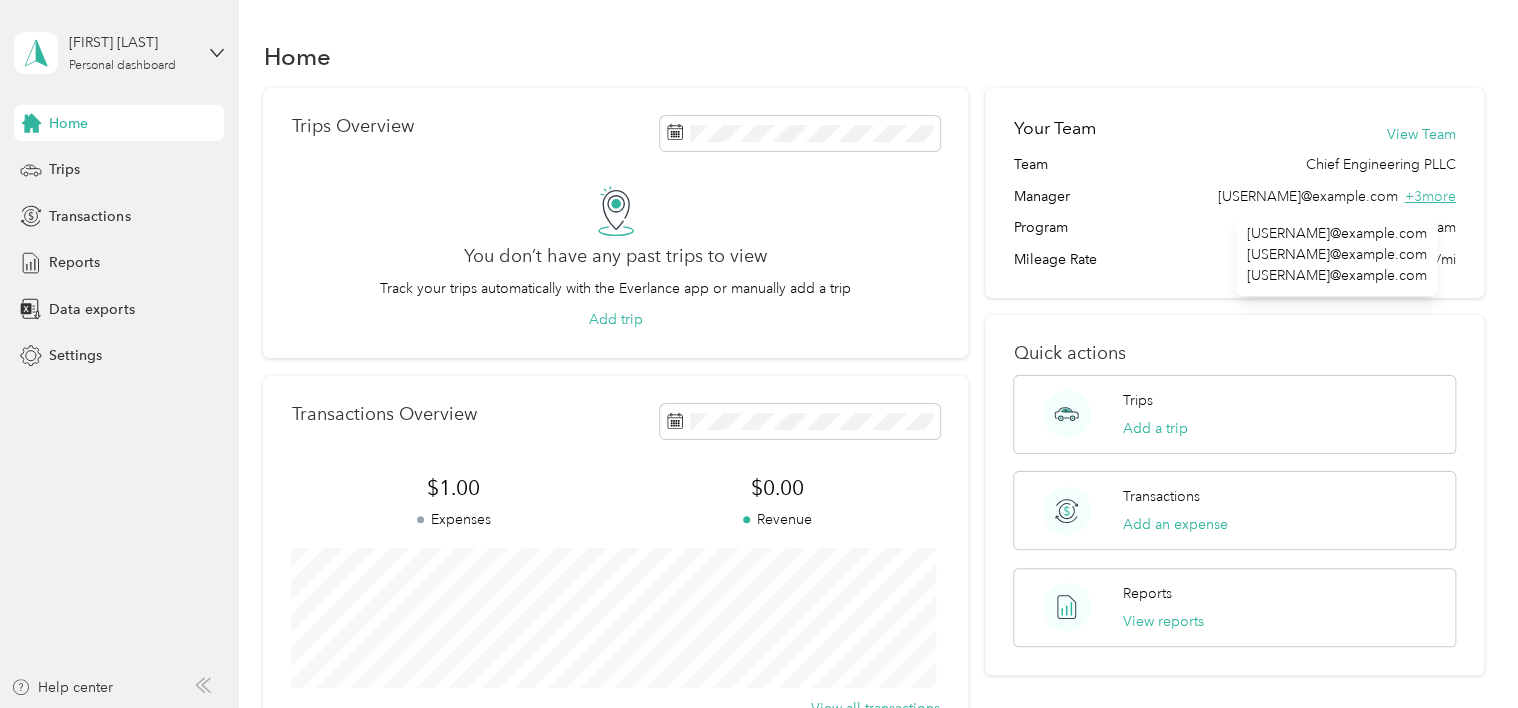 click on "+  3  more" at bounding box center (1430, 196) 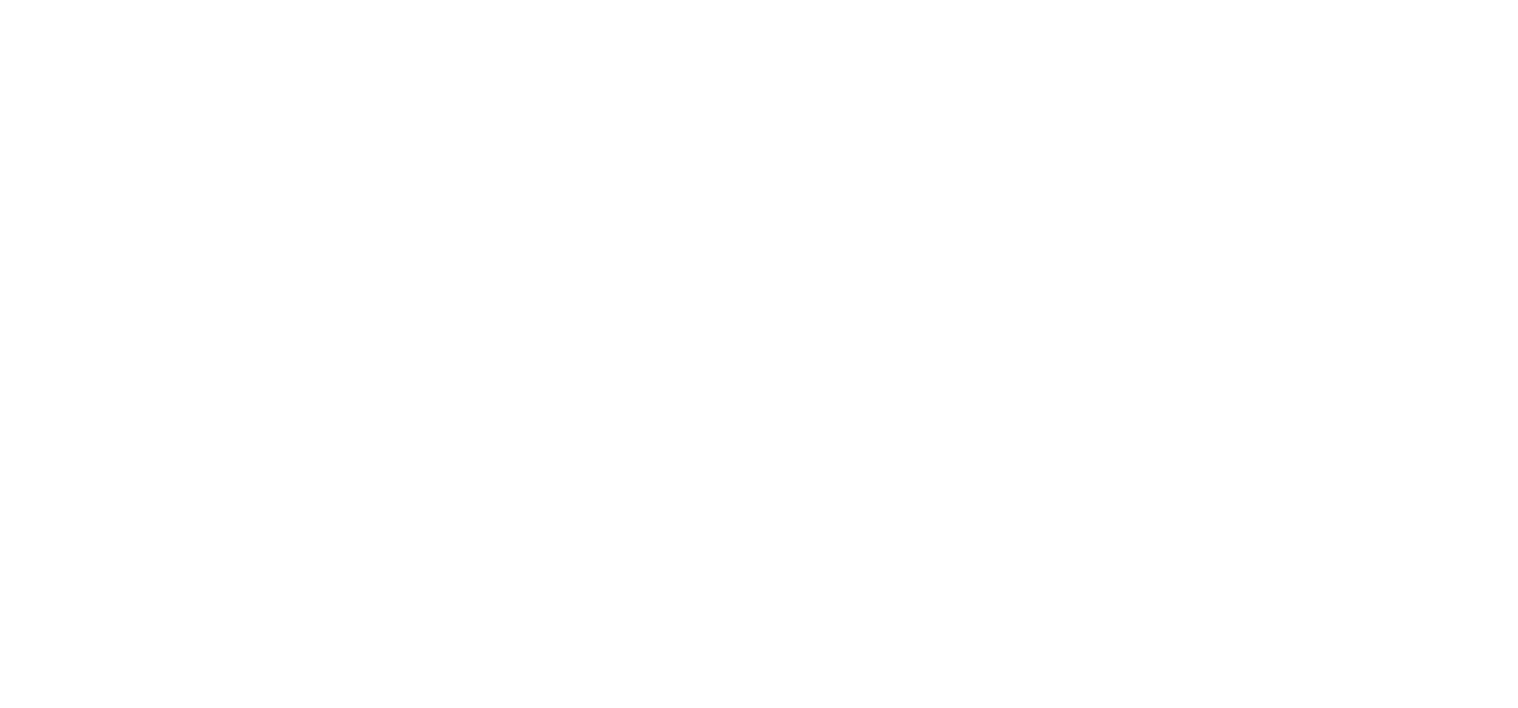 scroll, scrollTop: 0, scrollLeft: 0, axis: both 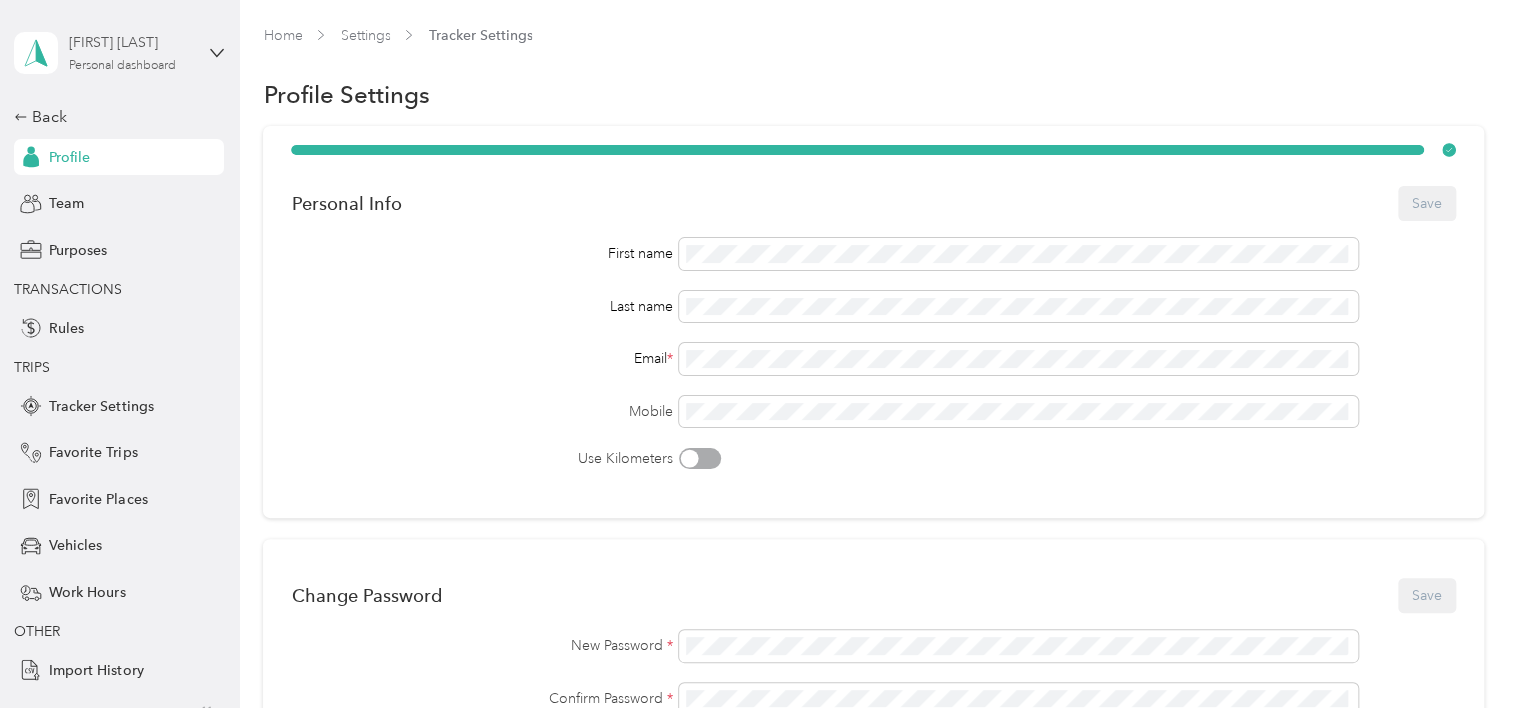 click on "[FIRST] [LAST] Personal dashboard" at bounding box center (131, 52) 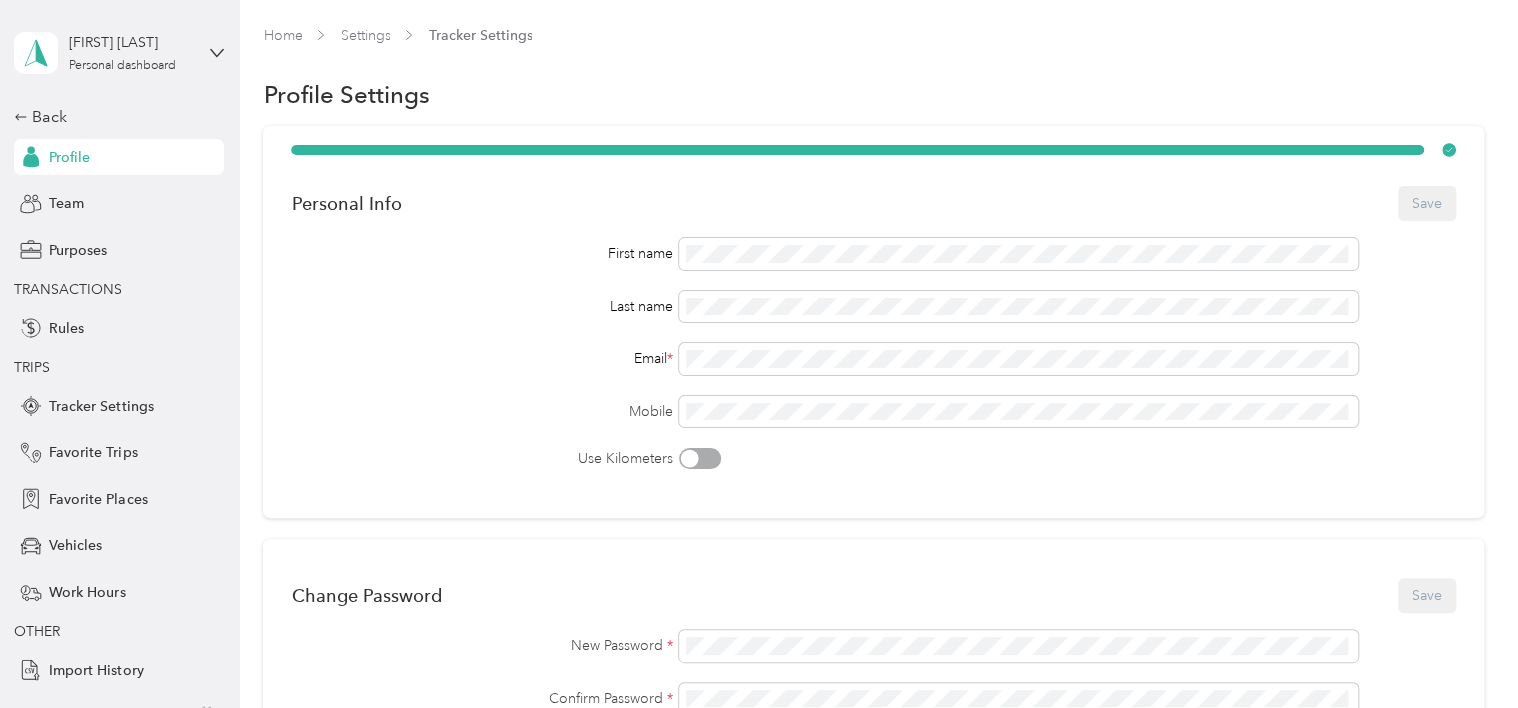 click on "Team dashboard" at bounding box center (159, 164) 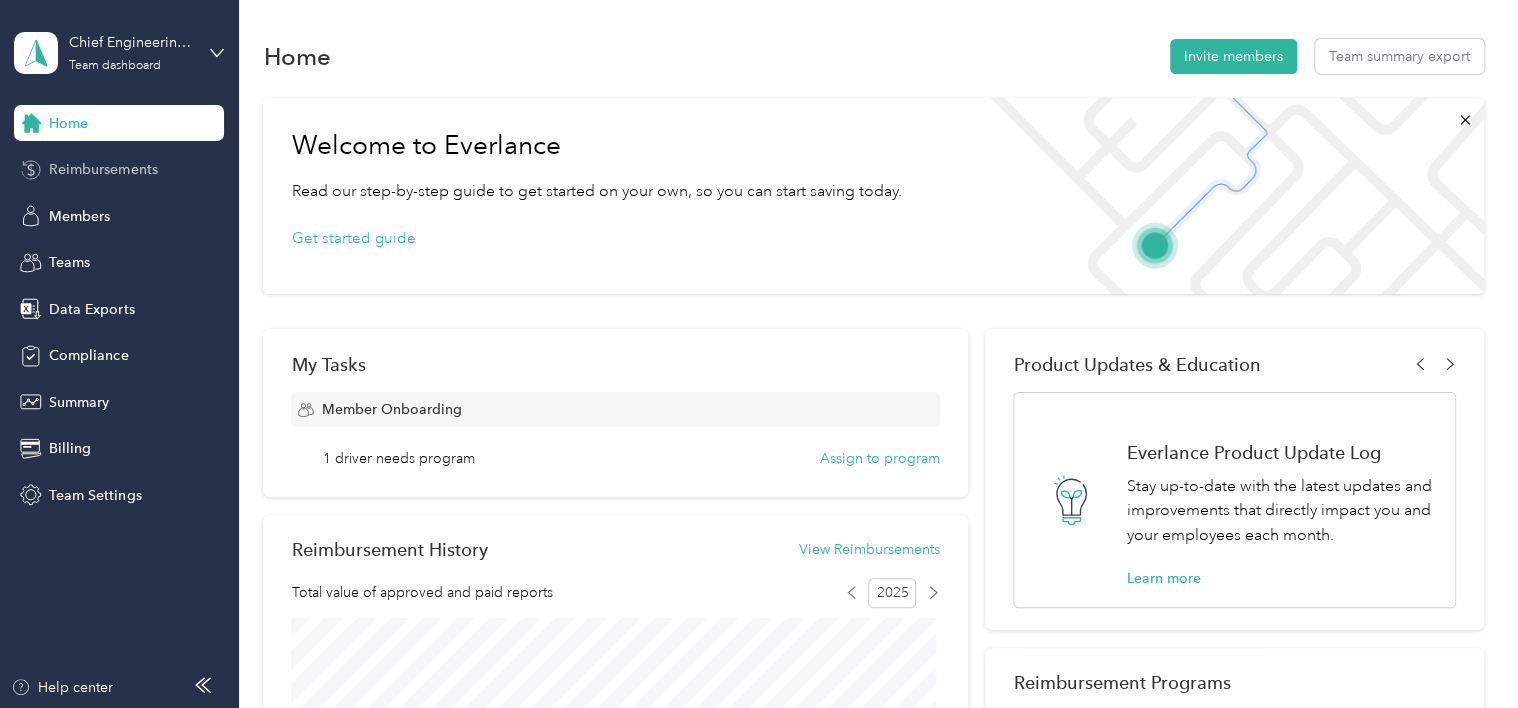 click on "Reimbursements" at bounding box center [119, 170] 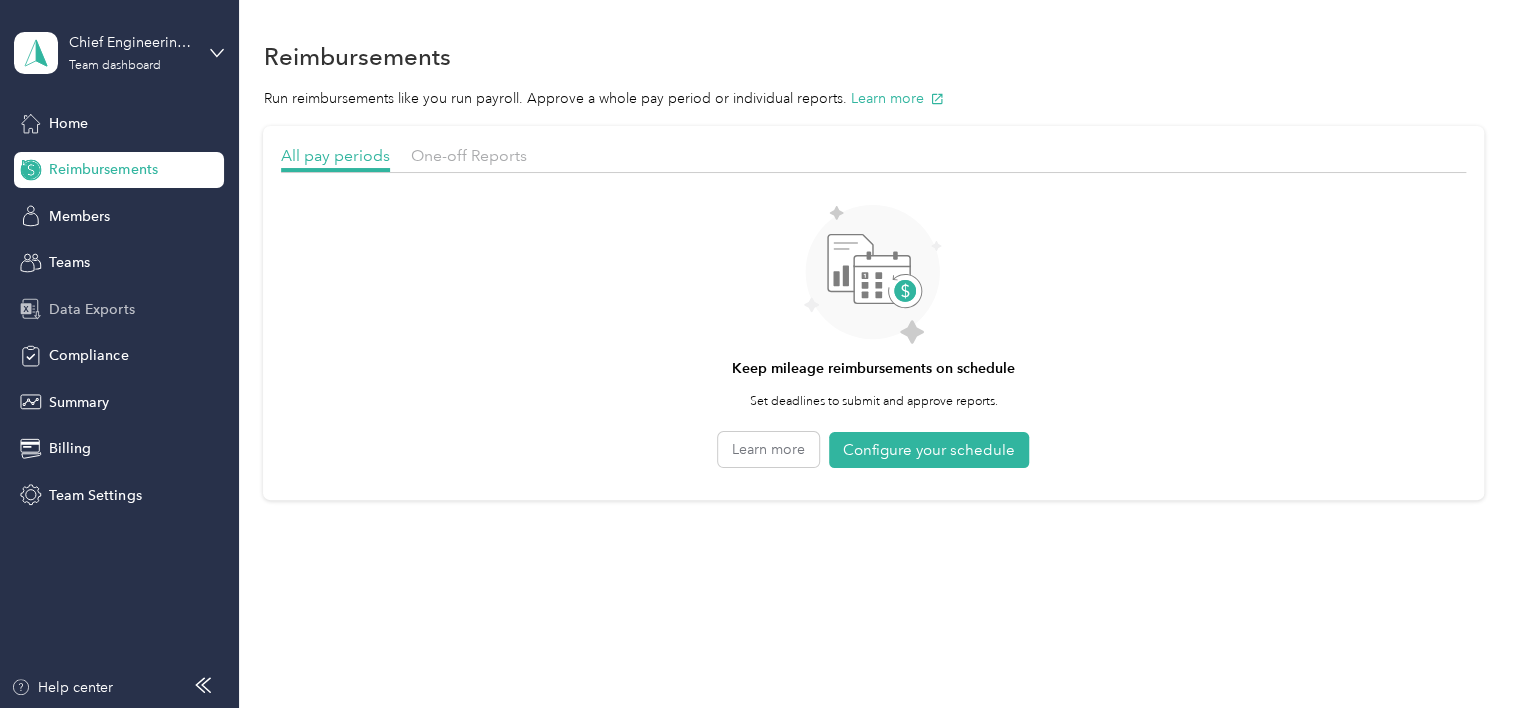 click on "Data Exports" at bounding box center [91, 309] 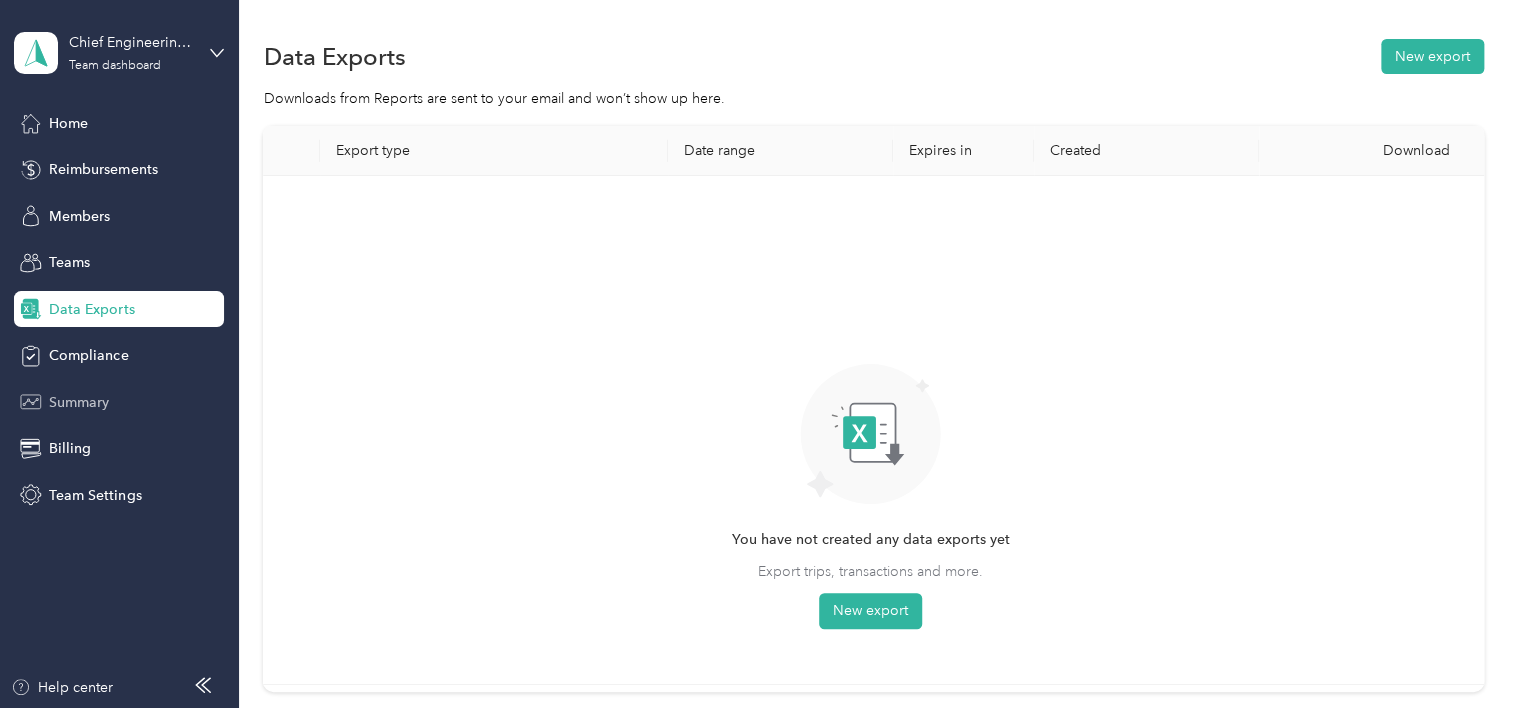 click on "Summary" at bounding box center (79, 402) 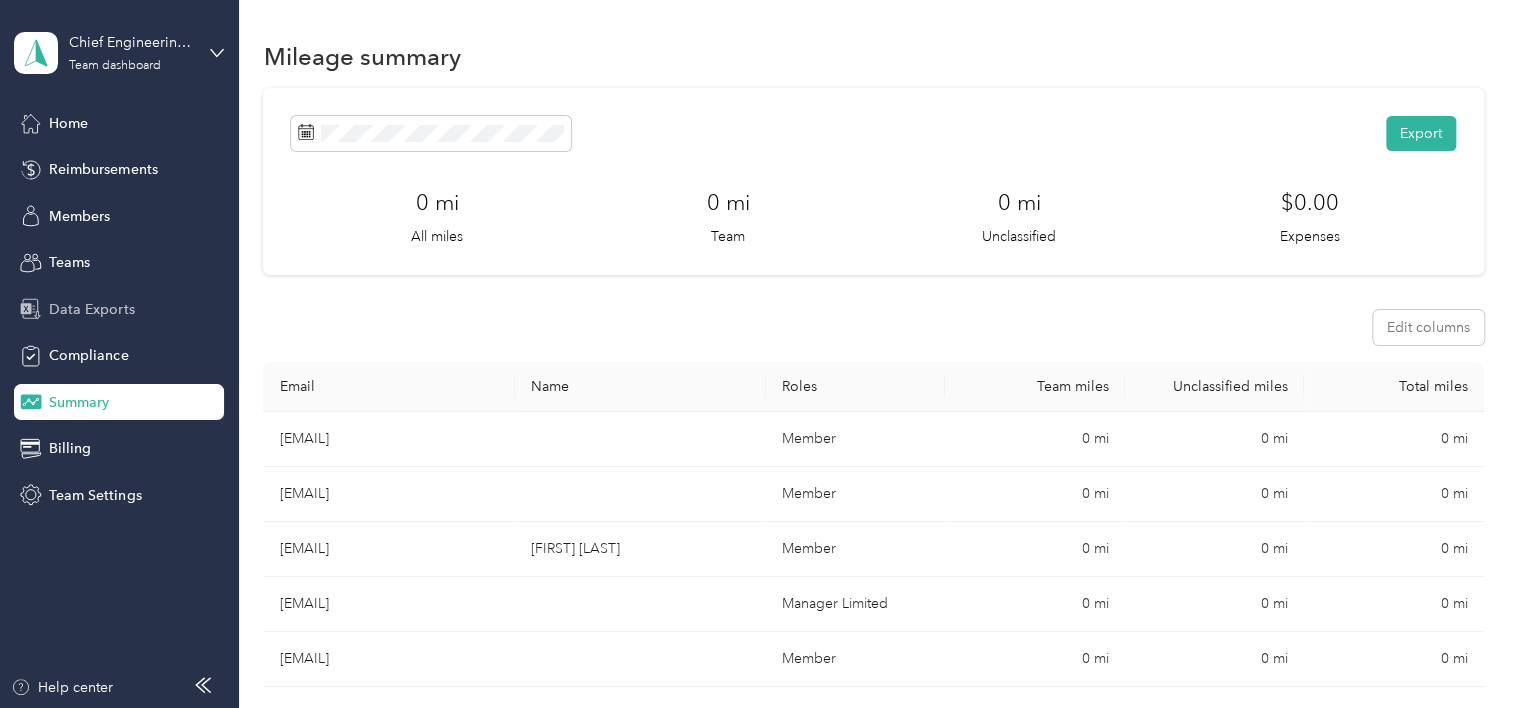 click on "Data Exports" at bounding box center (91, 309) 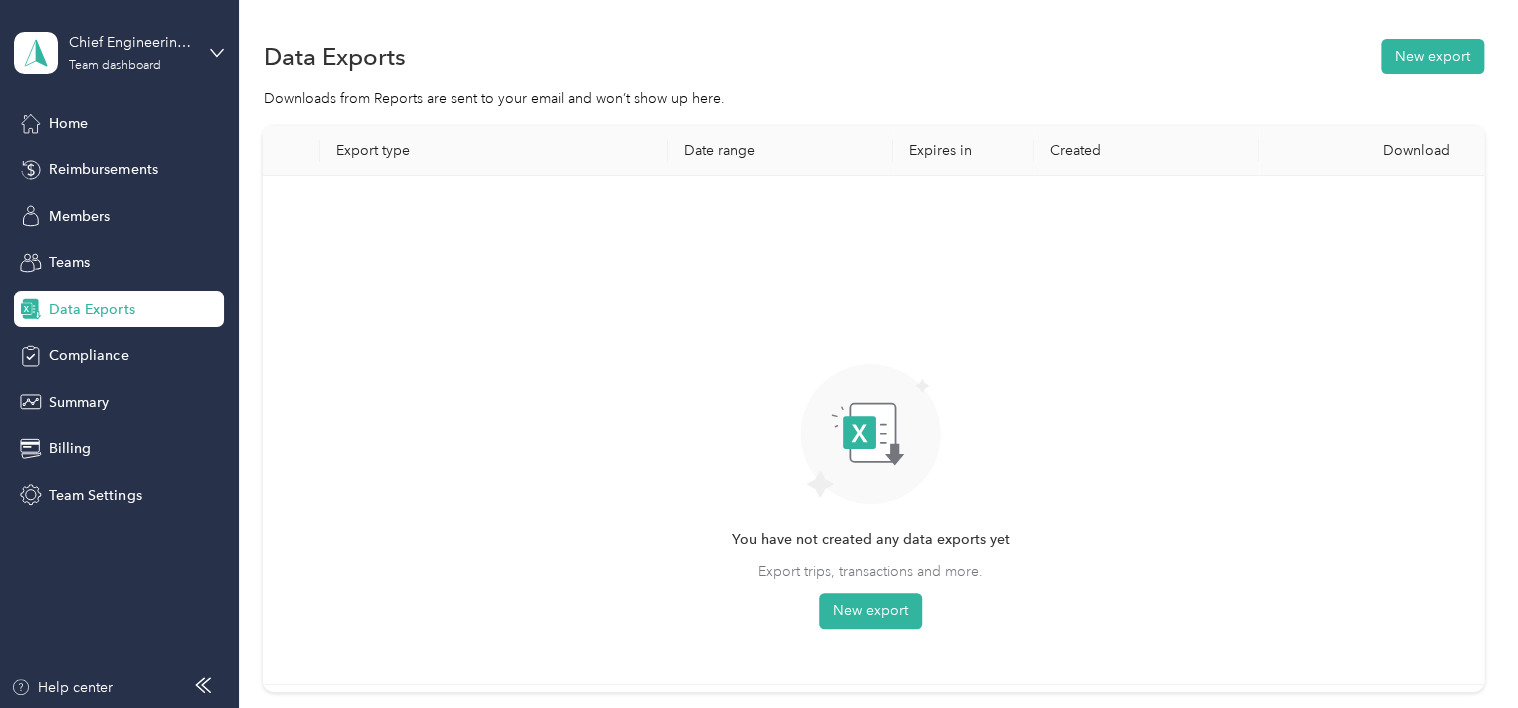 click on "Home Reimbursements Members Teams Data Exports Compliance Summary Billing Team Settings" at bounding box center [119, 309] 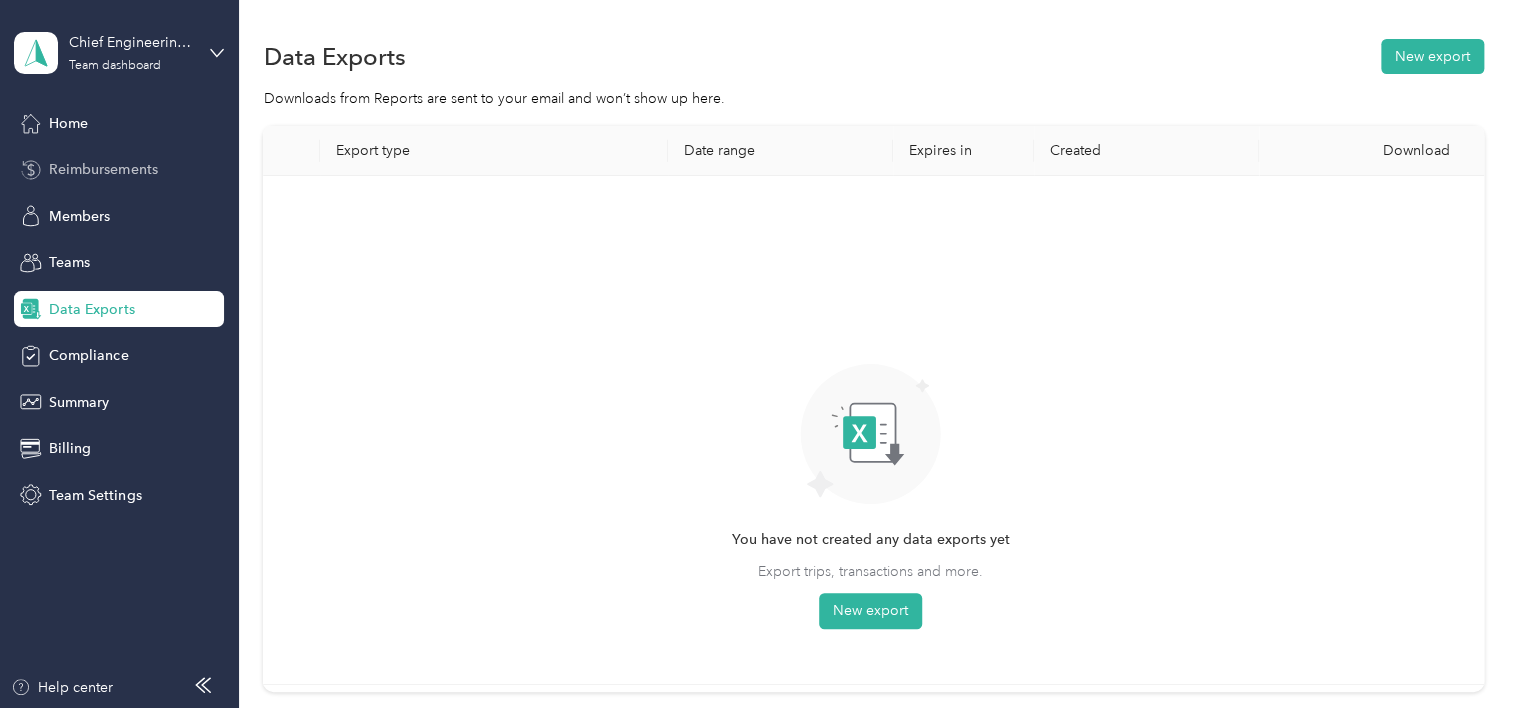 click on "Reimbursements" at bounding box center [103, 169] 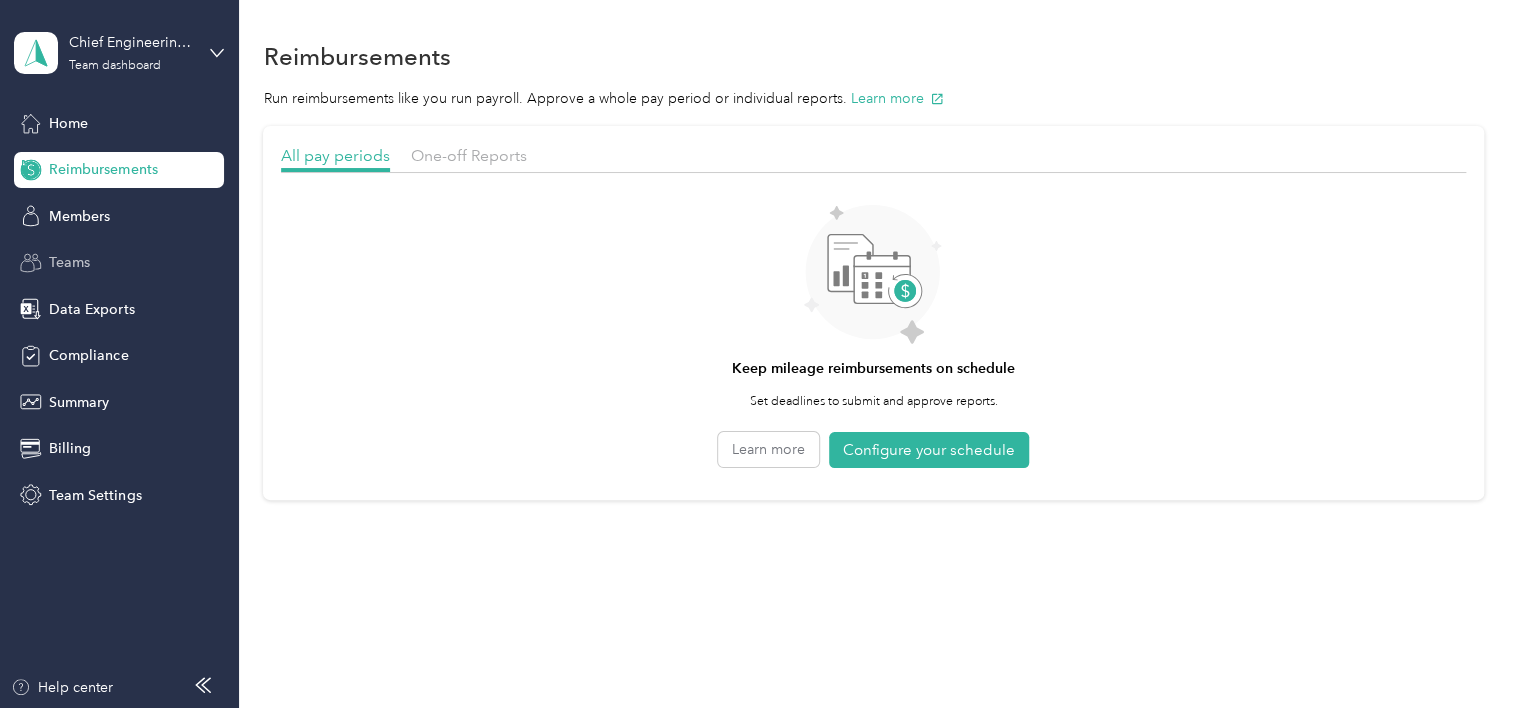 click on "Teams" at bounding box center (119, 263) 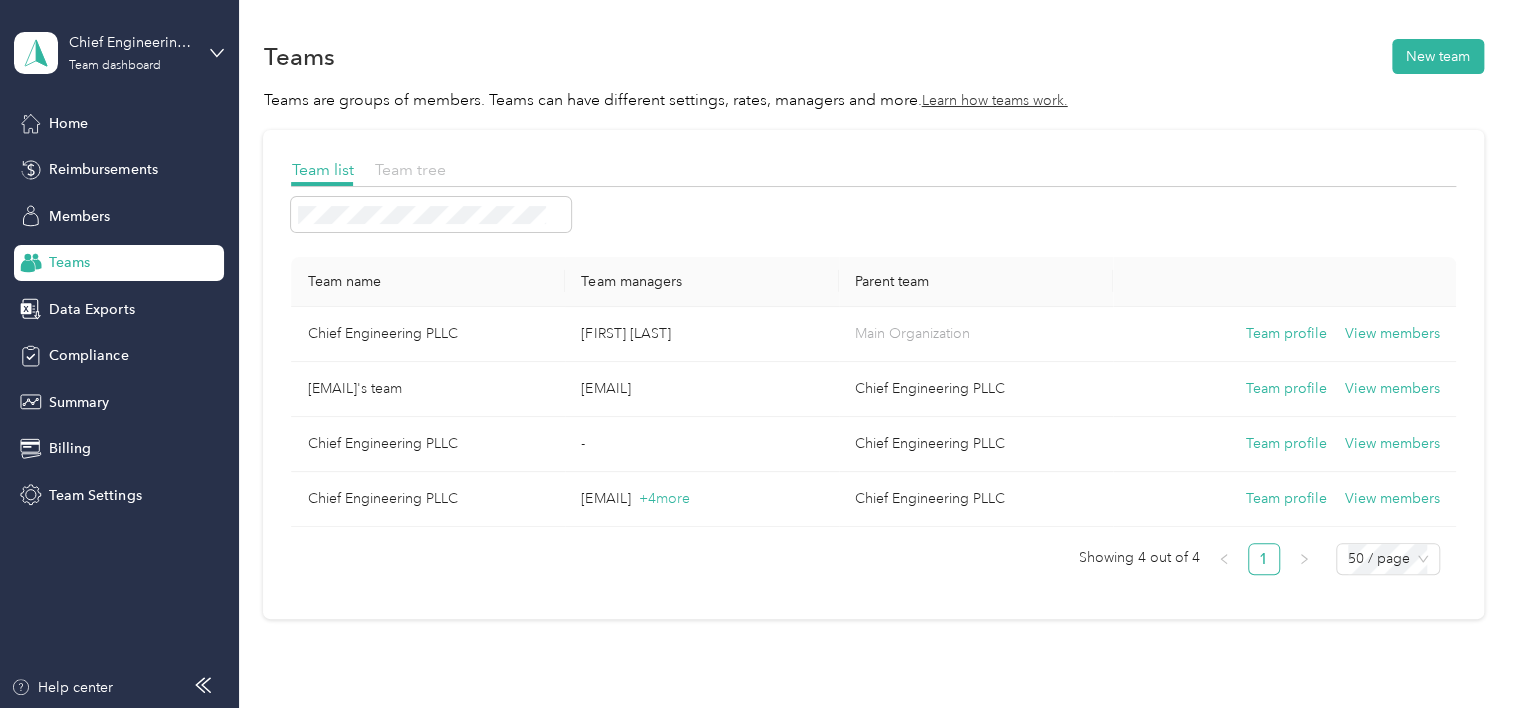 click on "Team tree" at bounding box center (409, 169) 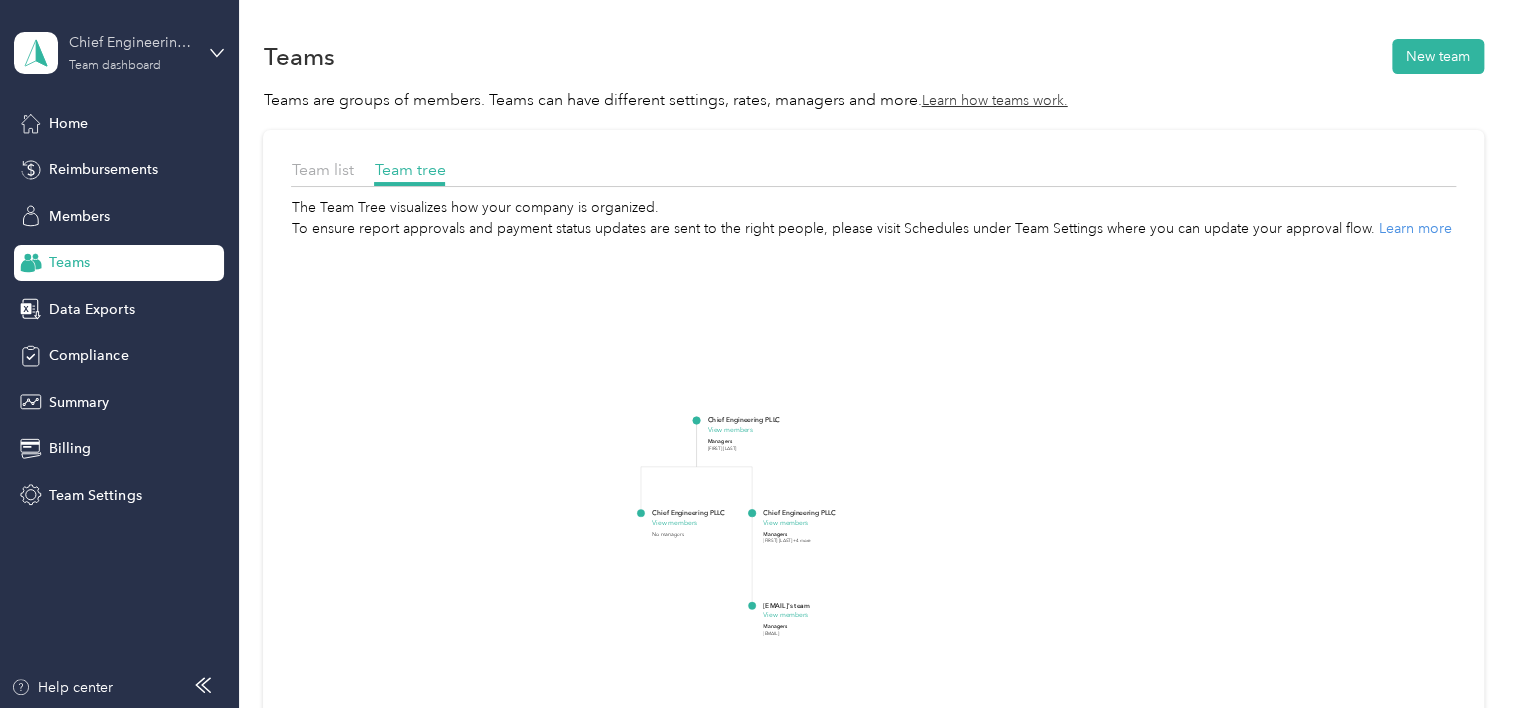click on "Chief Engineering PLLC Team dashboard" at bounding box center (131, 52) 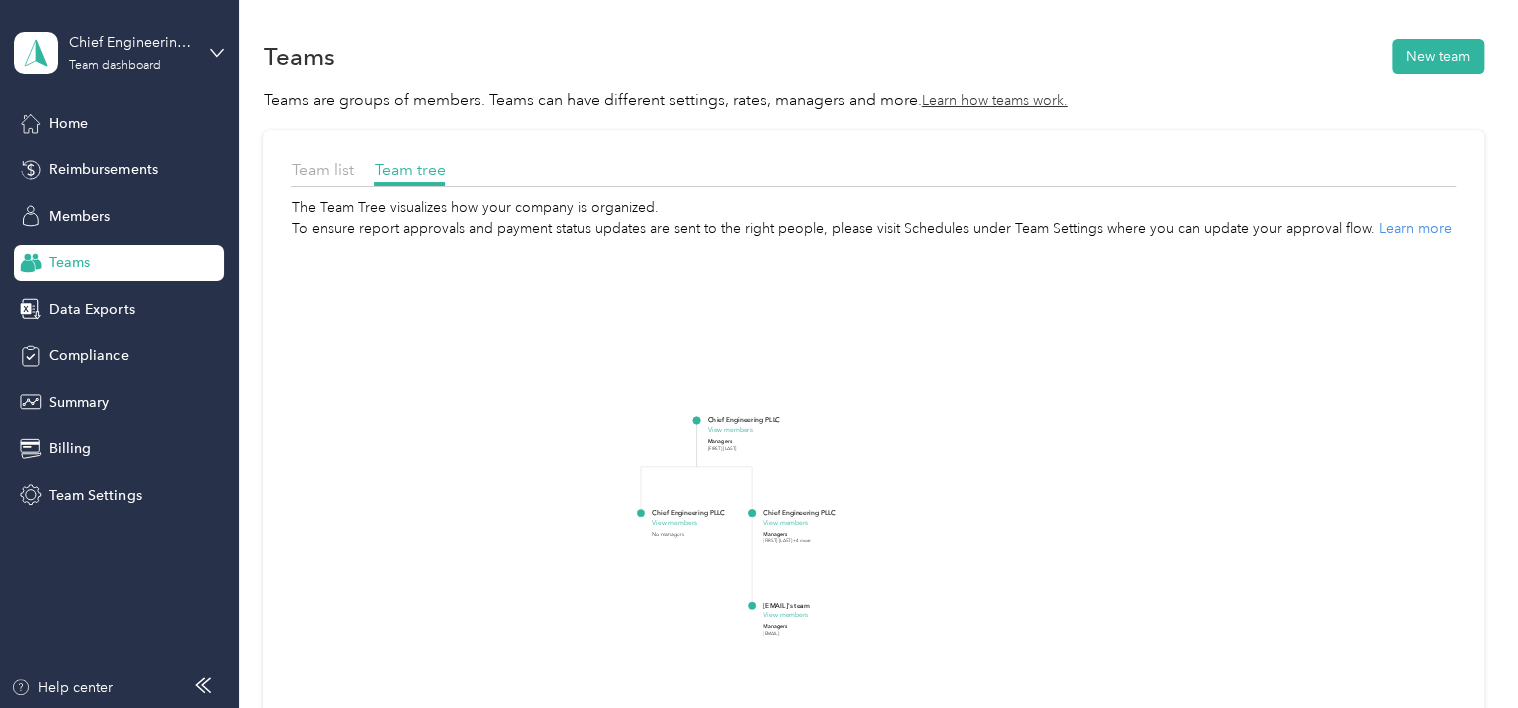 click on "Chief Engineering PLLC Team dashboard Home Reimbursements Members Teams Data Exports Compliance Summary Billing Team Settings   Help center" at bounding box center (119, 354) 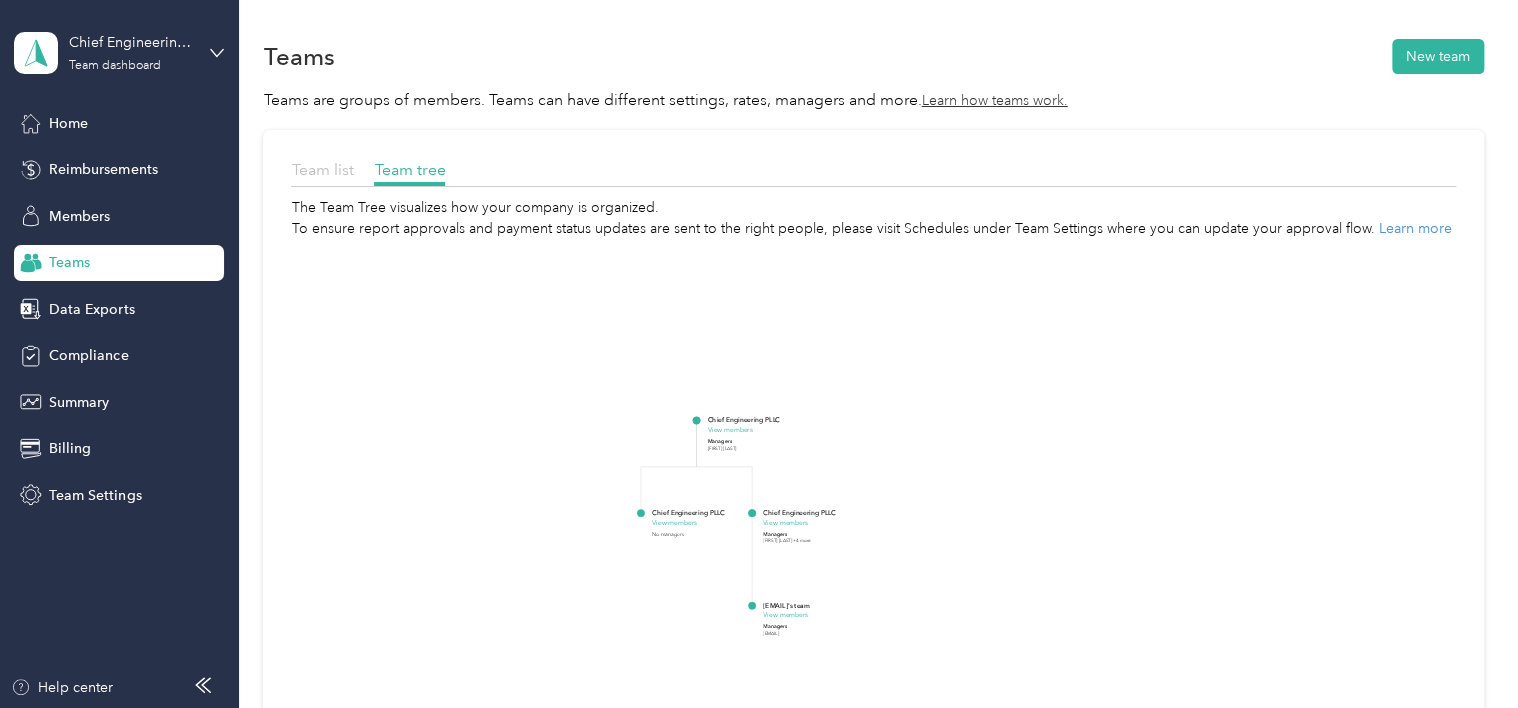click on "Team list" at bounding box center (322, 169) 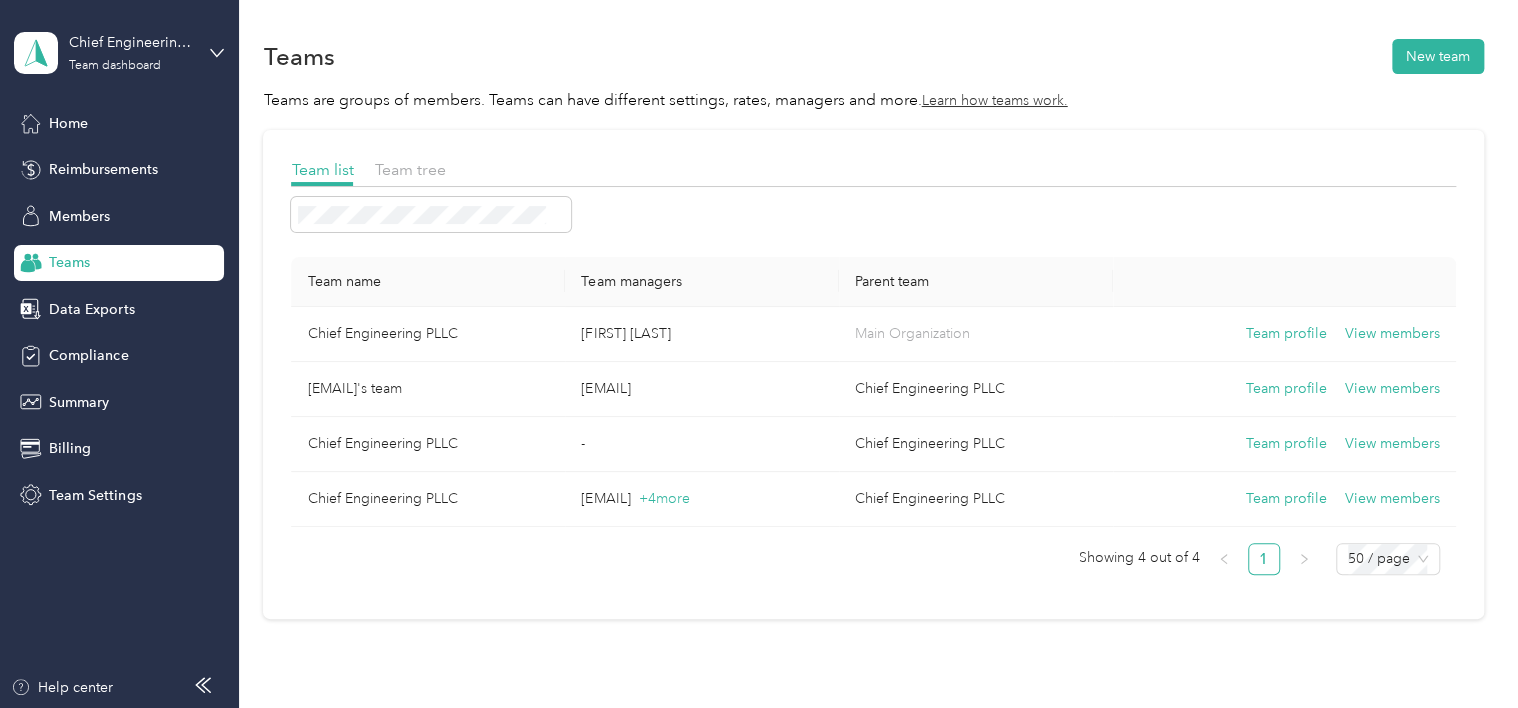 click on "Chief Engineering PLLC Team dashboard" at bounding box center (119, 53) 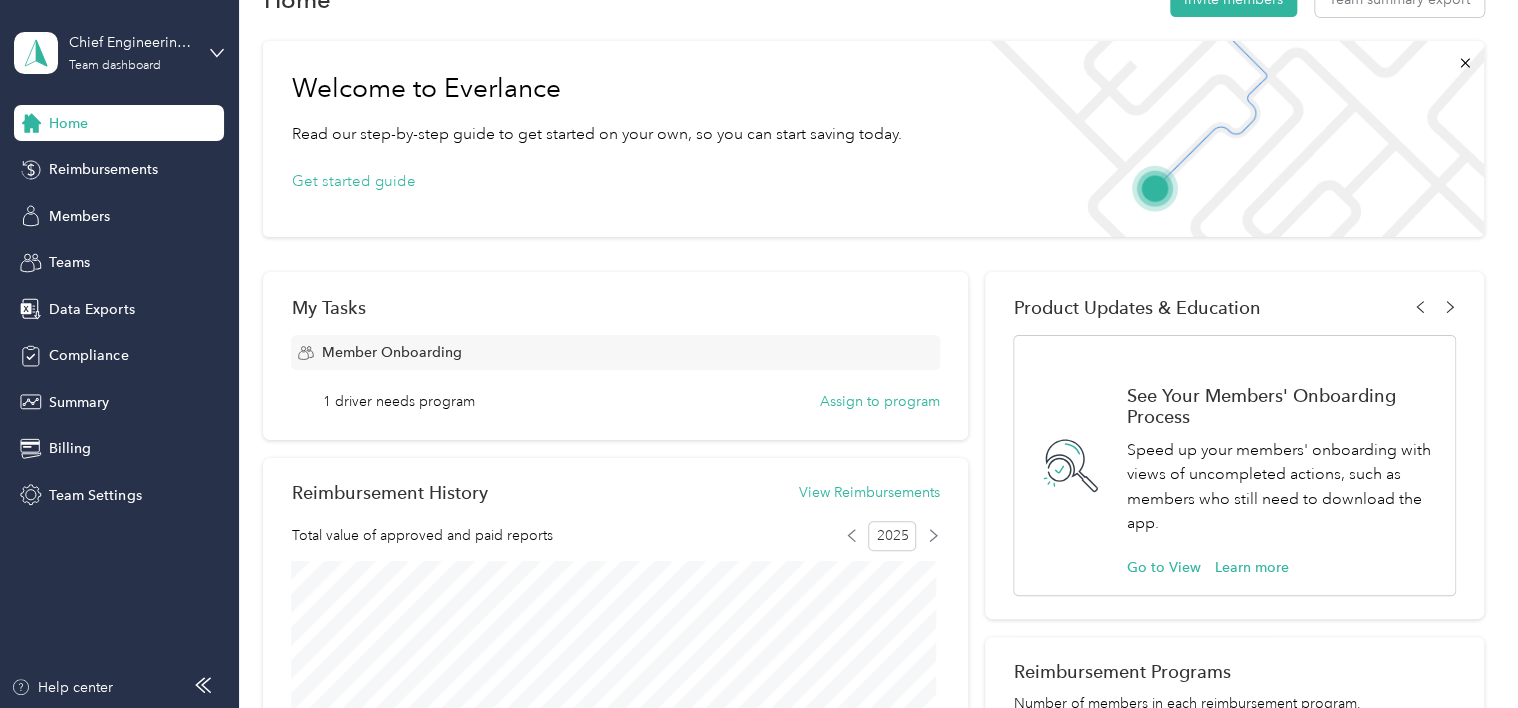 scroll, scrollTop: 0, scrollLeft: 0, axis: both 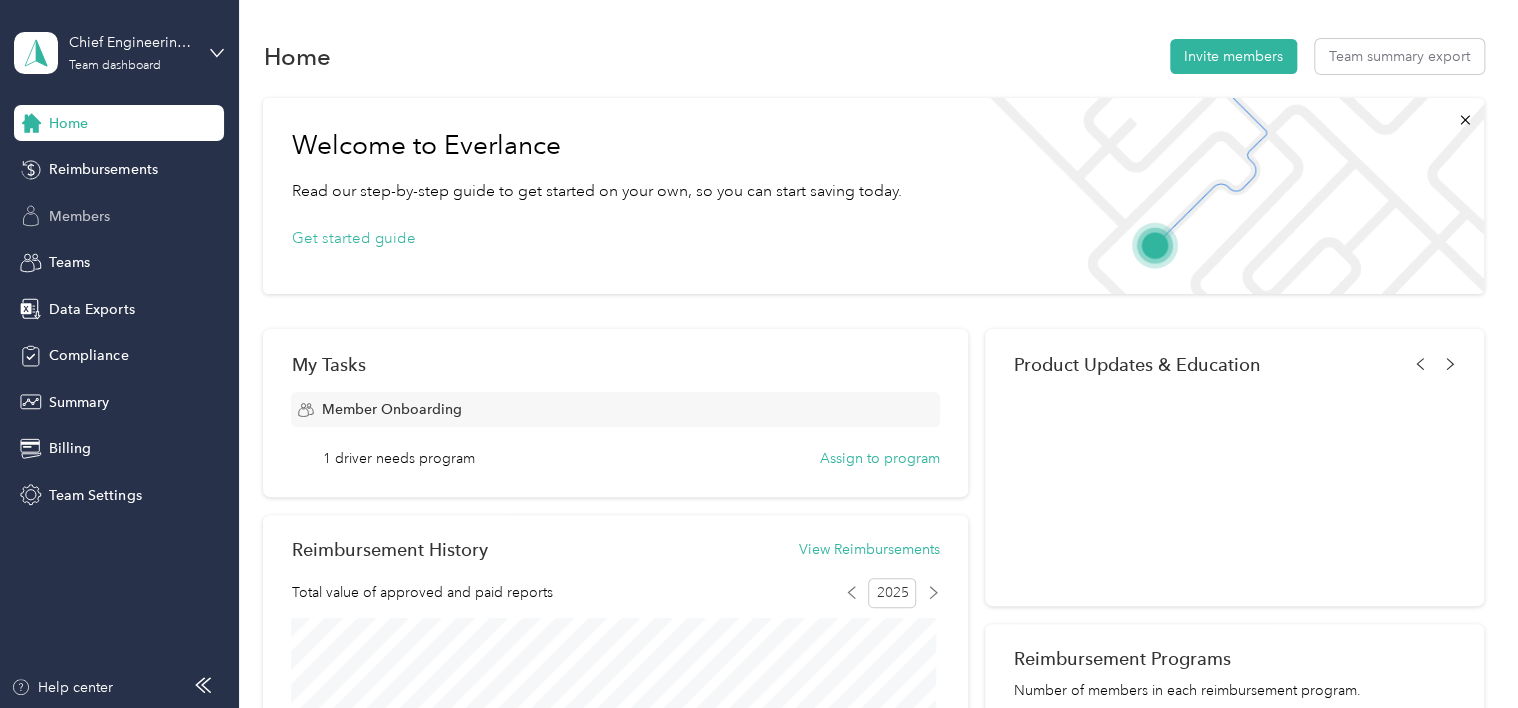 click on "Members" at bounding box center [119, 216] 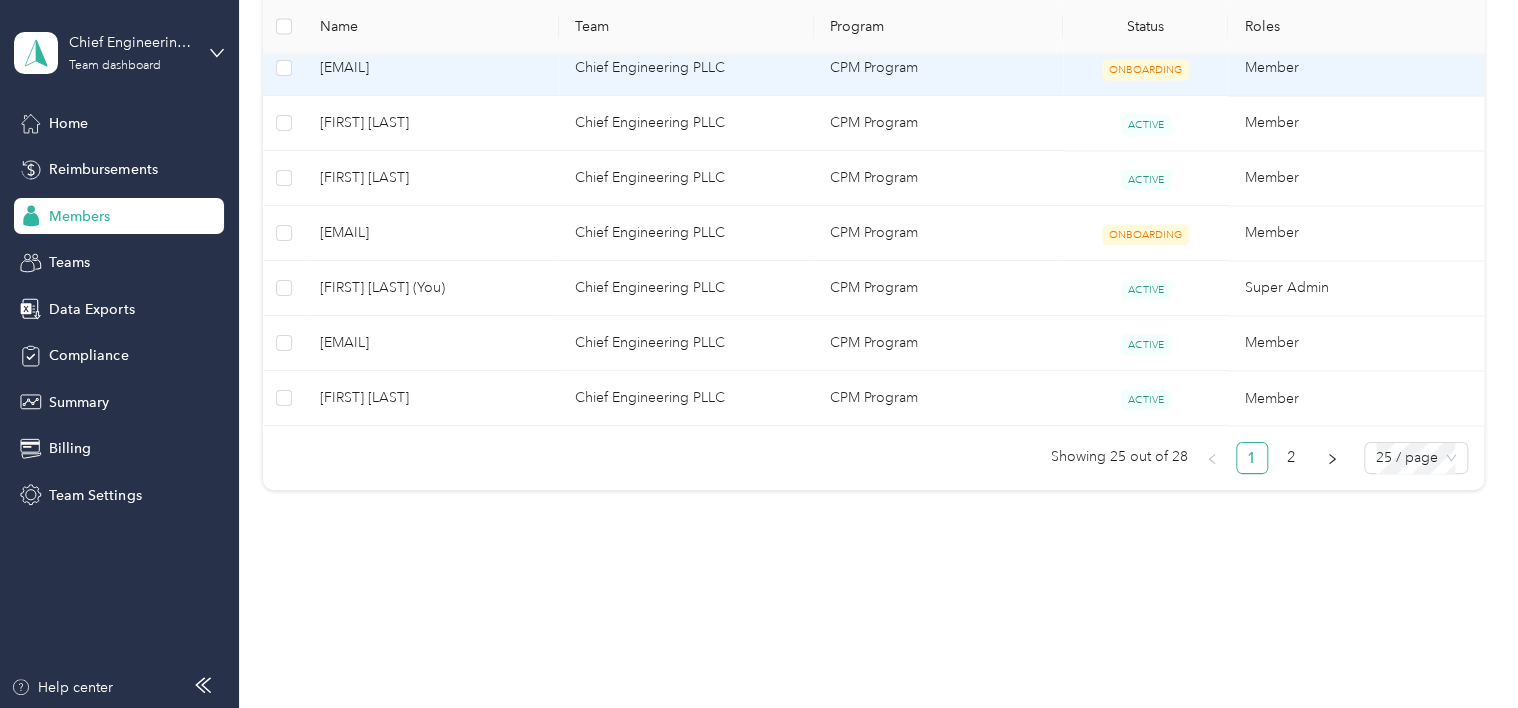 scroll, scrollTop: 1533, scrollLeft: 0, axis: vertical 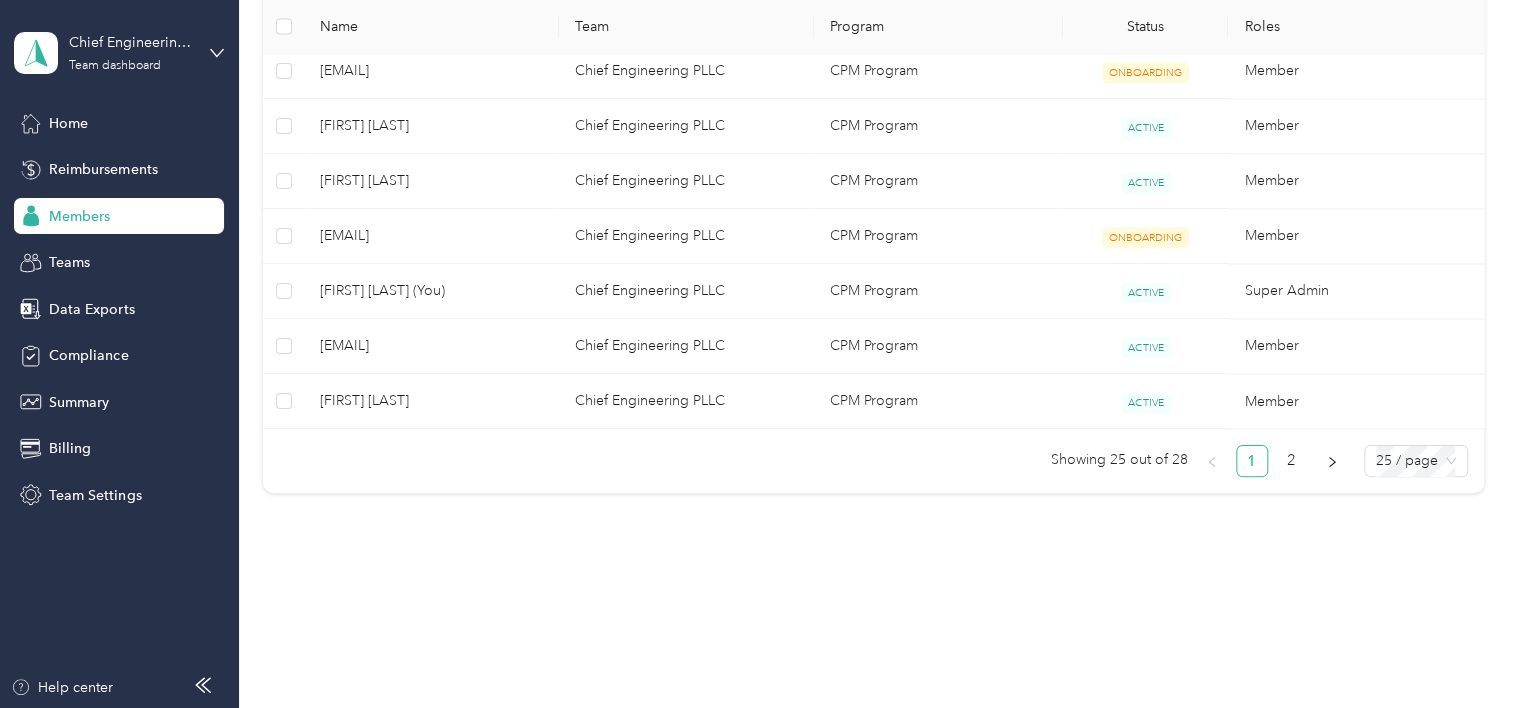 click on "Chief Engineering PLLC Team dashboard Home Reimbursements Members Teams Data Exports Compliance Summary Billing Team Settings   Help center" at bounding box center (119, 354) 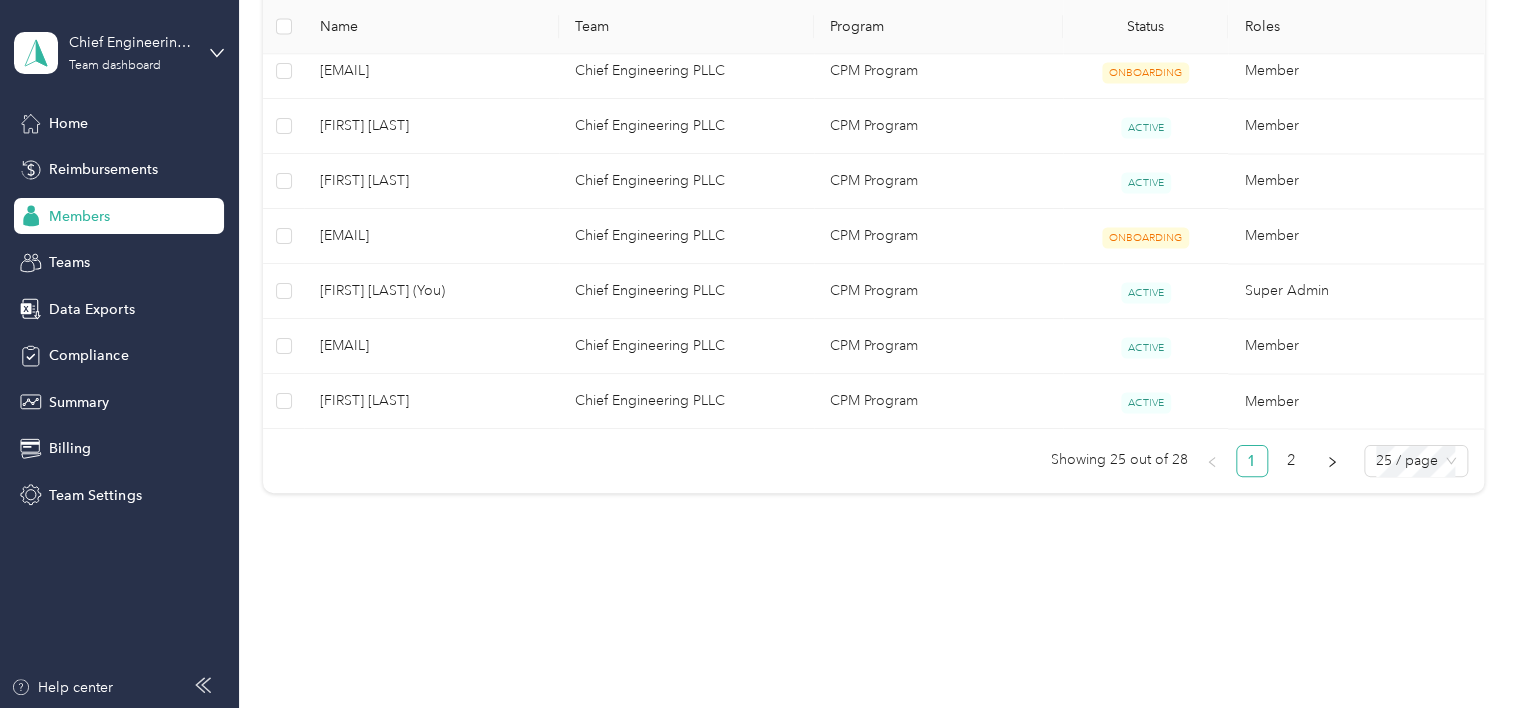 click 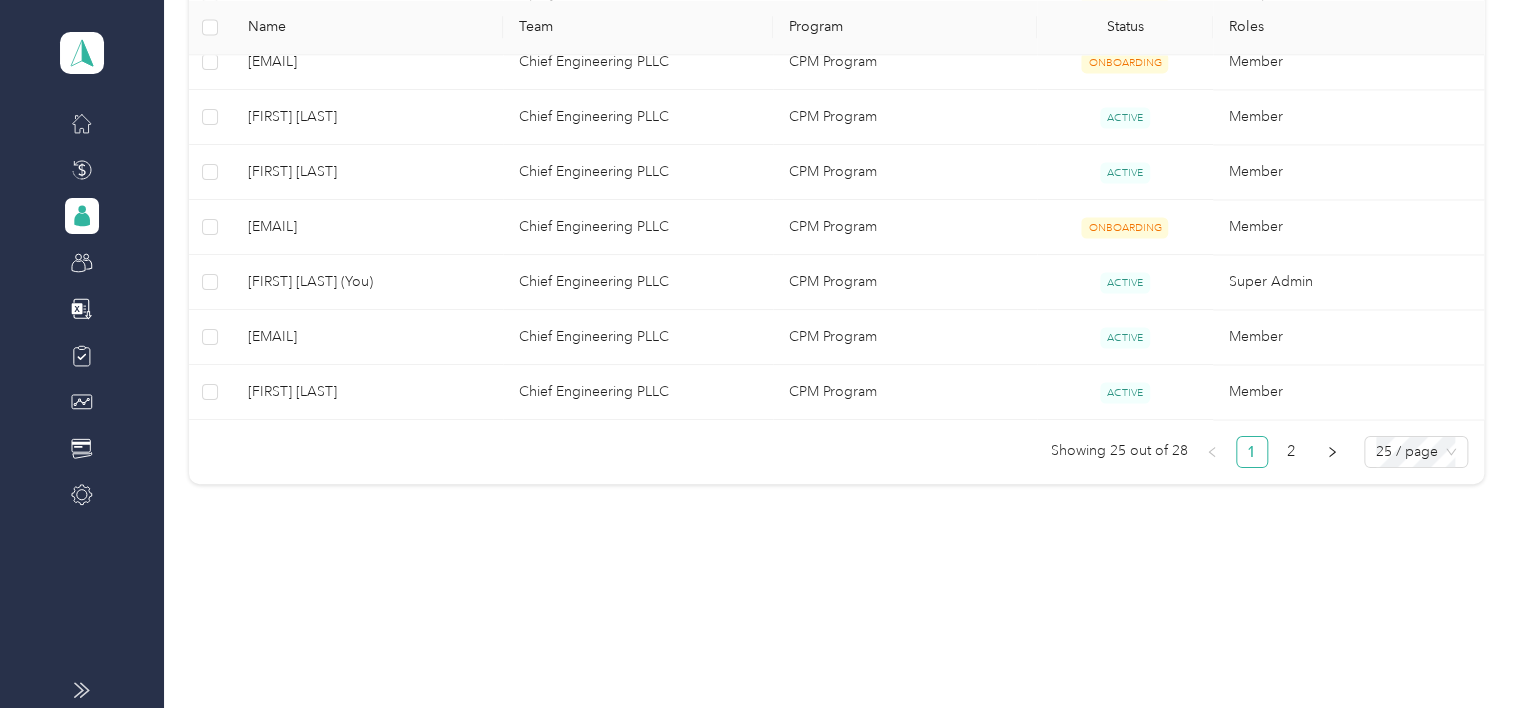 scroll, scrollTop: 1481, scrollLeft: 0, axis: vertical 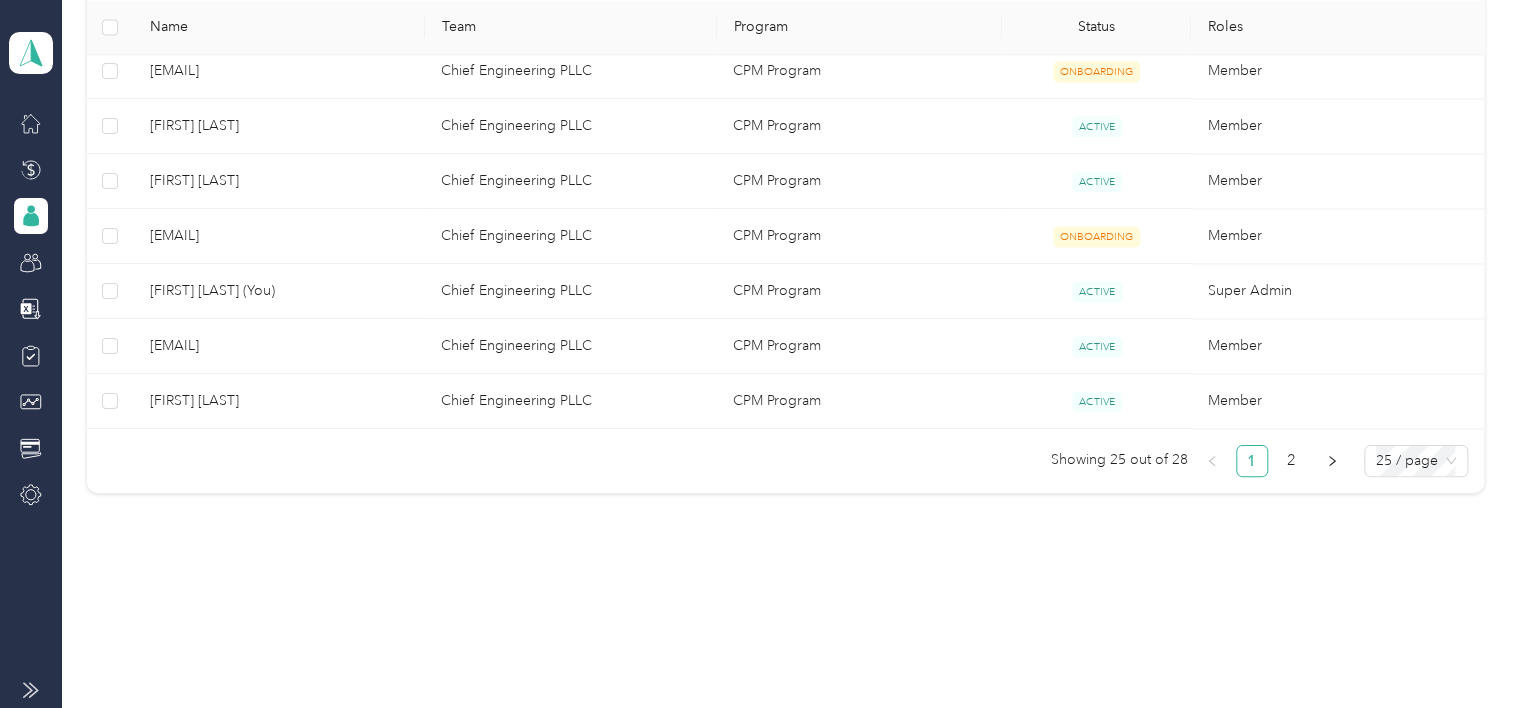 click 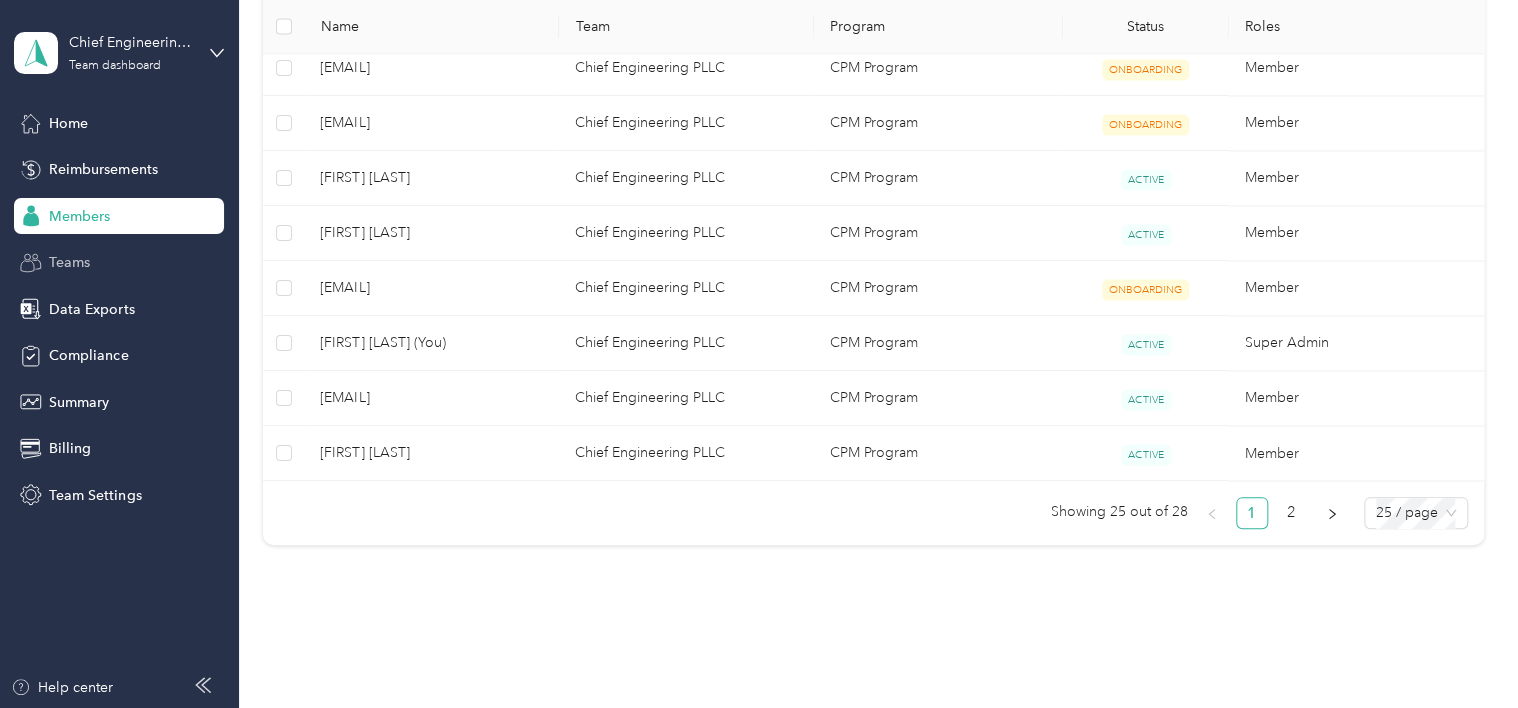 scroll, scrollTop: 1533, scrollLeft: 0, axis: vertical 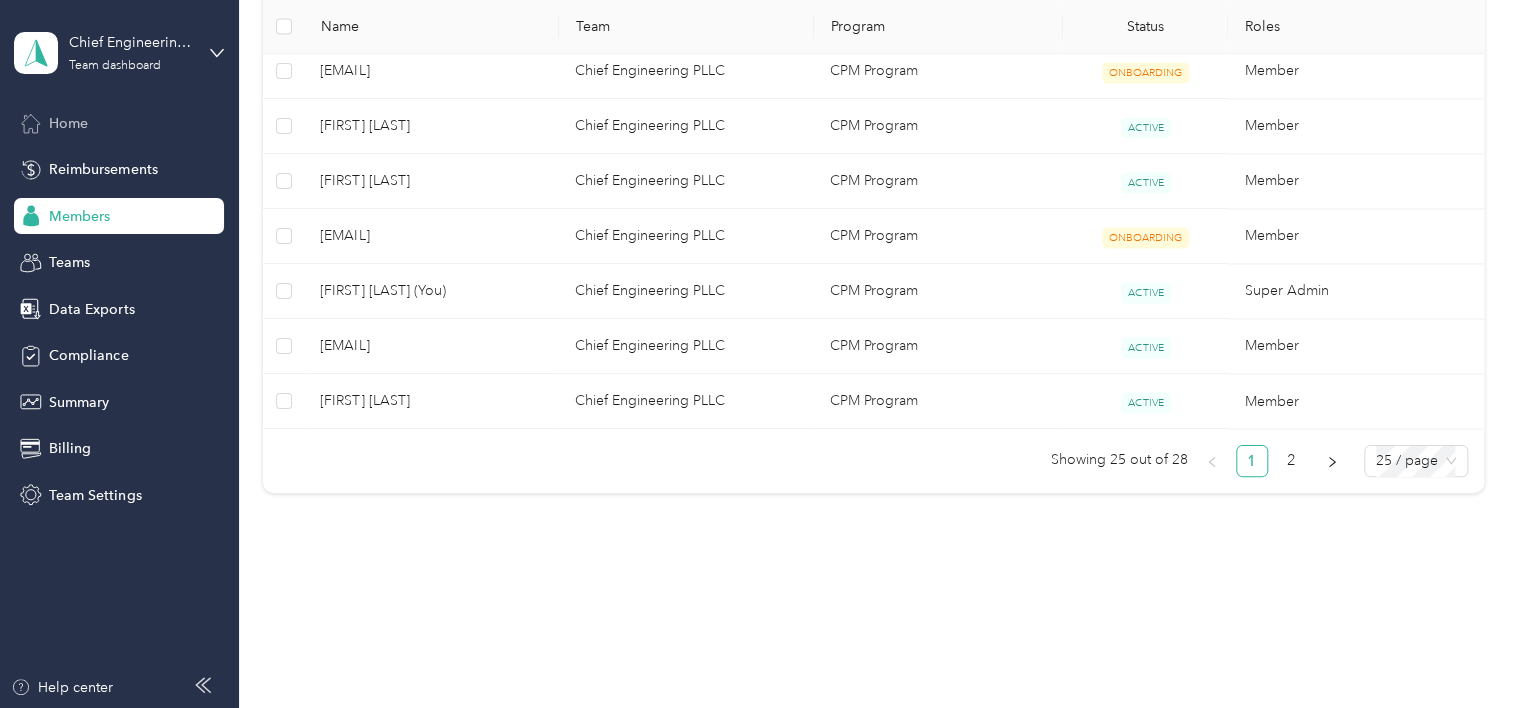 click on "Home" at bounding box center [119, 123] 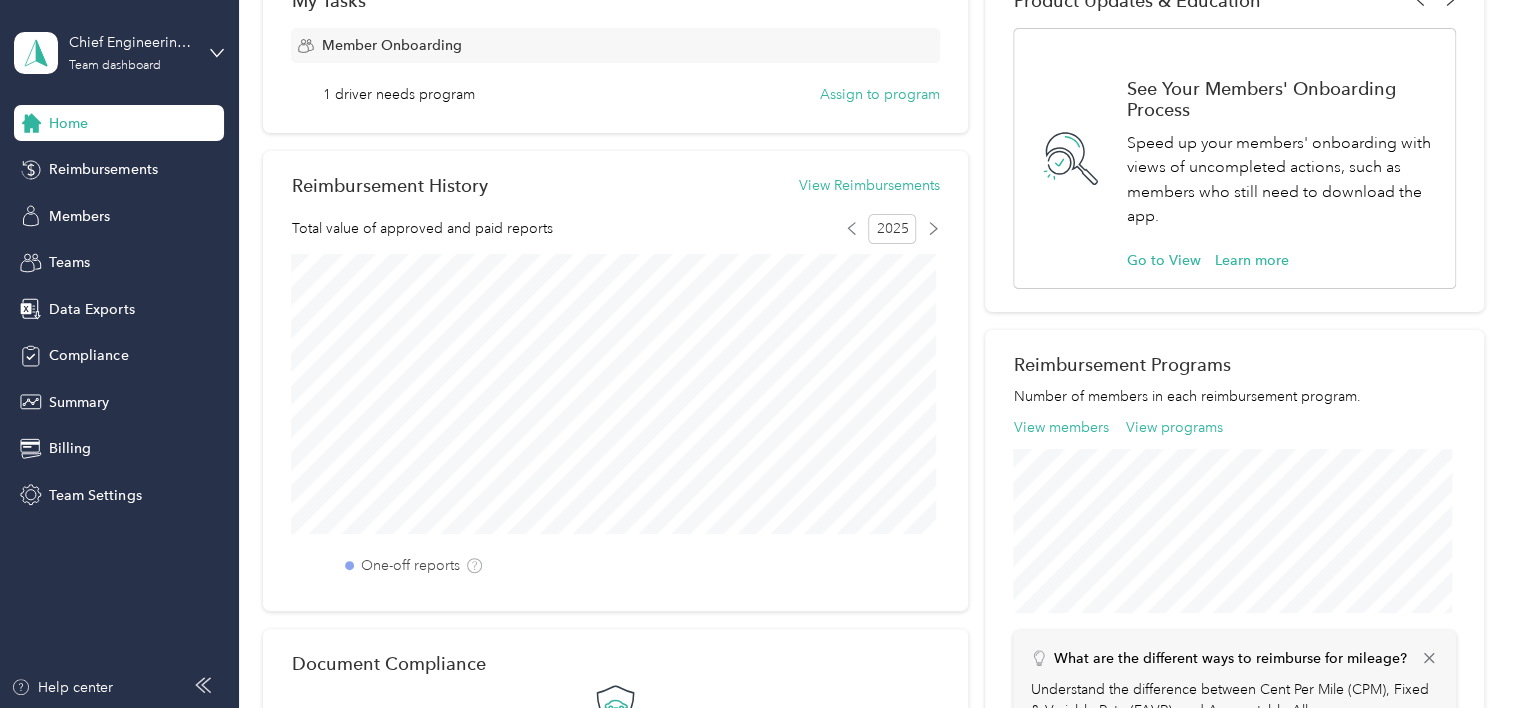 scroll, scrollTop: 352, scrollLeft: 0, axis: vertical 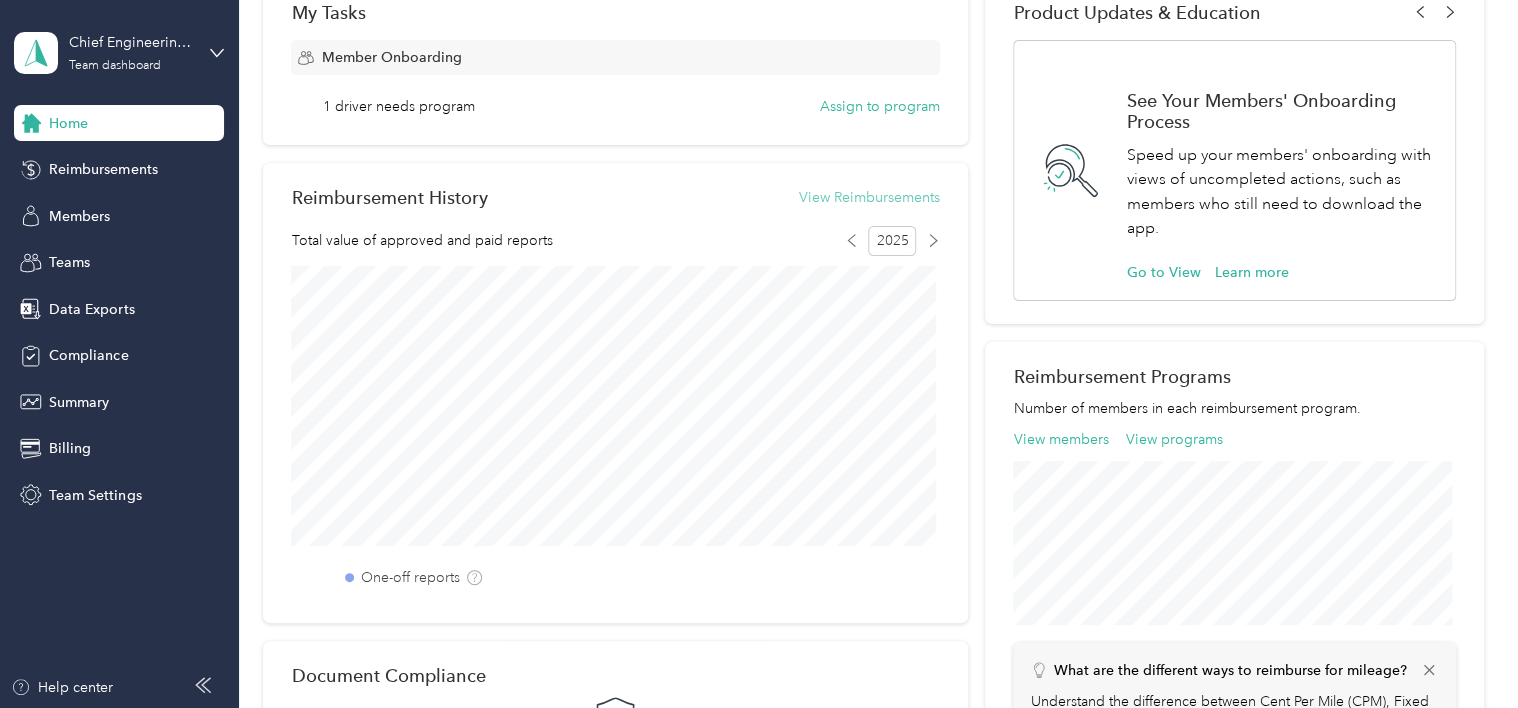 click on "View Reimbursements" at bounding box center (869, 197) 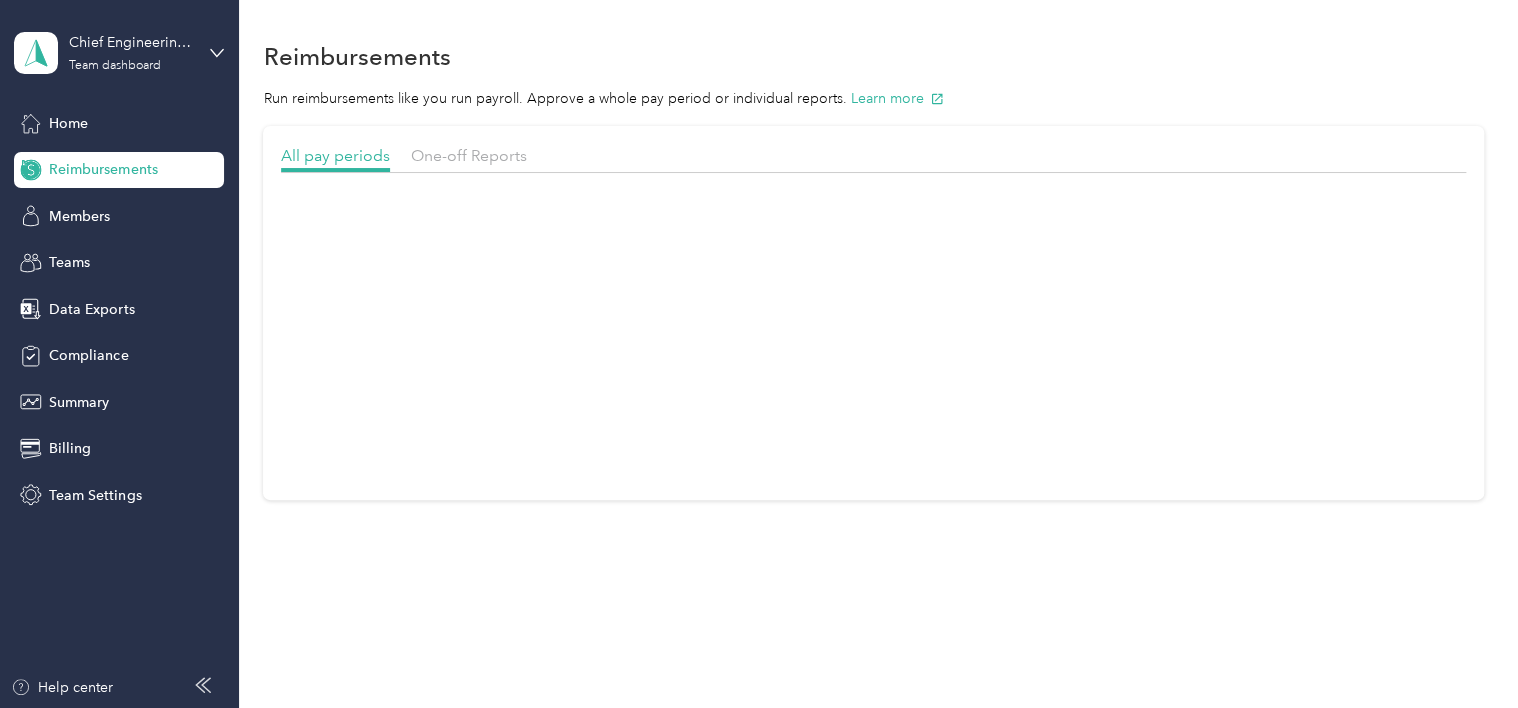 scroll, scrollTop: 0, scrollLeft: 0, axis: both 